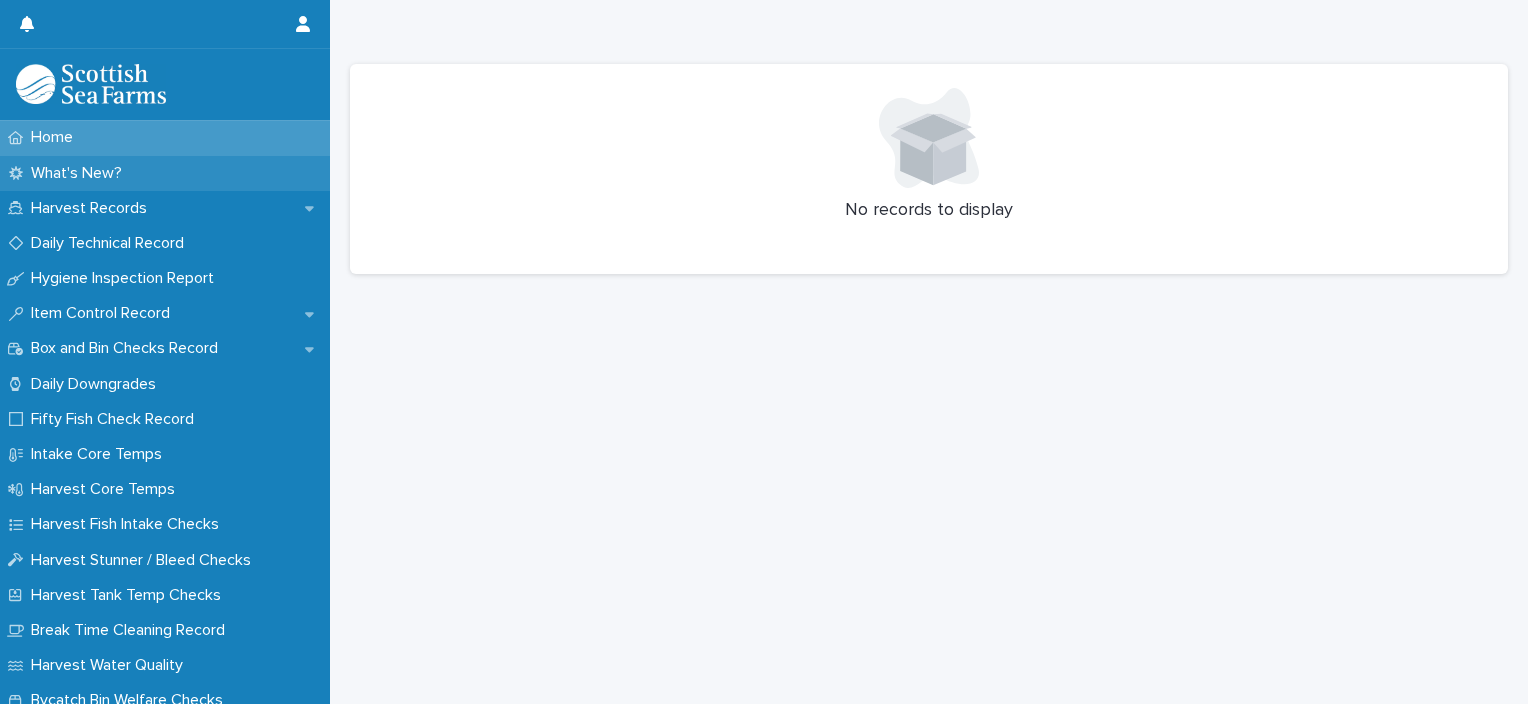 scroll, scrollTop: 0, scrollLeft: 0, axis: both 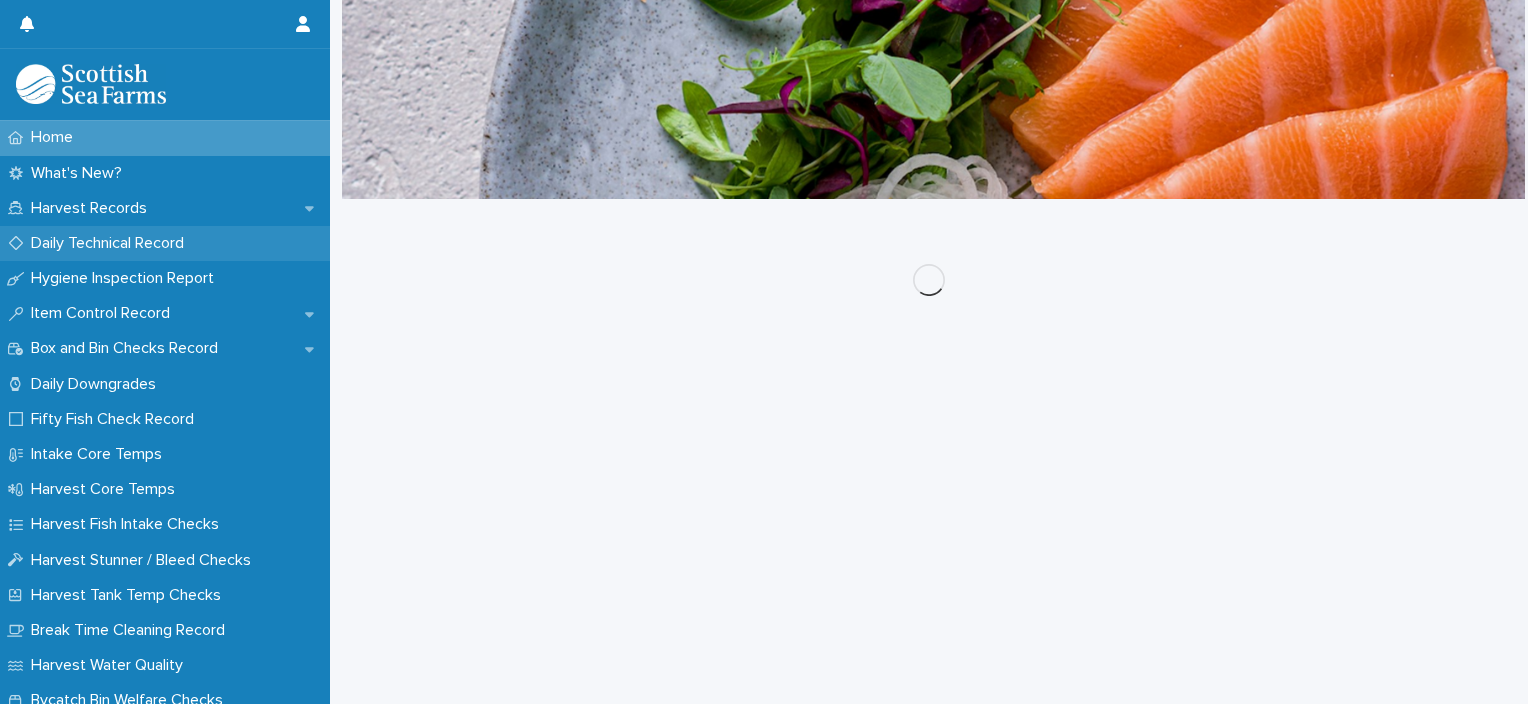 click on "Daily Technical Record" at bounding box center (111, 243) 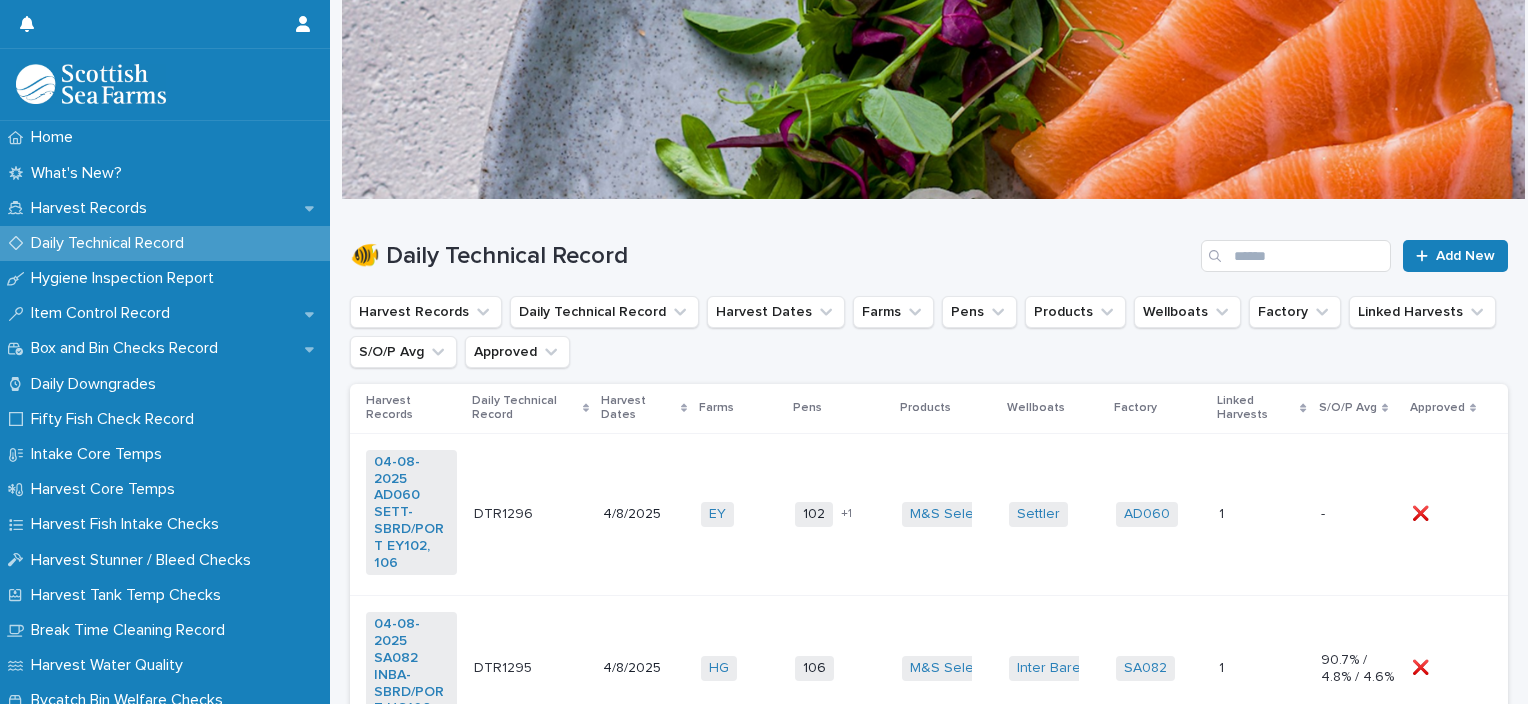 click on "EY   + 0" at bounding box center [740, 514] 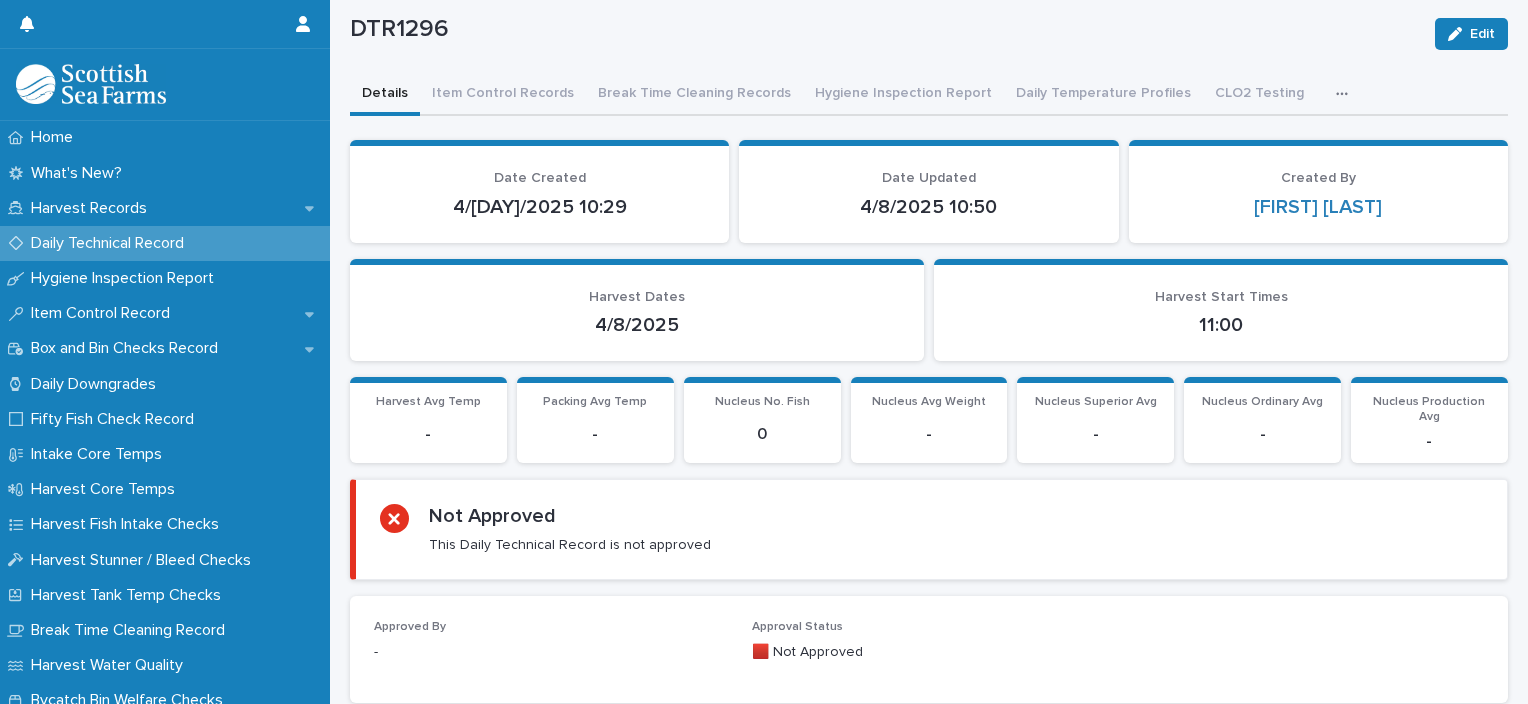 scroll, scrollTop: 0, scrollLeft: 0, axis: both 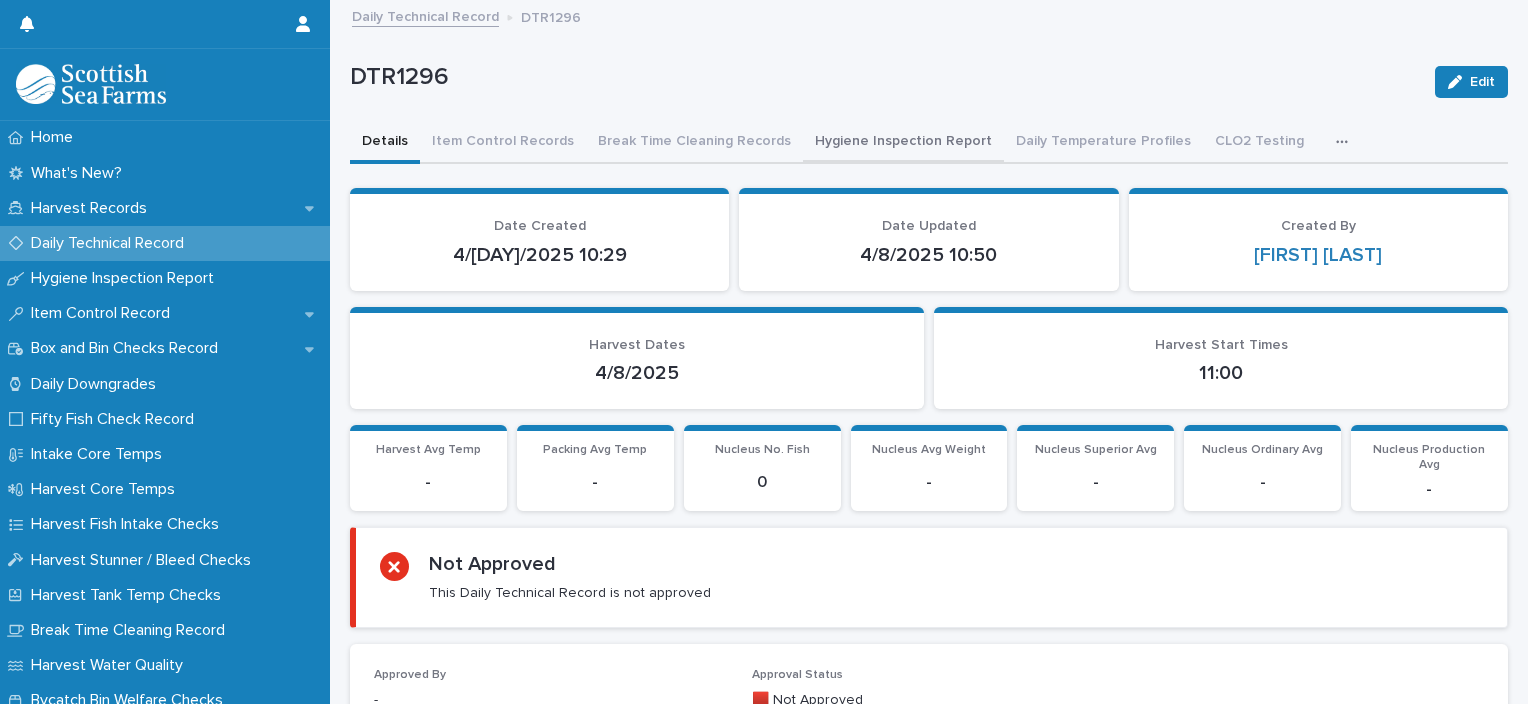click on "Hygiene Inspection Report" at bounding box center (903, 143) 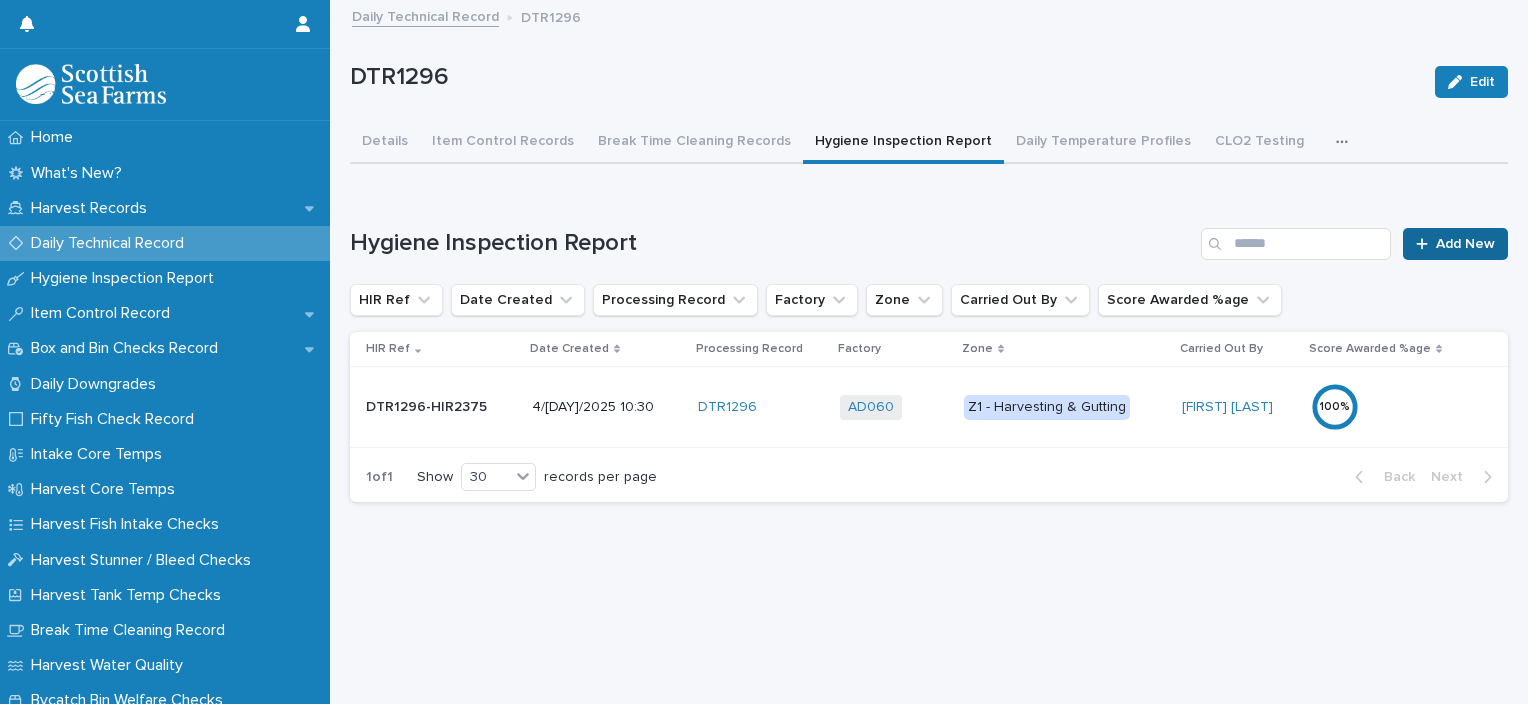 click on "Add New" at bounding box center (1465, 244) 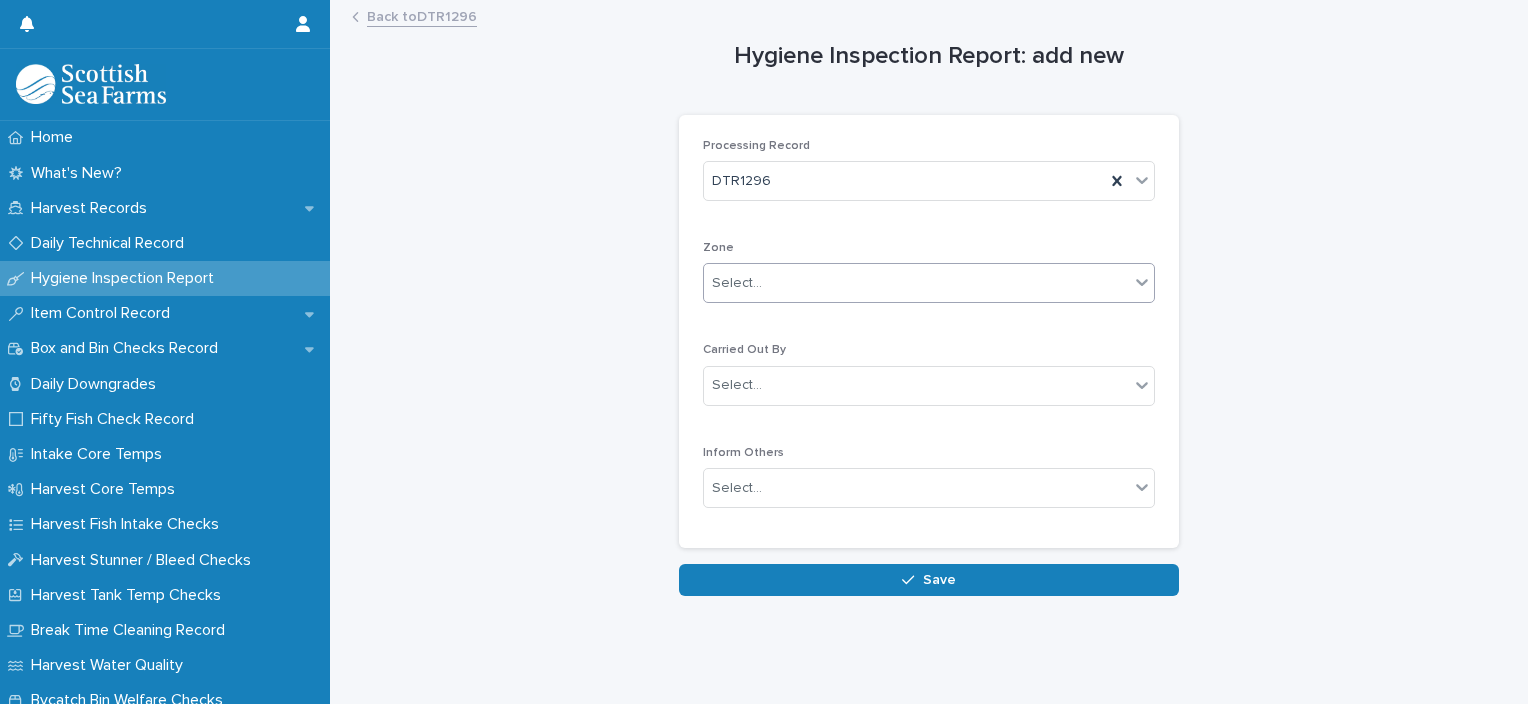 click on "Select..." at bounding box center (916, 283) 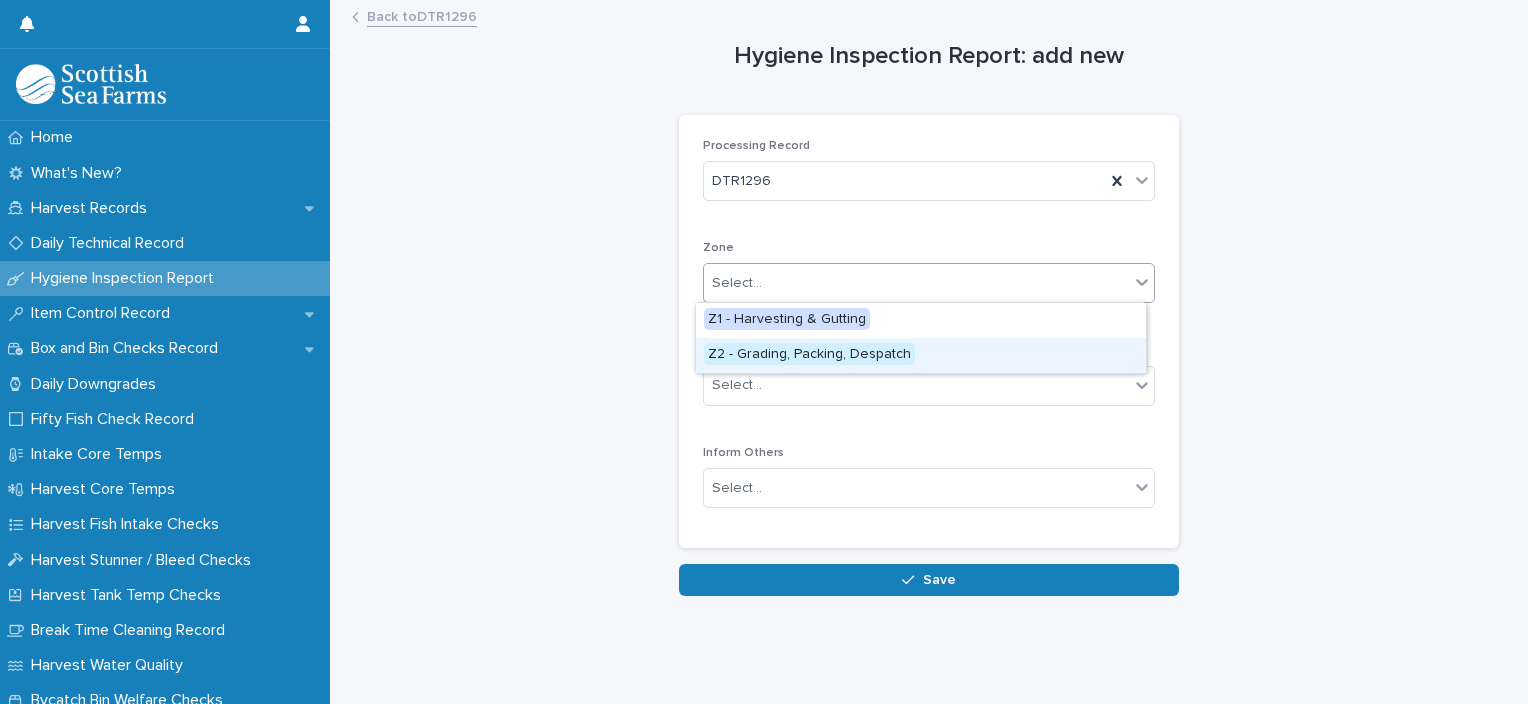click on "Z2 - Grading, Packing, Despatch" at bounding box center (921, 355) 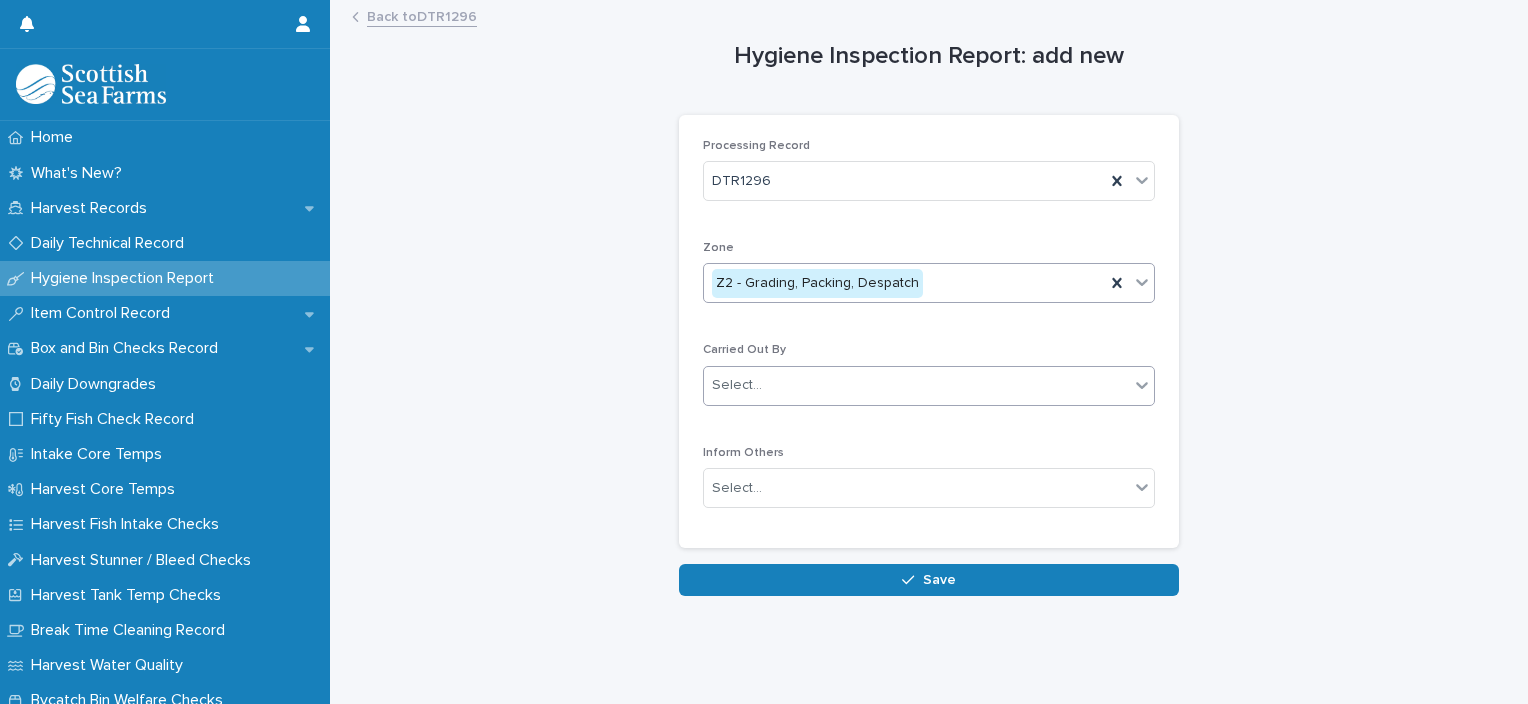 click on "Select..." at bounding box center [916, 385] 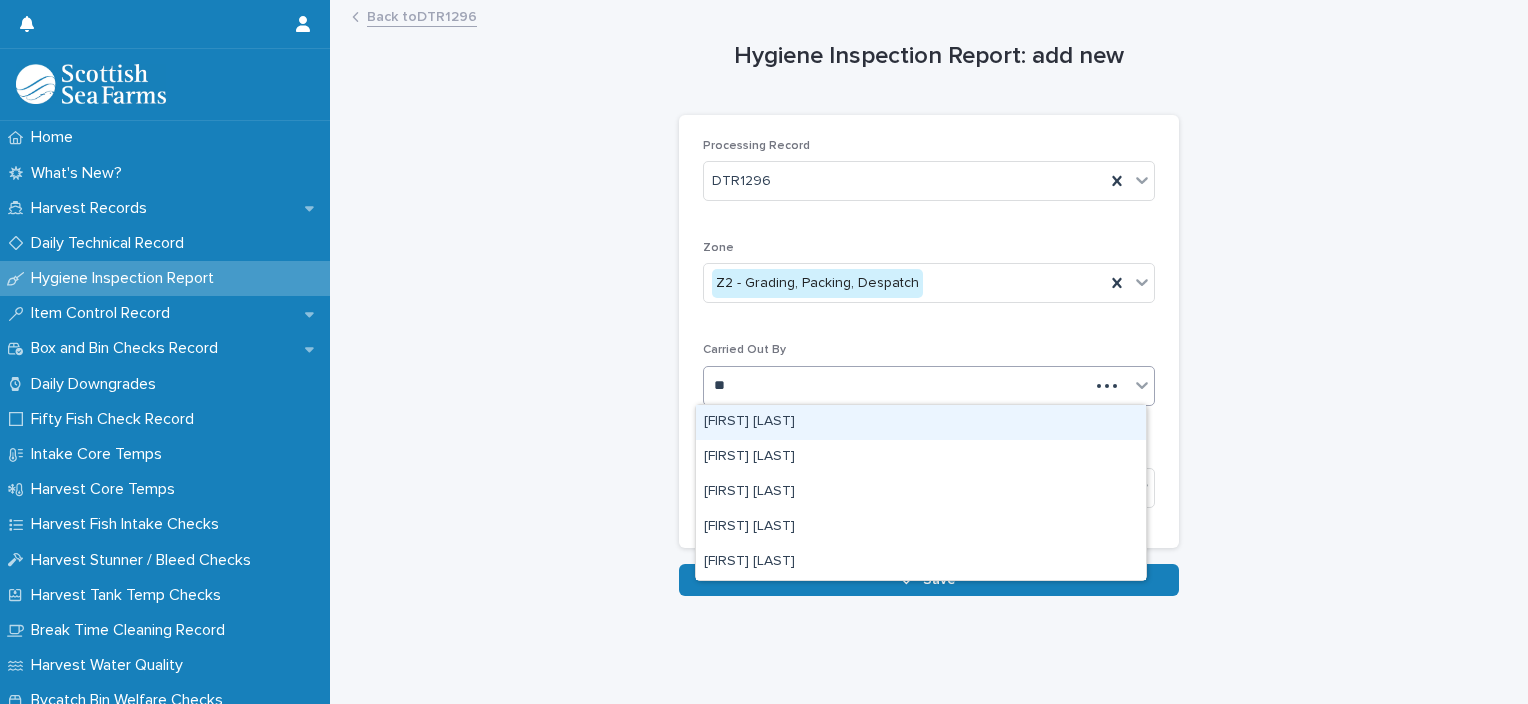 type on "***" 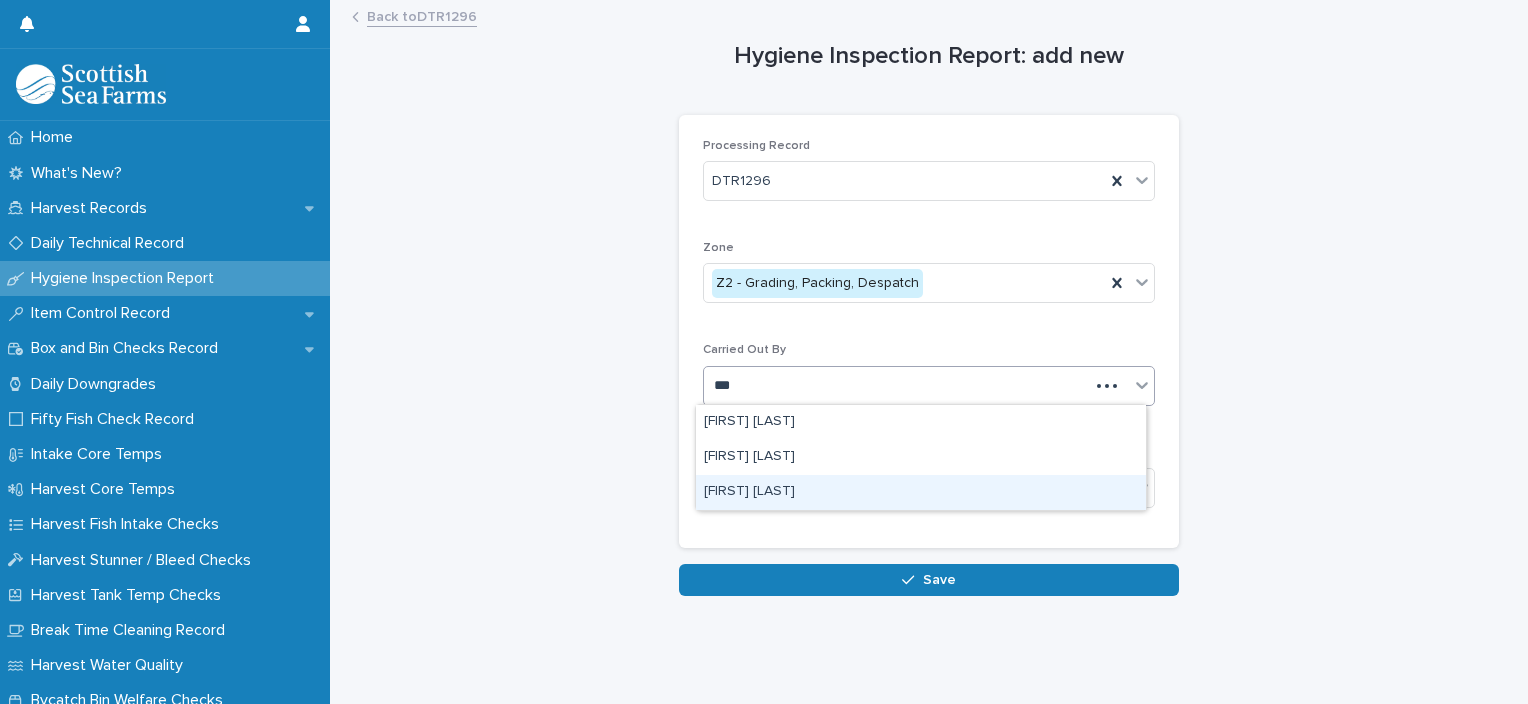 type 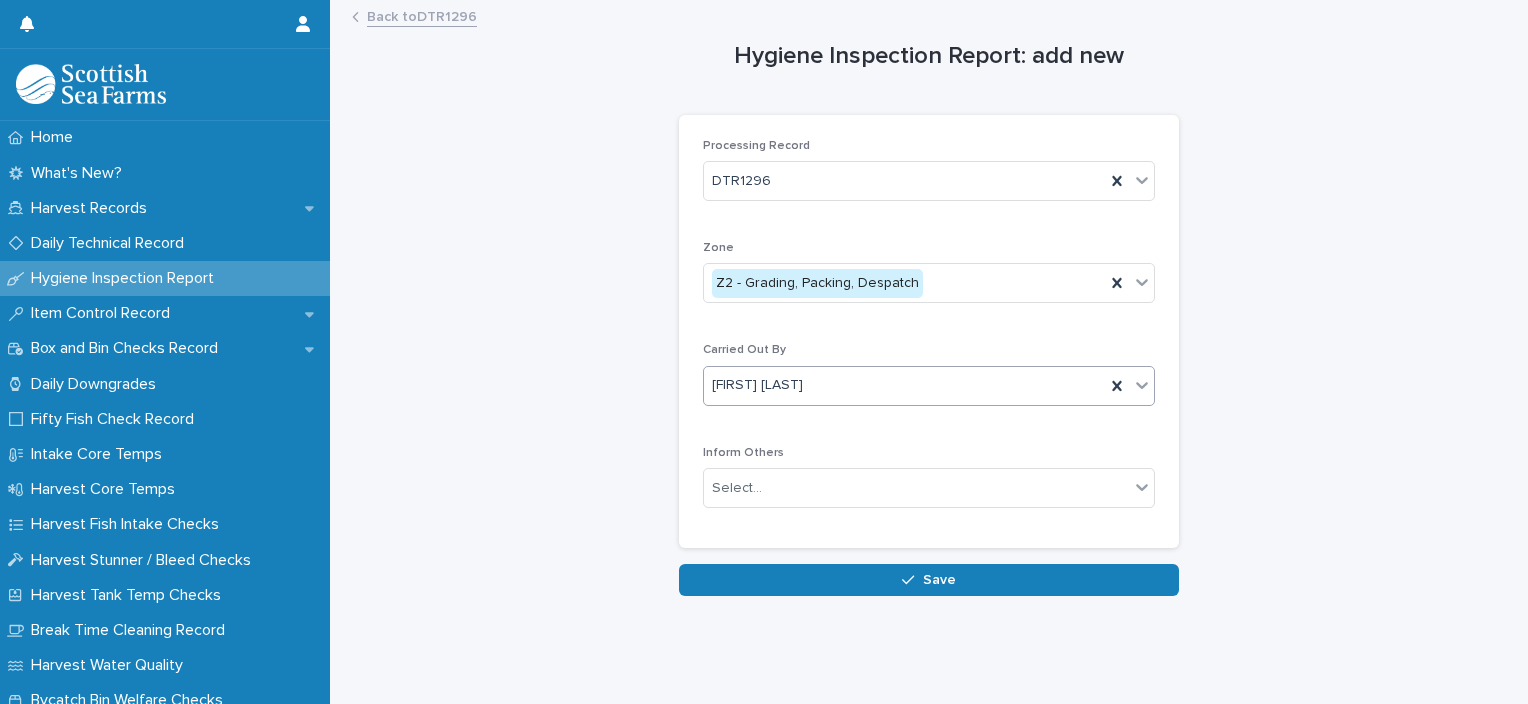 click on "Select..." at bounding box center [916, 488] 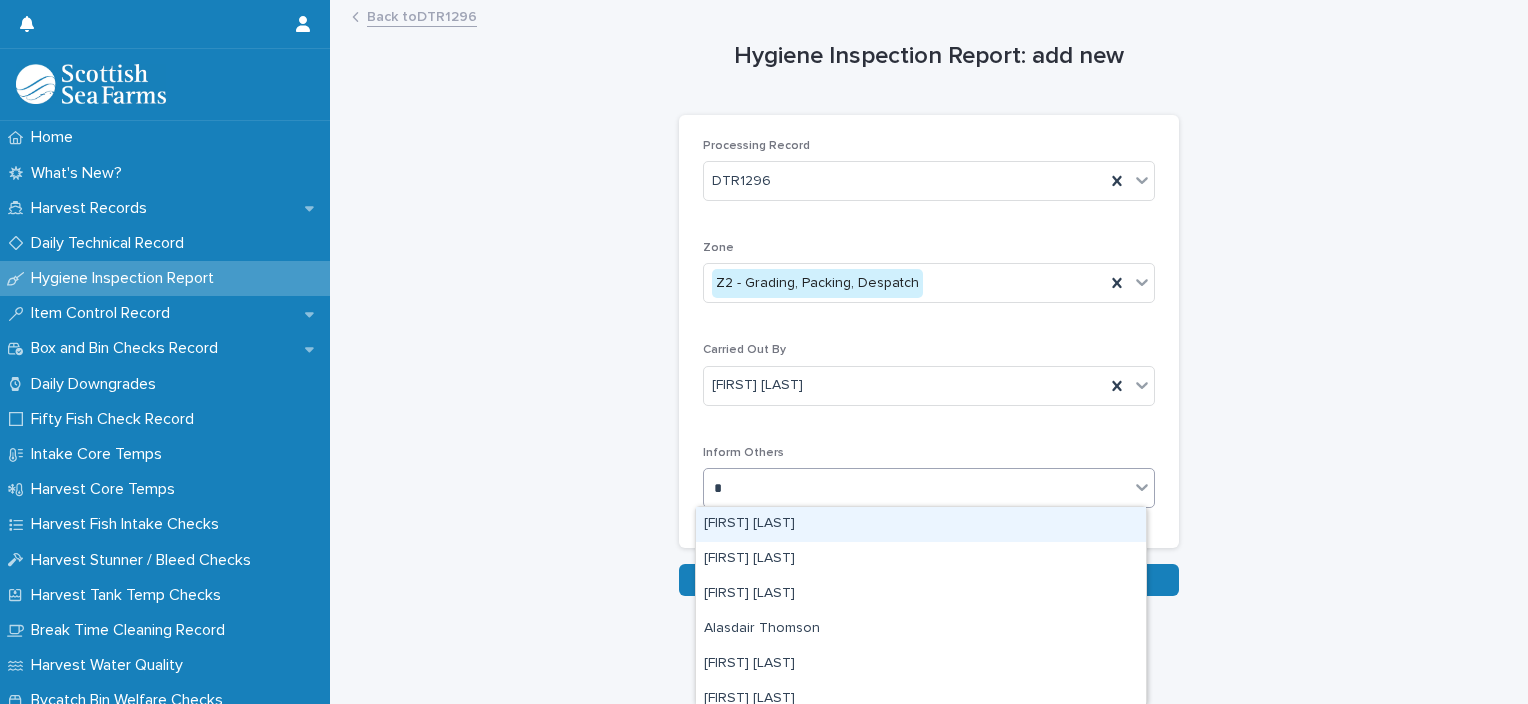 type on "**" 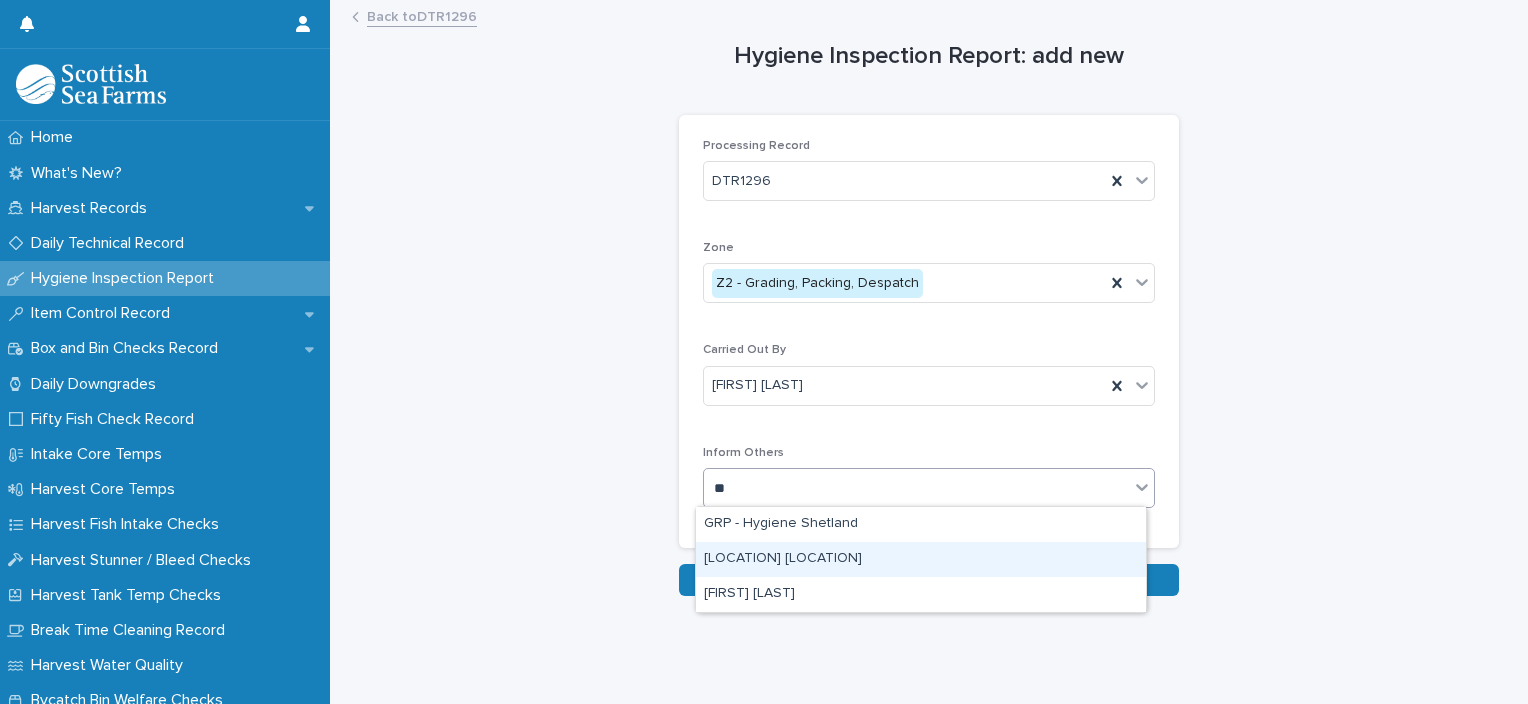 click on "Hygiene South Shian" at bounding box center (921, 559) 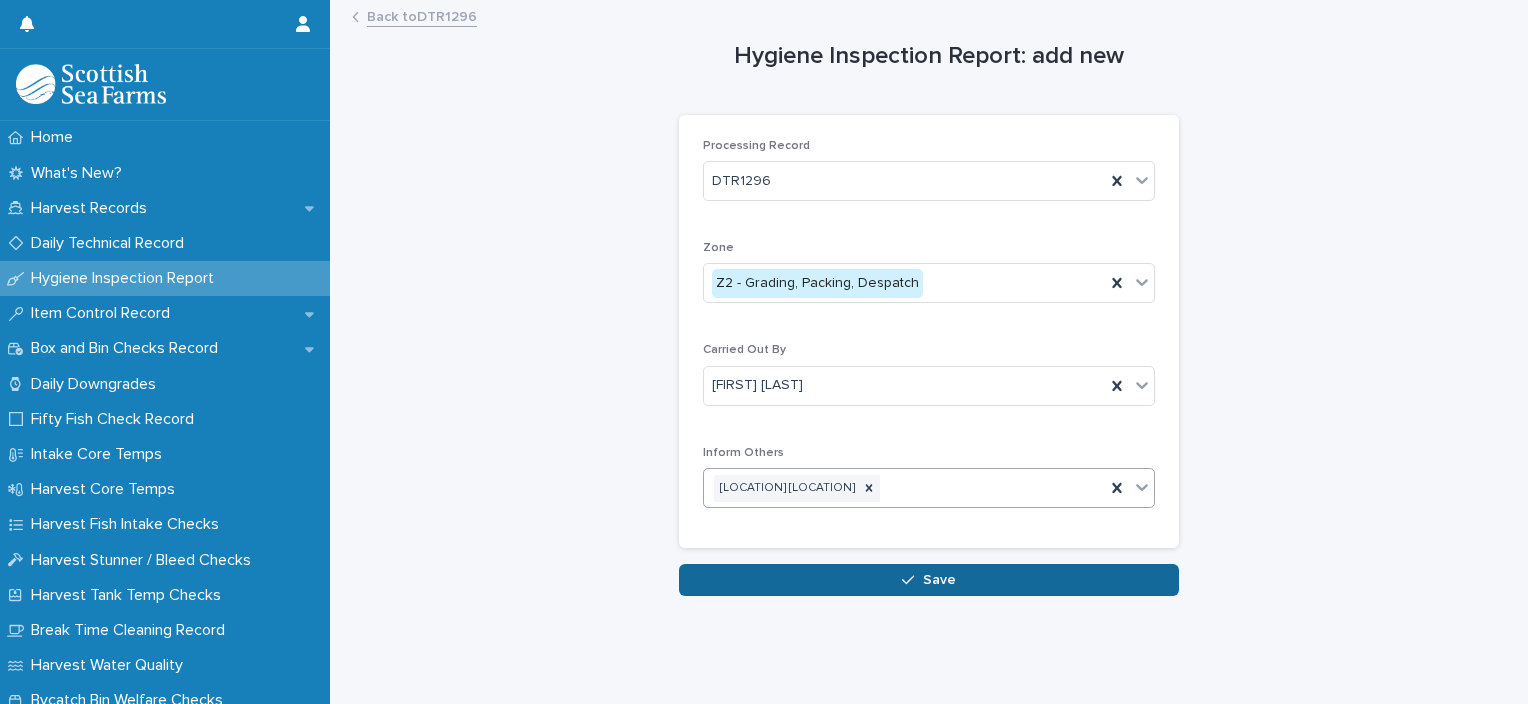 click on "Save" at bounding box center [939, 580] 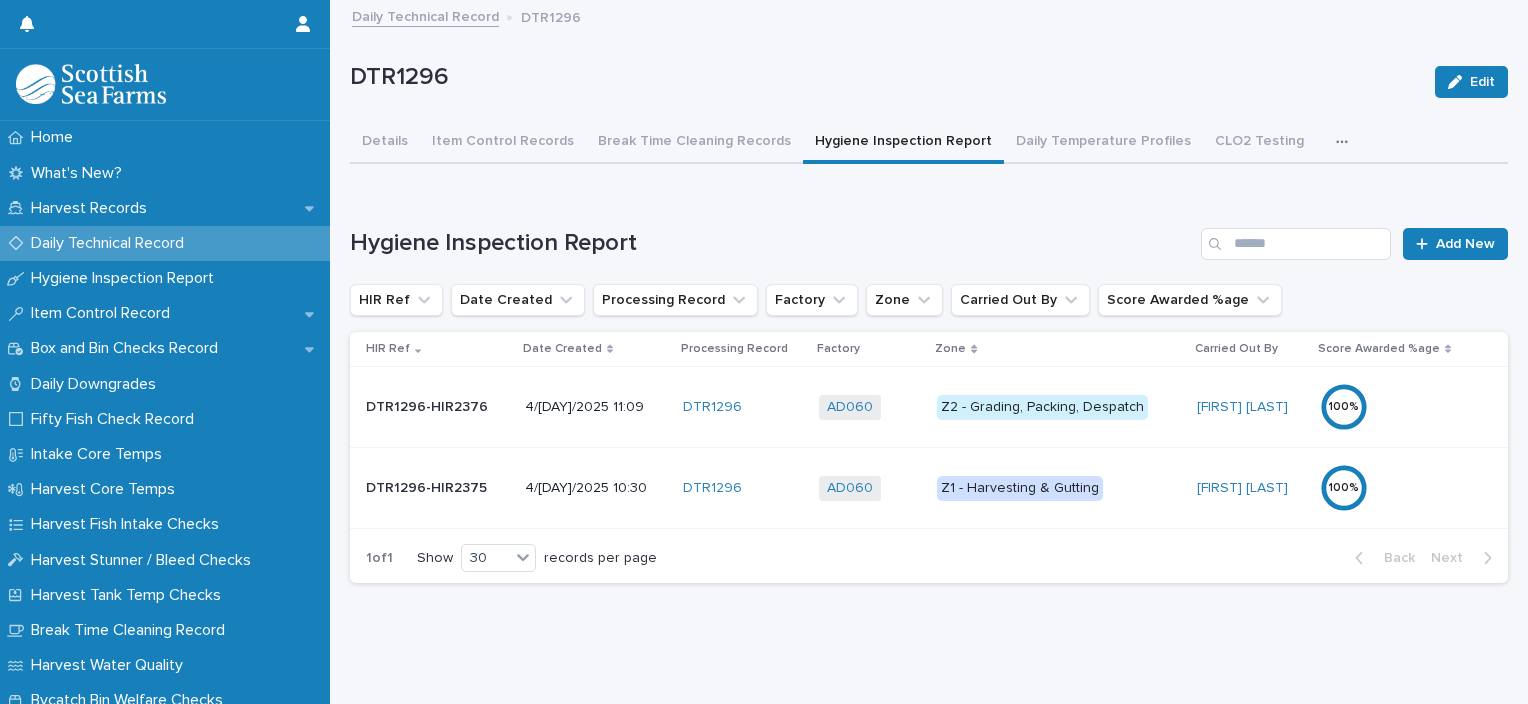click on "AD060   + 0" at bounding box center (870, 407) 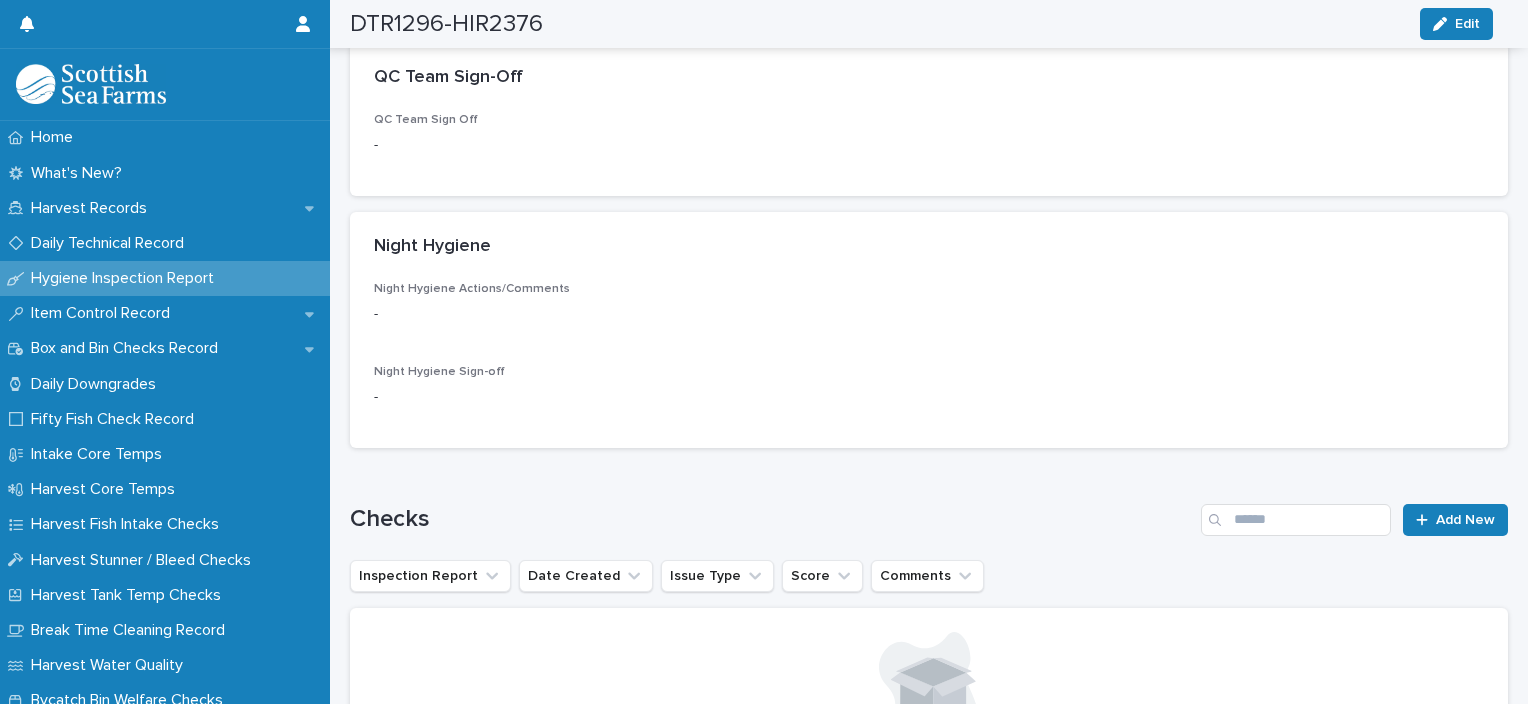 scroll, scrollTop: 751, scrollLeft: 0, axis: vertical 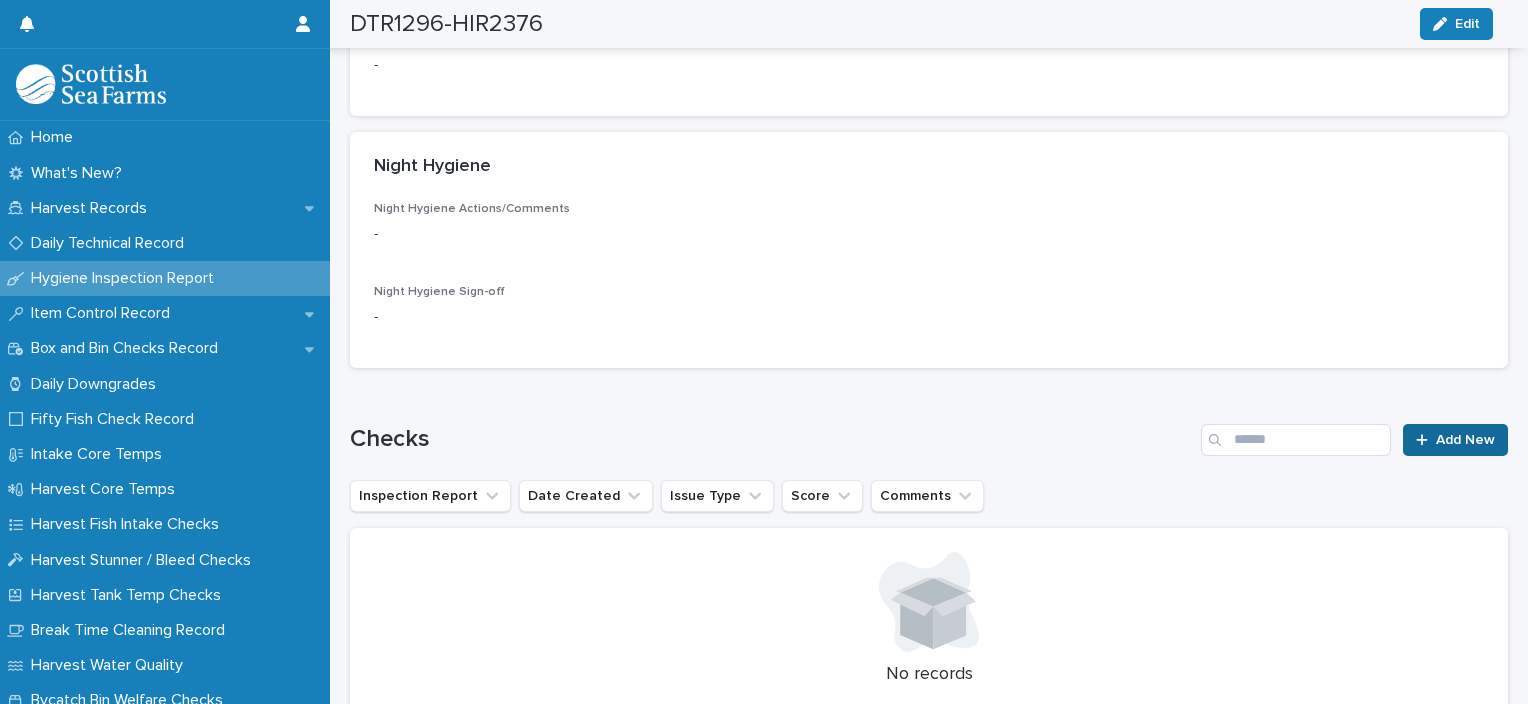 click on "Add New" at bounding box center [1455, 440] 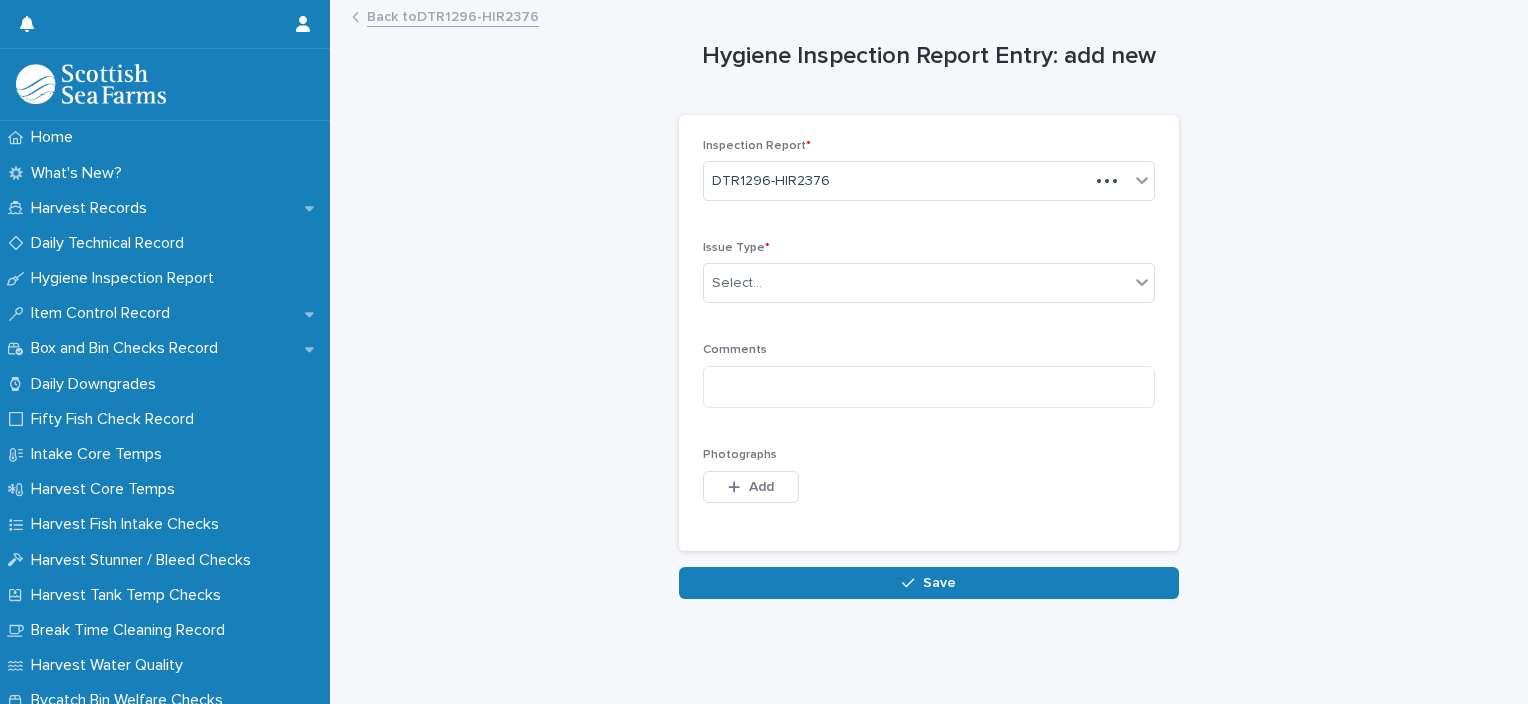 scroll, scrollTop: 0, scrollLeft: 0, axis: both 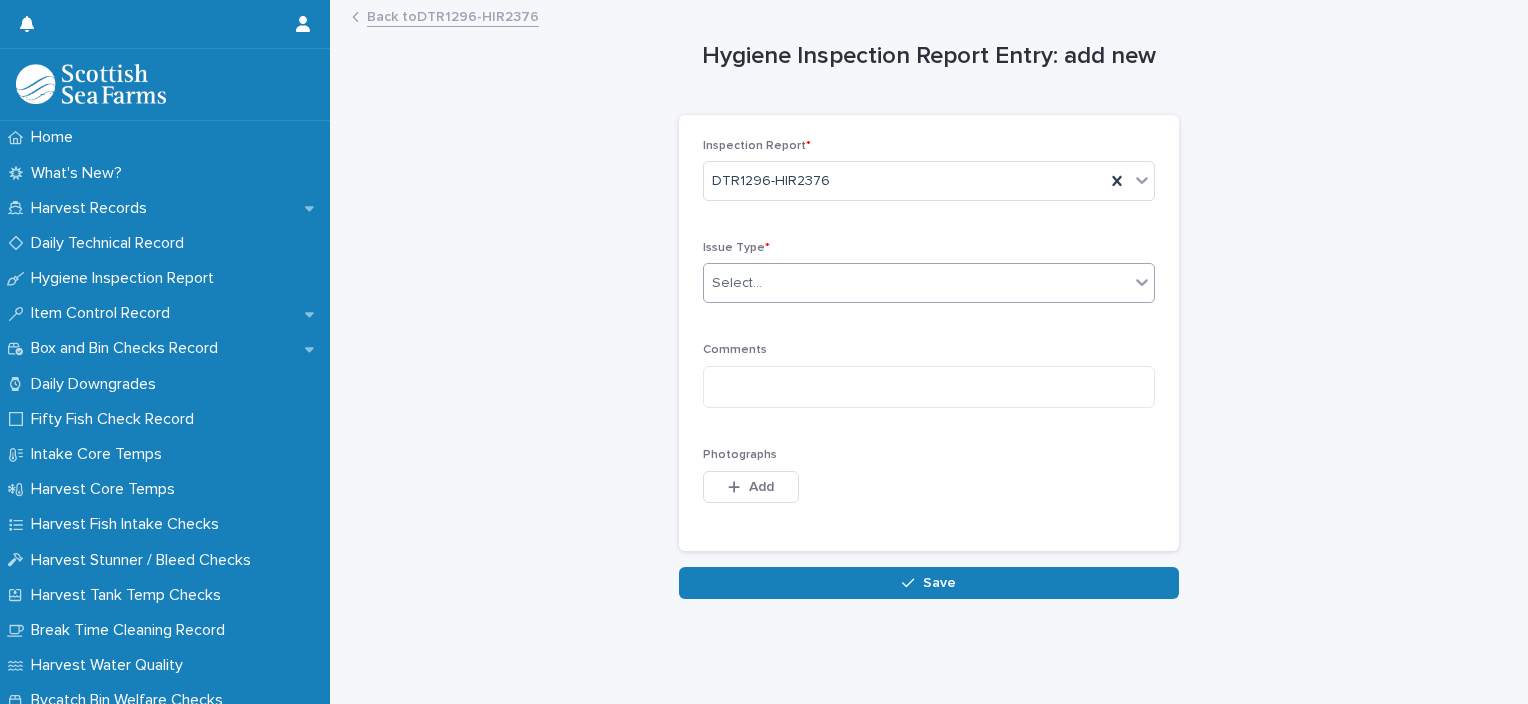 click on "Select..." at bounding box center [916, 283] 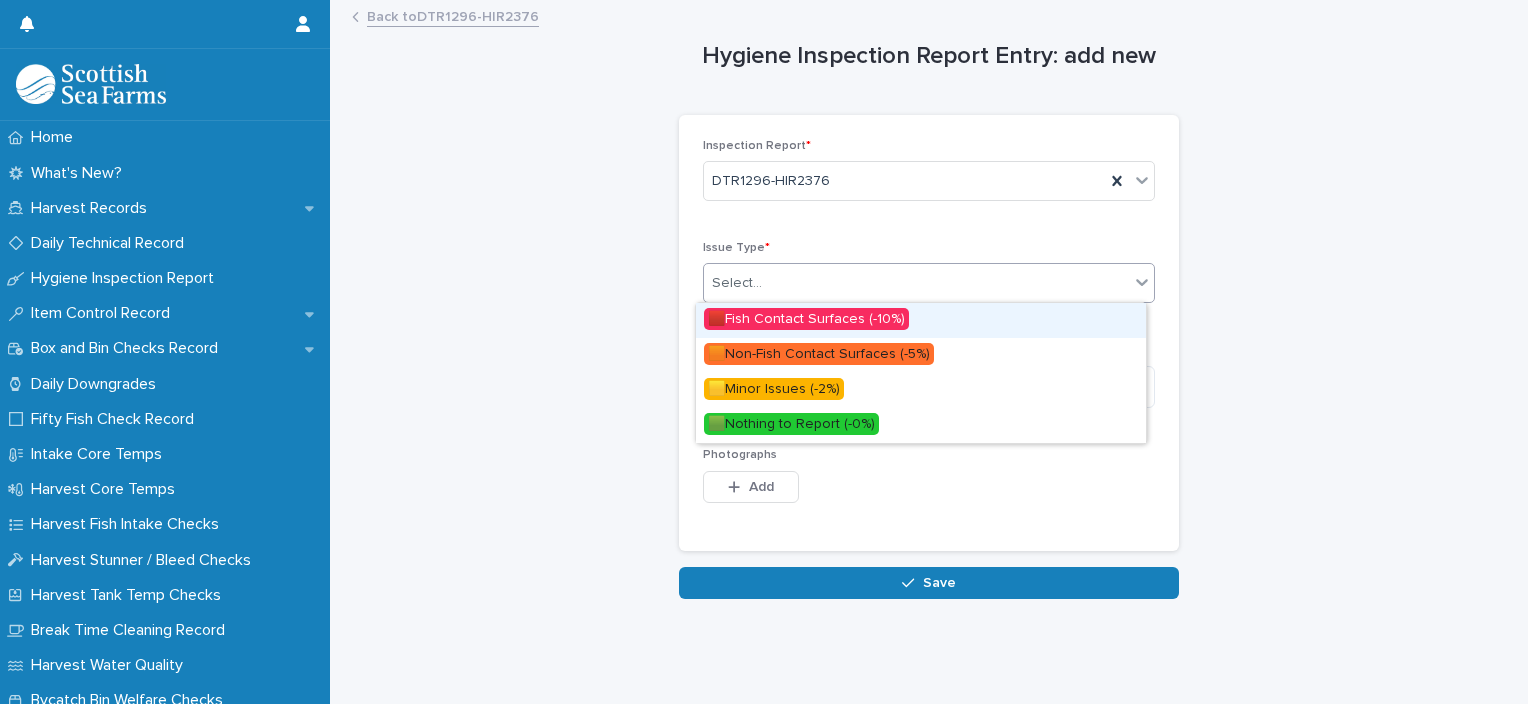 click on "🟥Fish Contact Surfaces (-10%)" at bounding box center [921, 320] 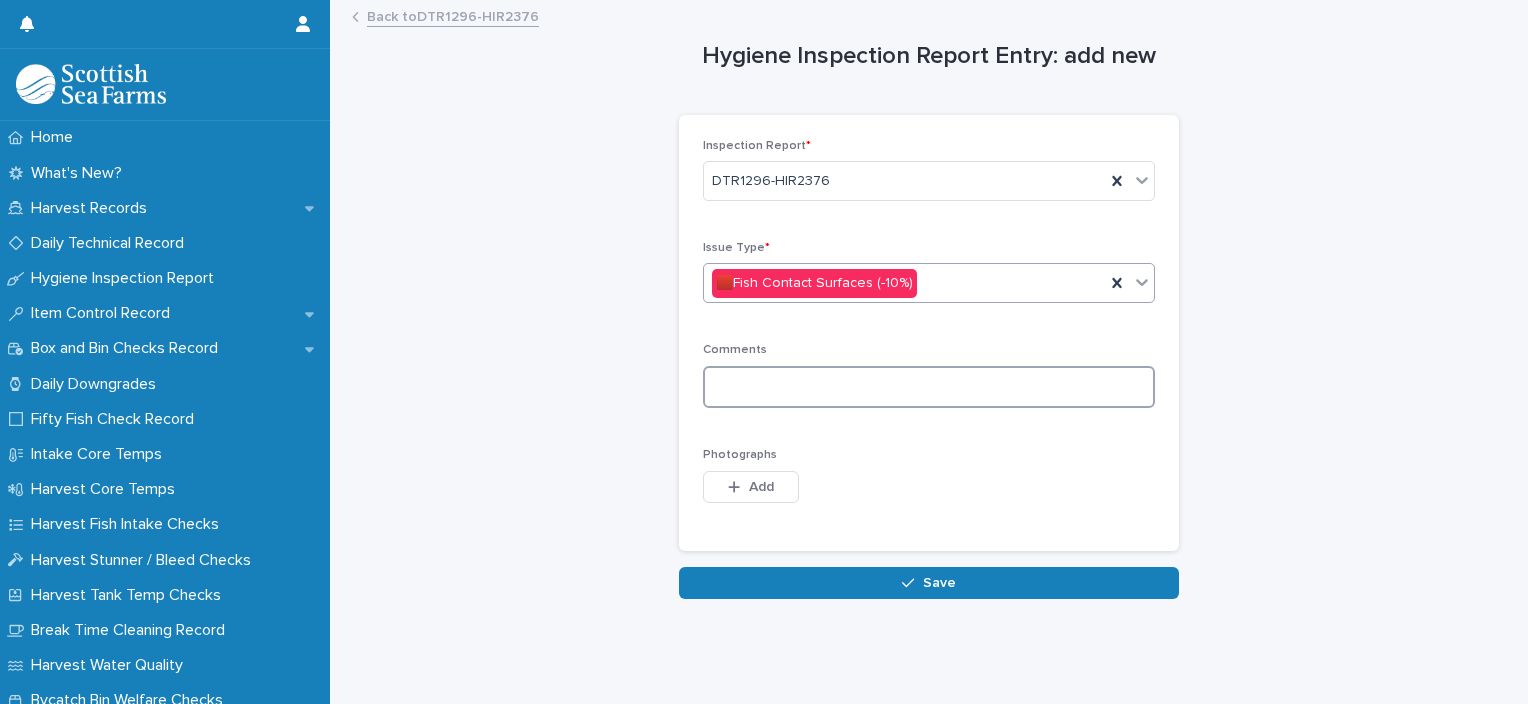 click at bounding box center [929, 387] 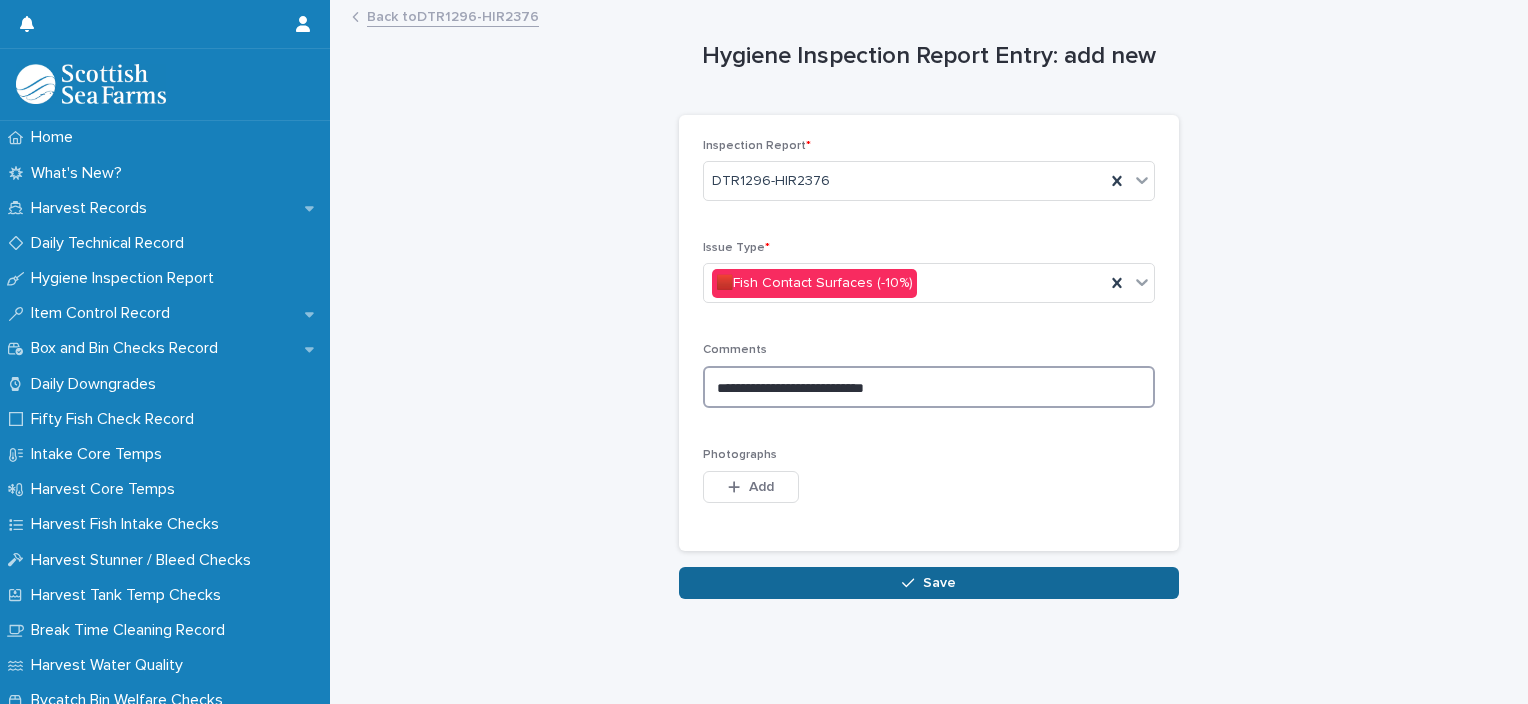 type on "**********" 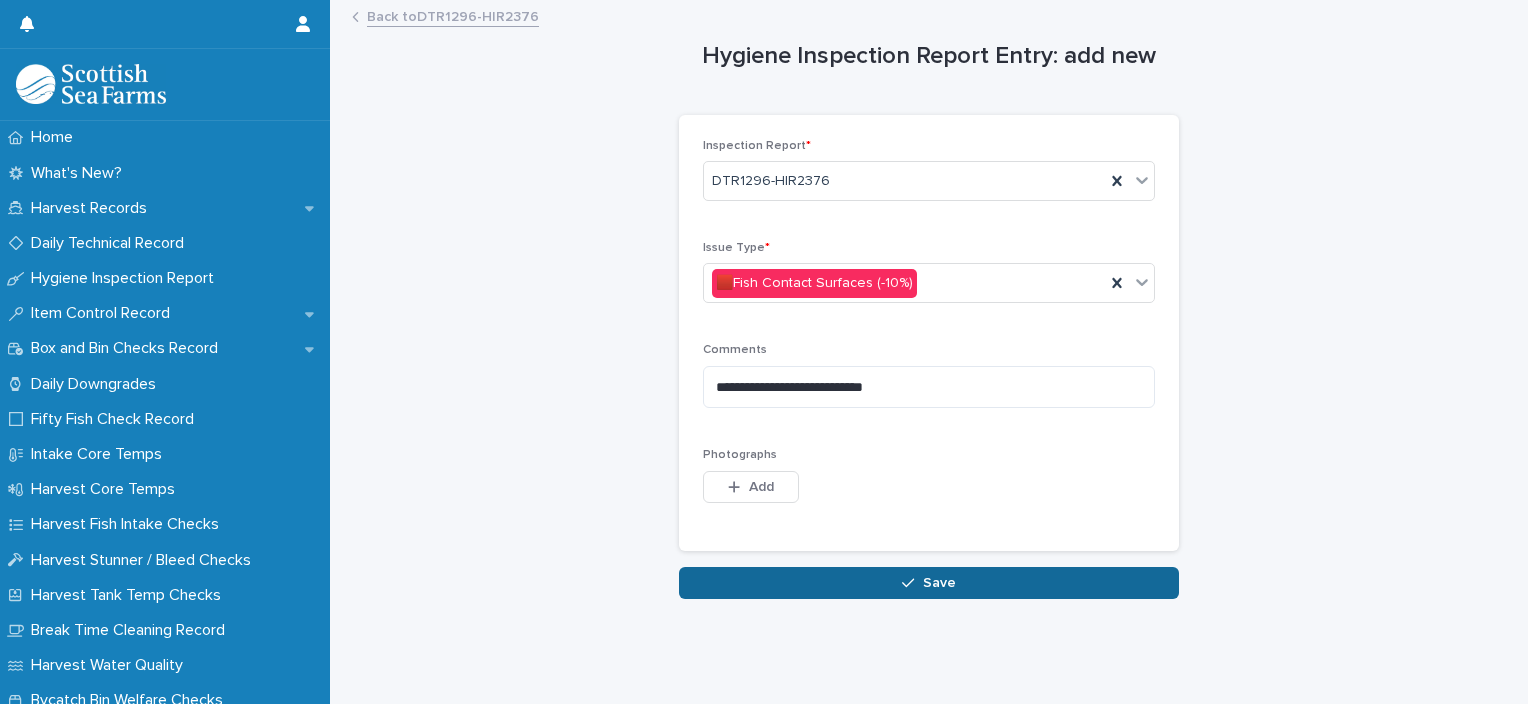 click on "Save" at bounding box center [939, 583] 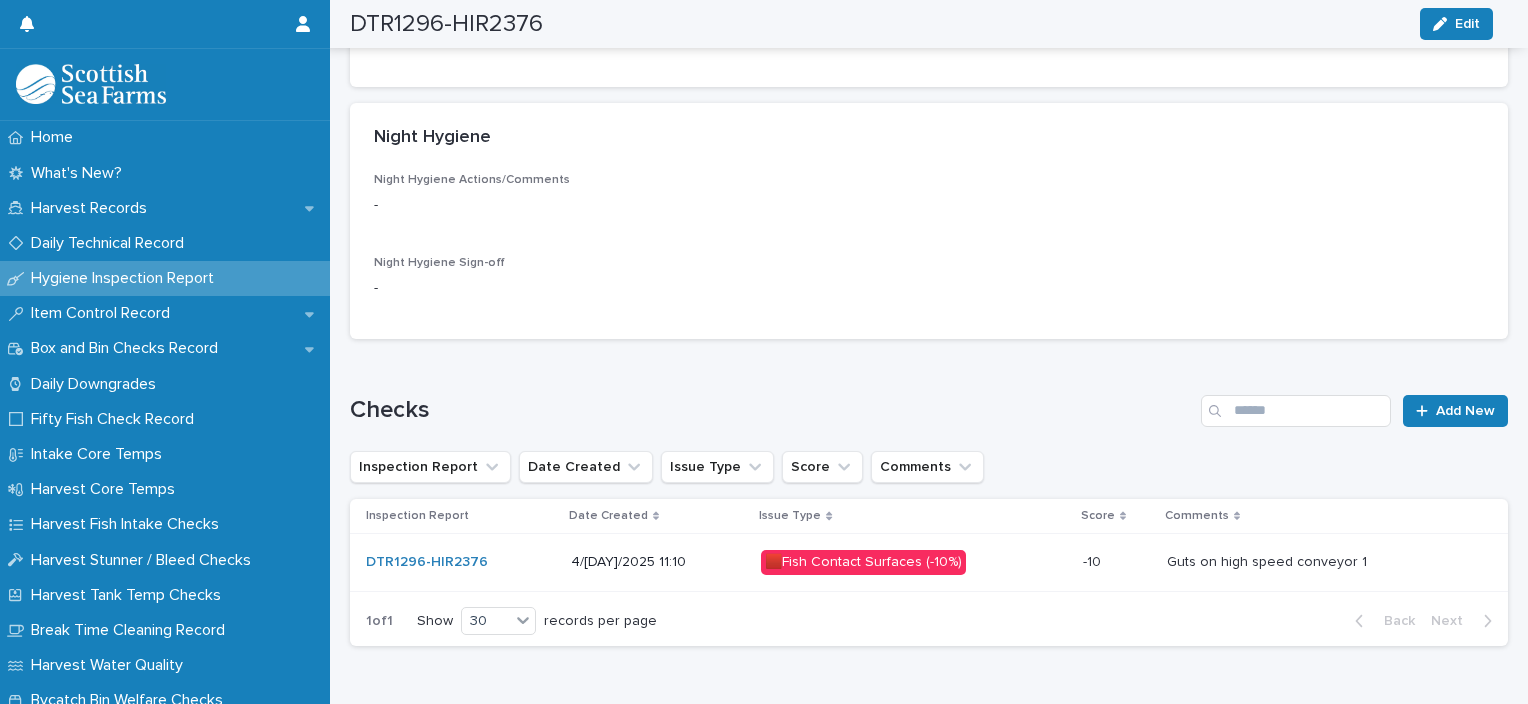scroll, scrollTop: 851, scrollLeft: 0, axis: vertical 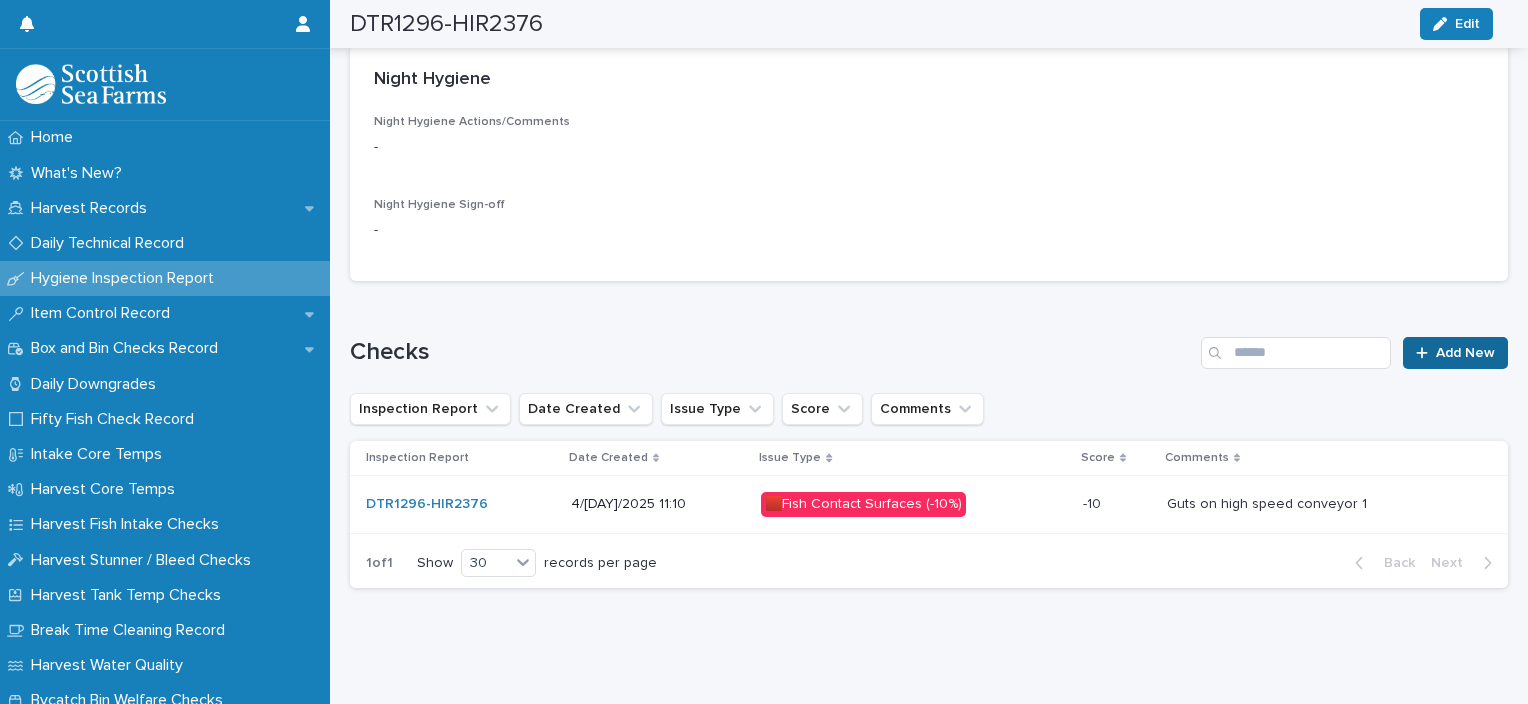 click on "Add New" at bounding box center (1465, 353) 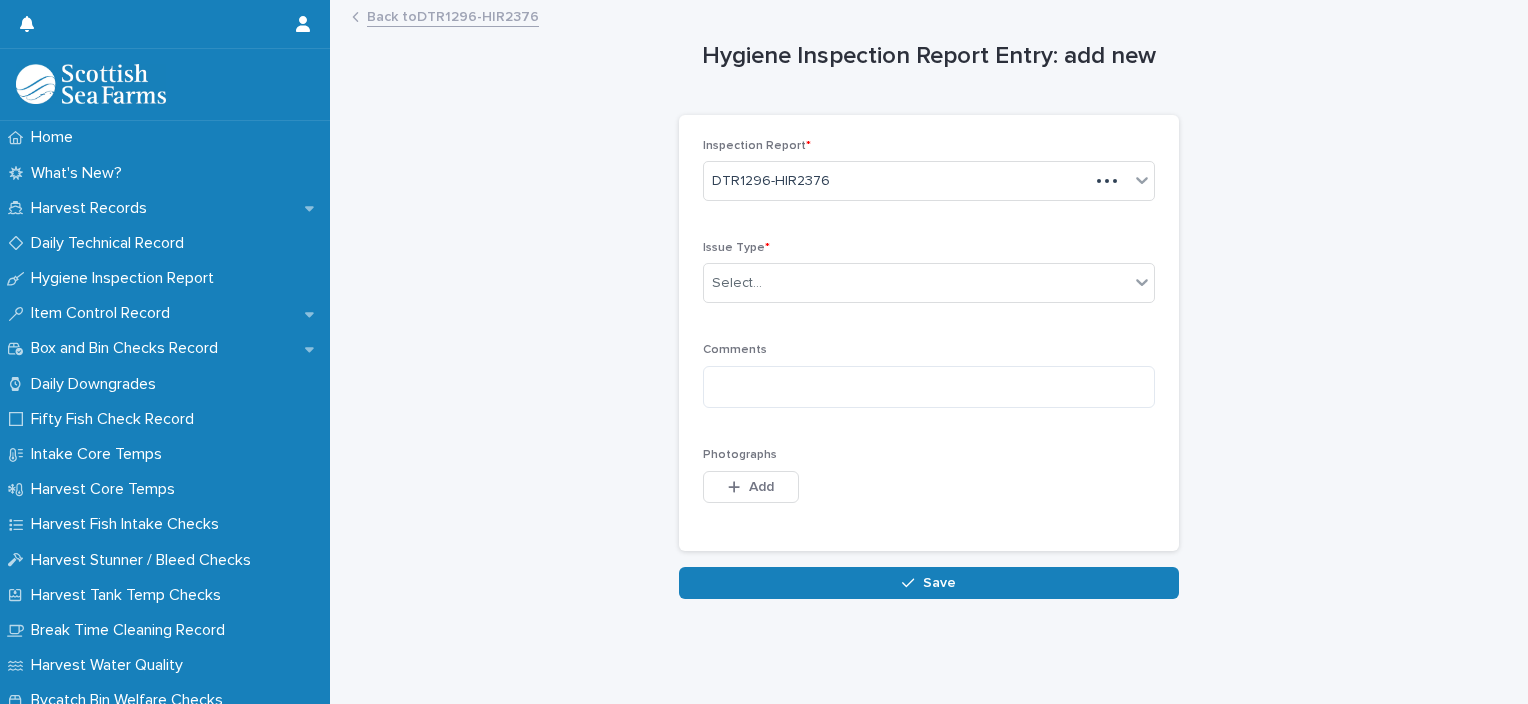 scroll, scrollTop: 0, scrollLeft: 0, axis: both 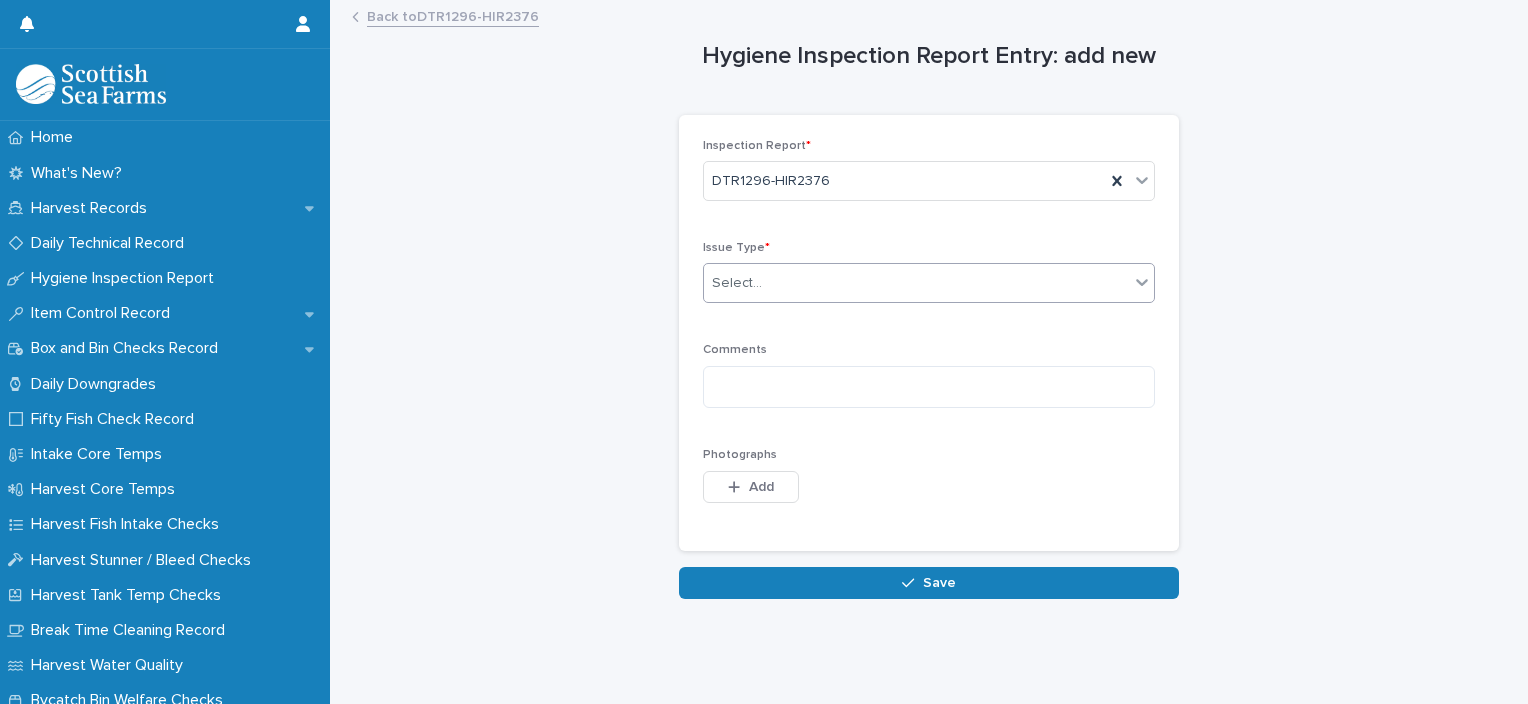 click on "Select..." at bounding box center (916, 283) 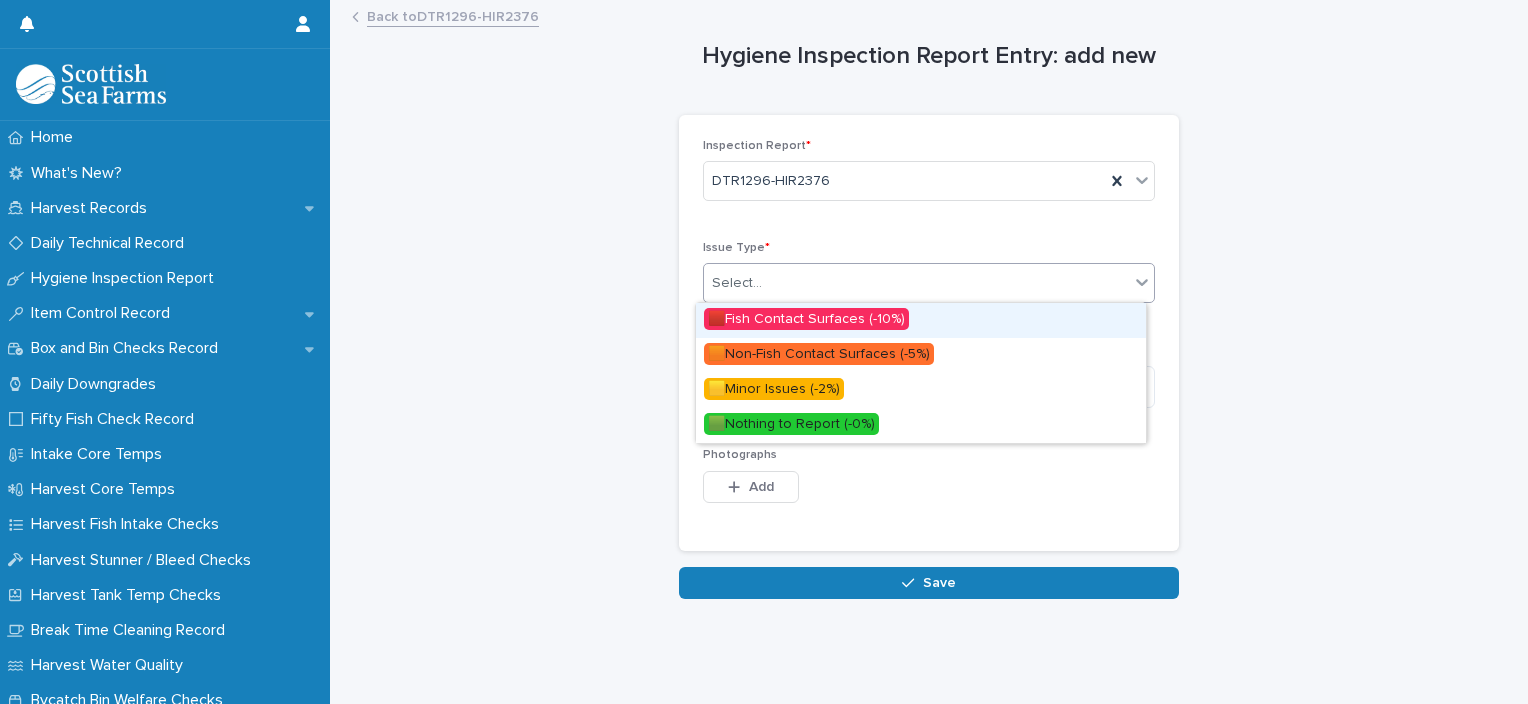 click on "🟥Fish Contact Surfaces (-10%)" at bounding box center [921, 320] 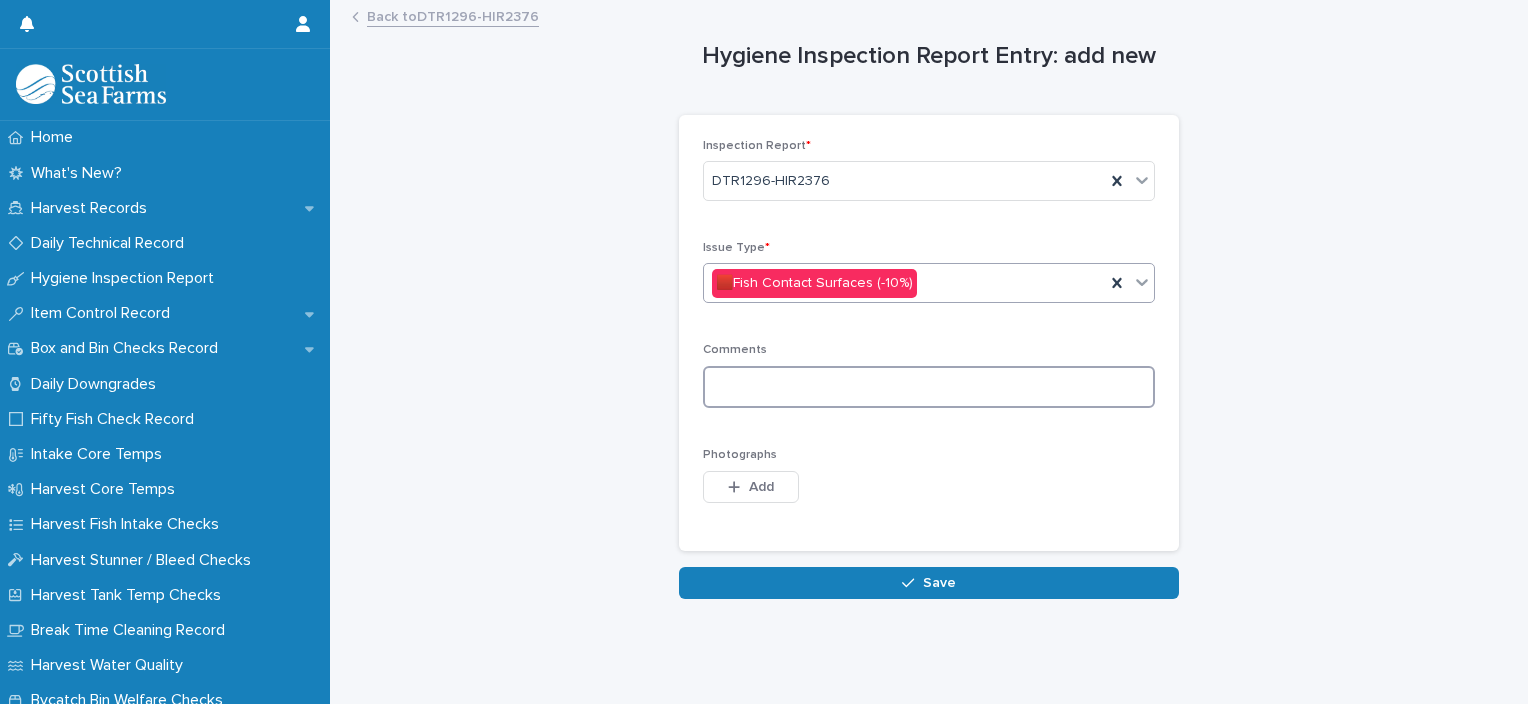 click at bounding box center [929, 387] 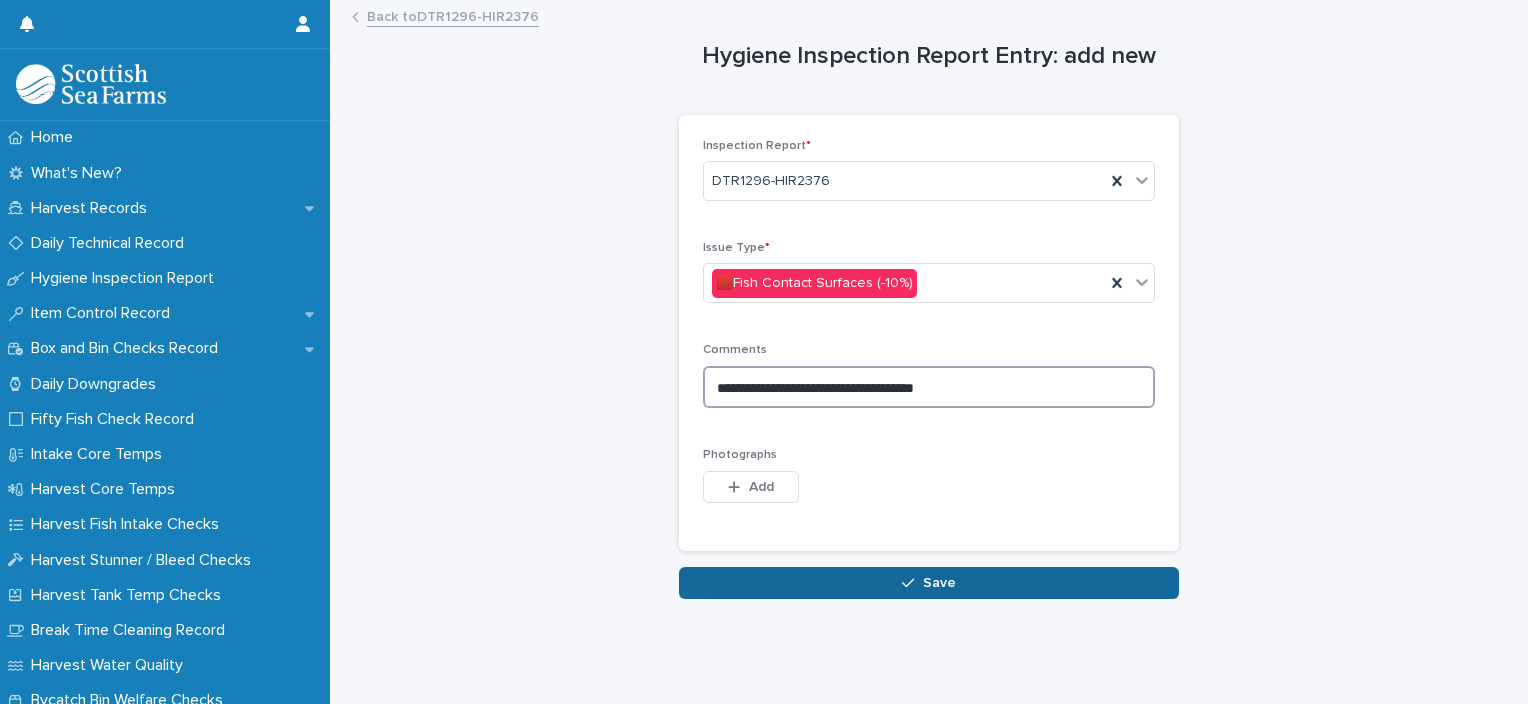 type on "**********" 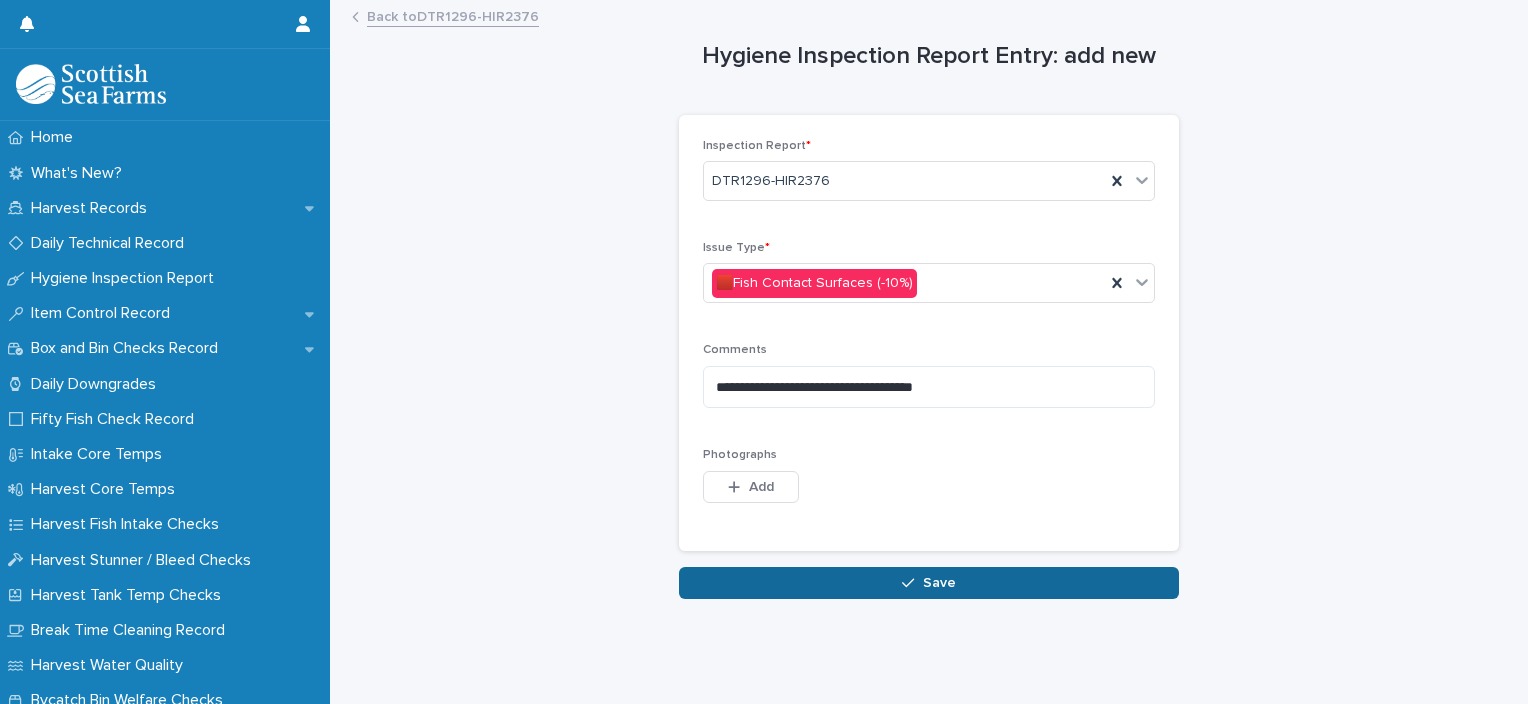 click on "Save" at bounding box center (929, 583) 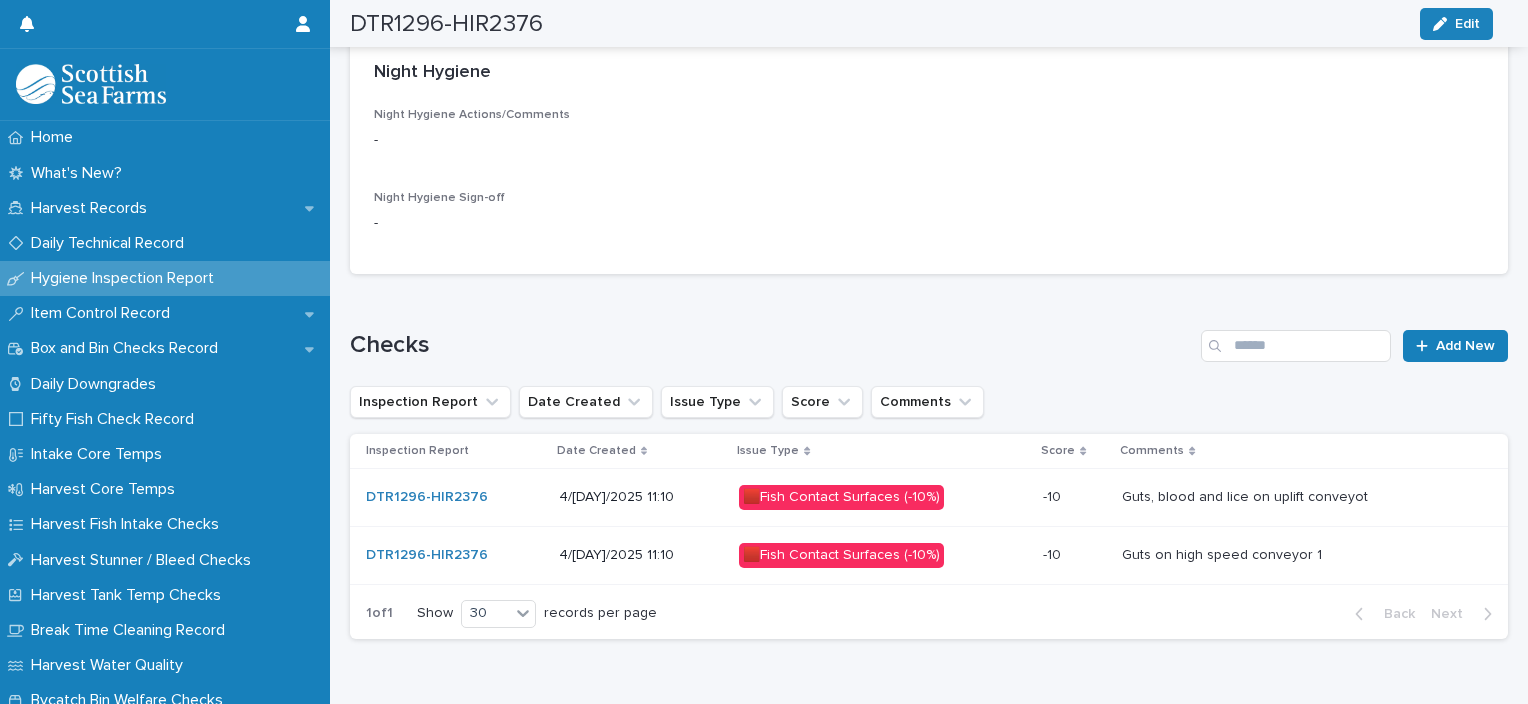 scroll, scrollTop: 908, scrollLeft: 0, axis: vertical 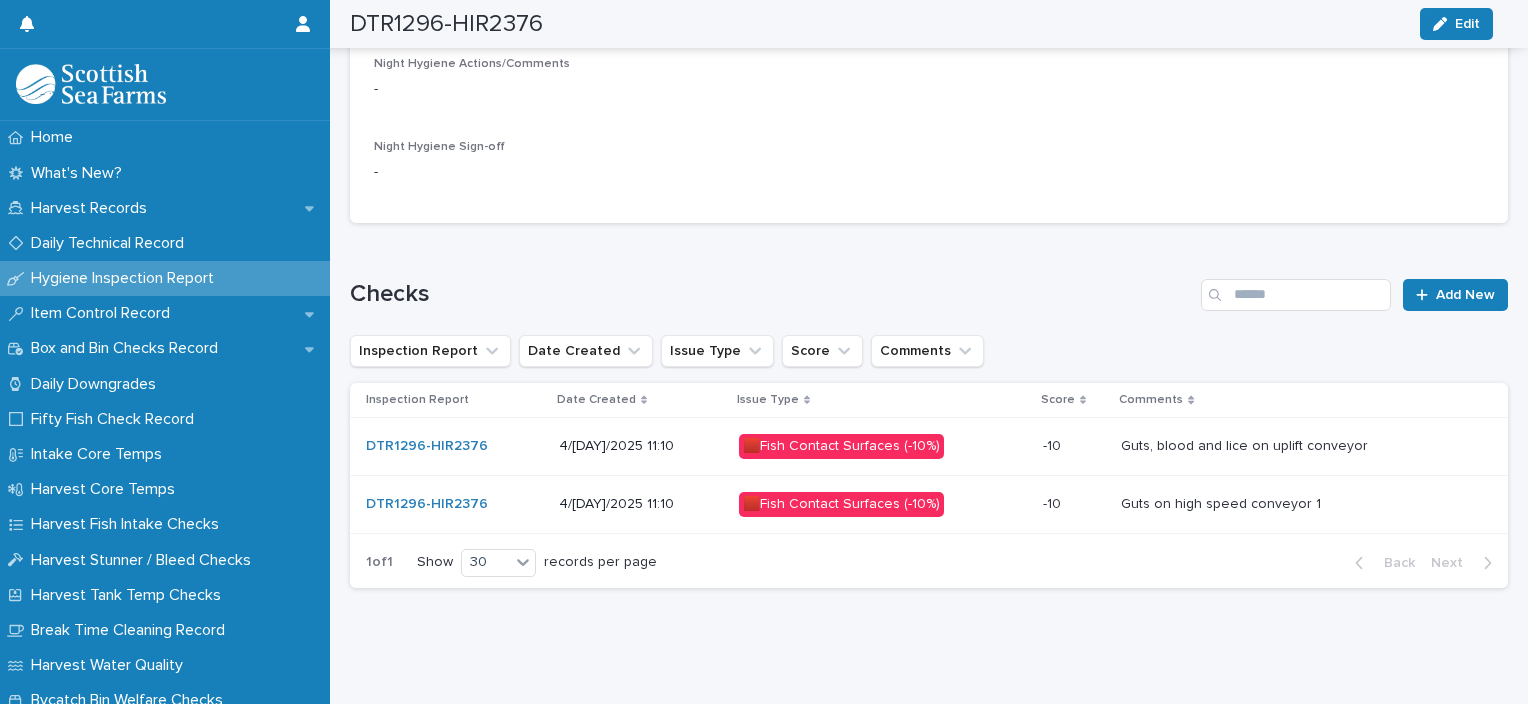 click on "🟥Fish Contact Surfaces (-10%)" at bounding box center (883, 446) 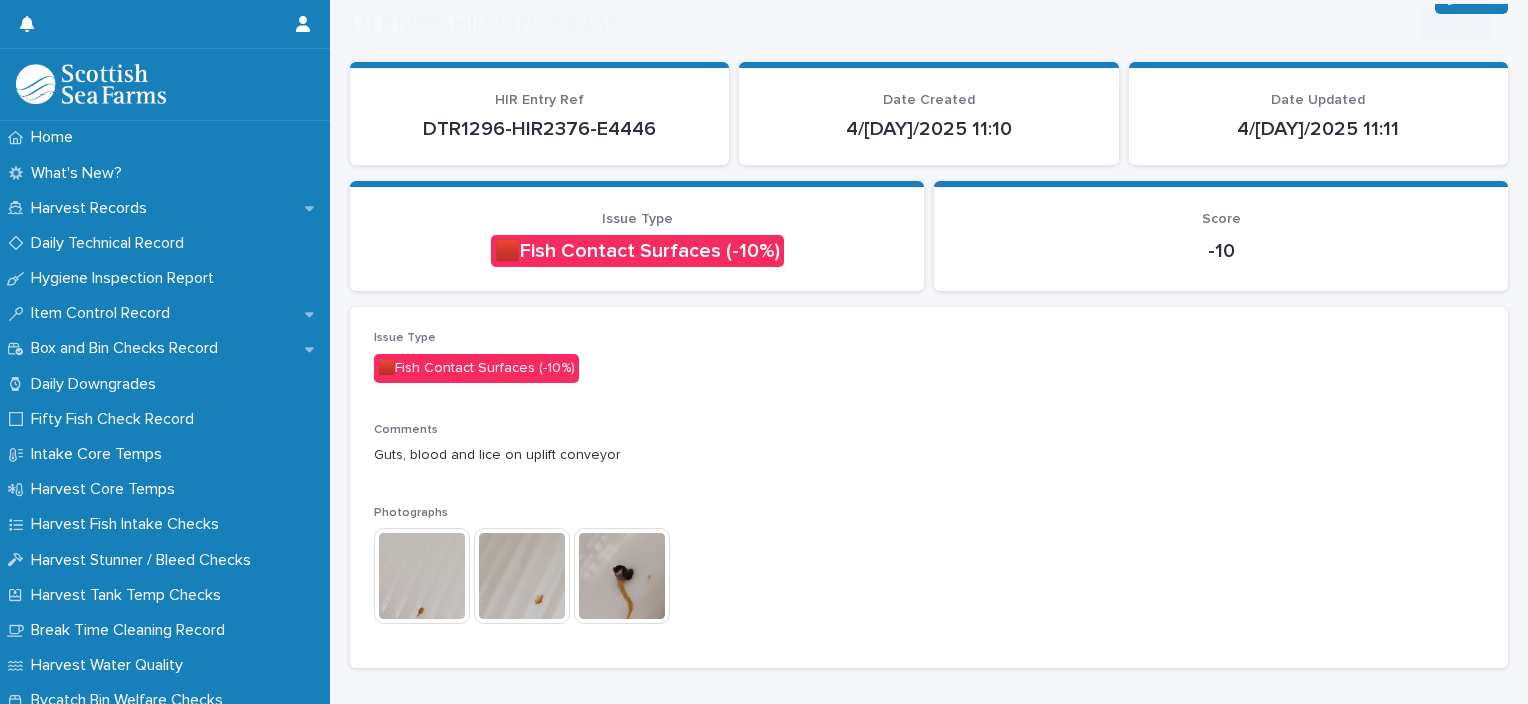 scroll, scrollTop: 123, scrollLeft: 0, axis: vertical 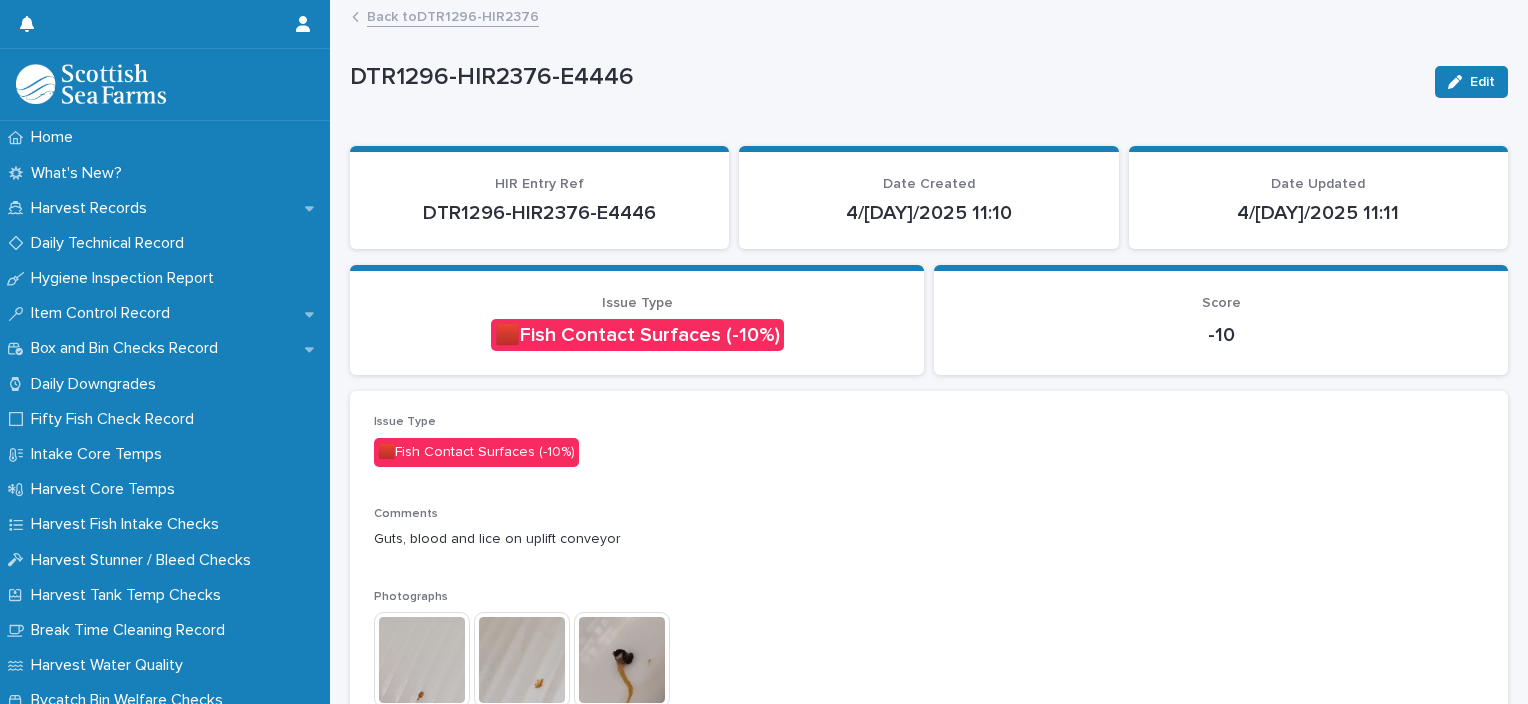 click on "Back to  DTR1296-HIR2376" at bounding box center [453, 15] 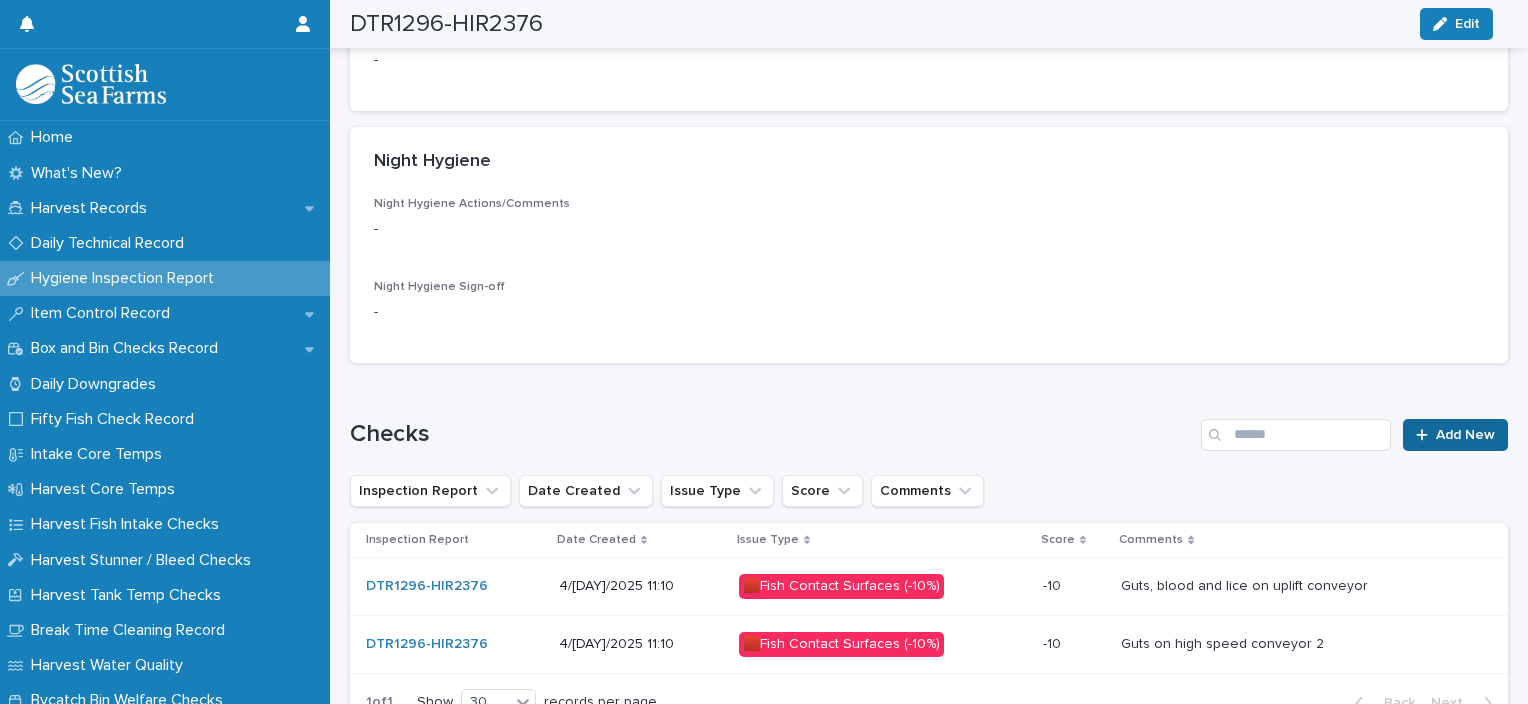 scroll, scrollTop: 760, scrollLeft: 0, axis: vertical 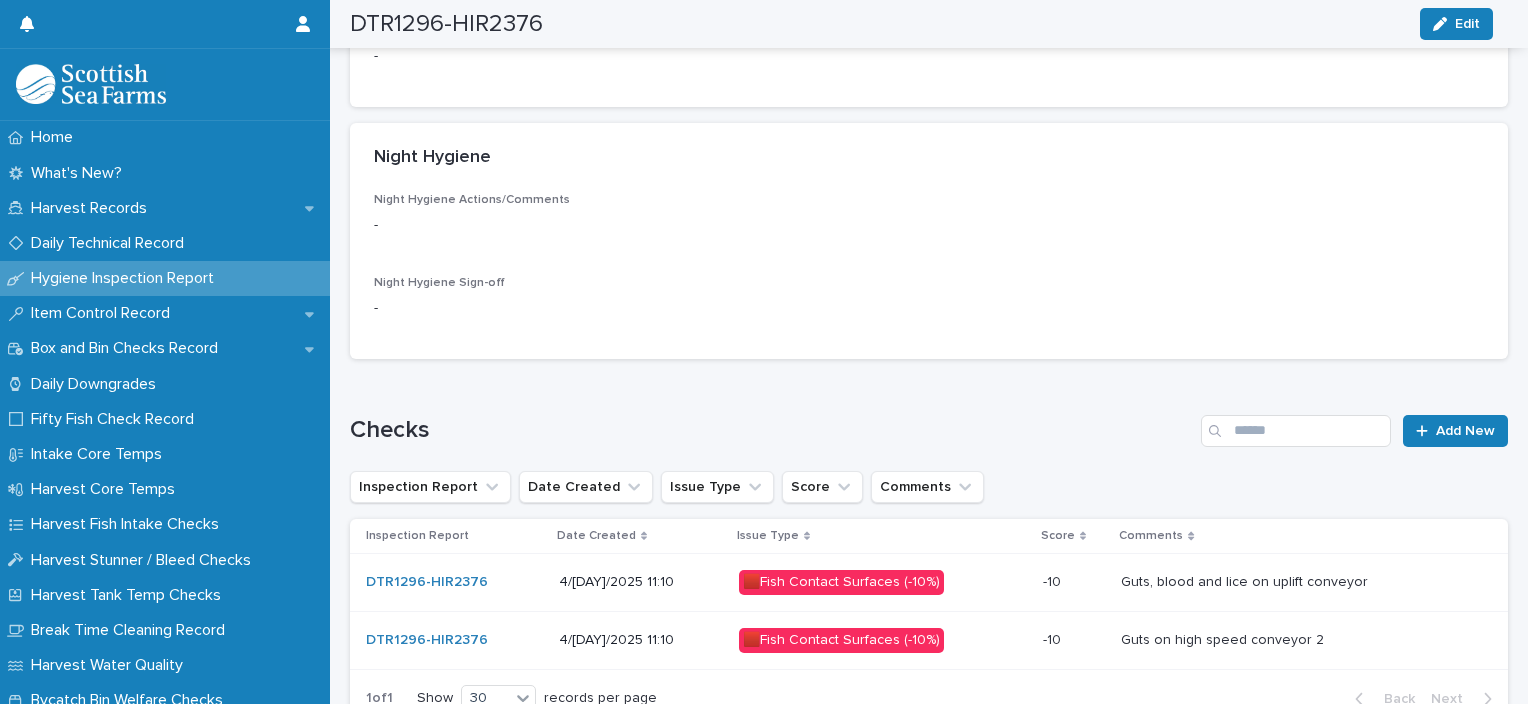 click on "🟥Fish Contact Surfaces (-10%)" at bounding box center (883, 640) 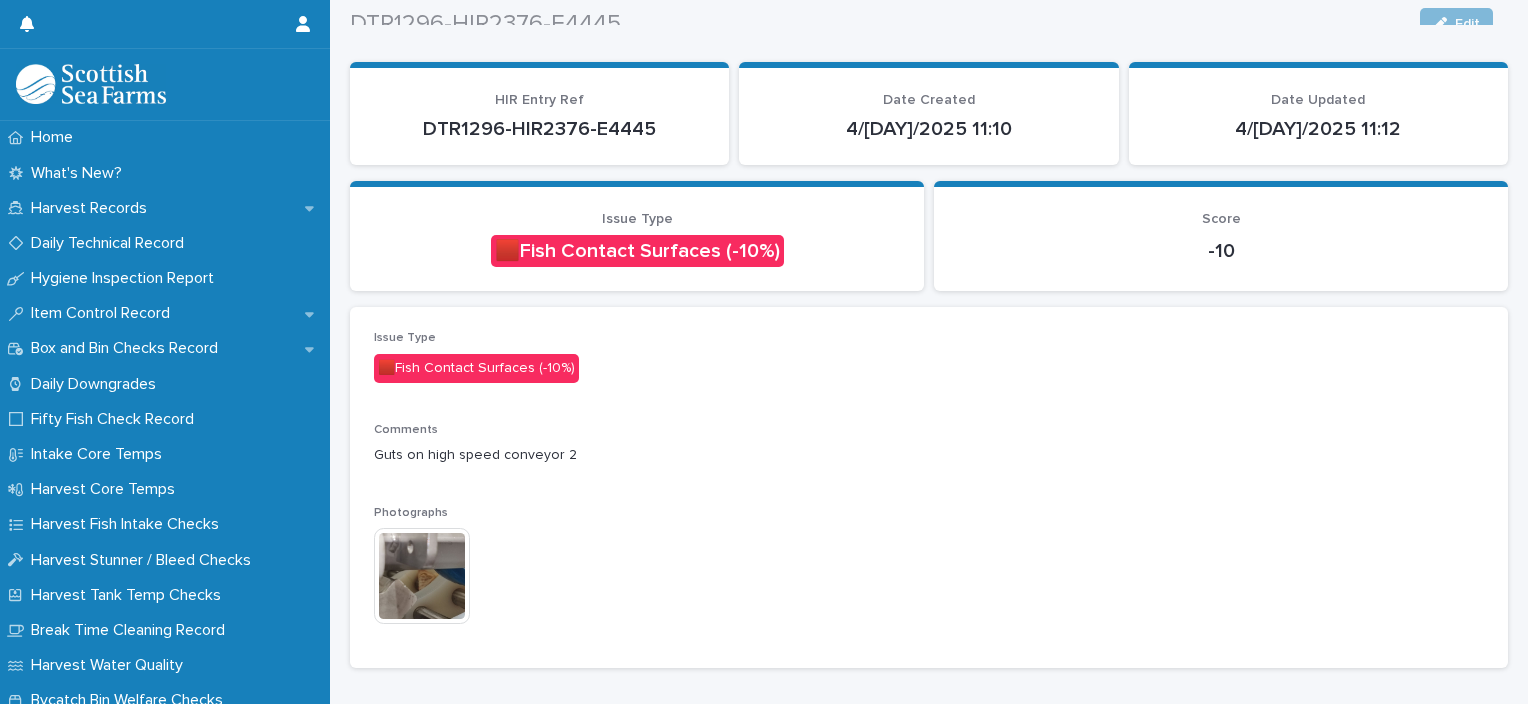 scroll, scrollTop: 123, scrollLeft: 0, axis: vertical 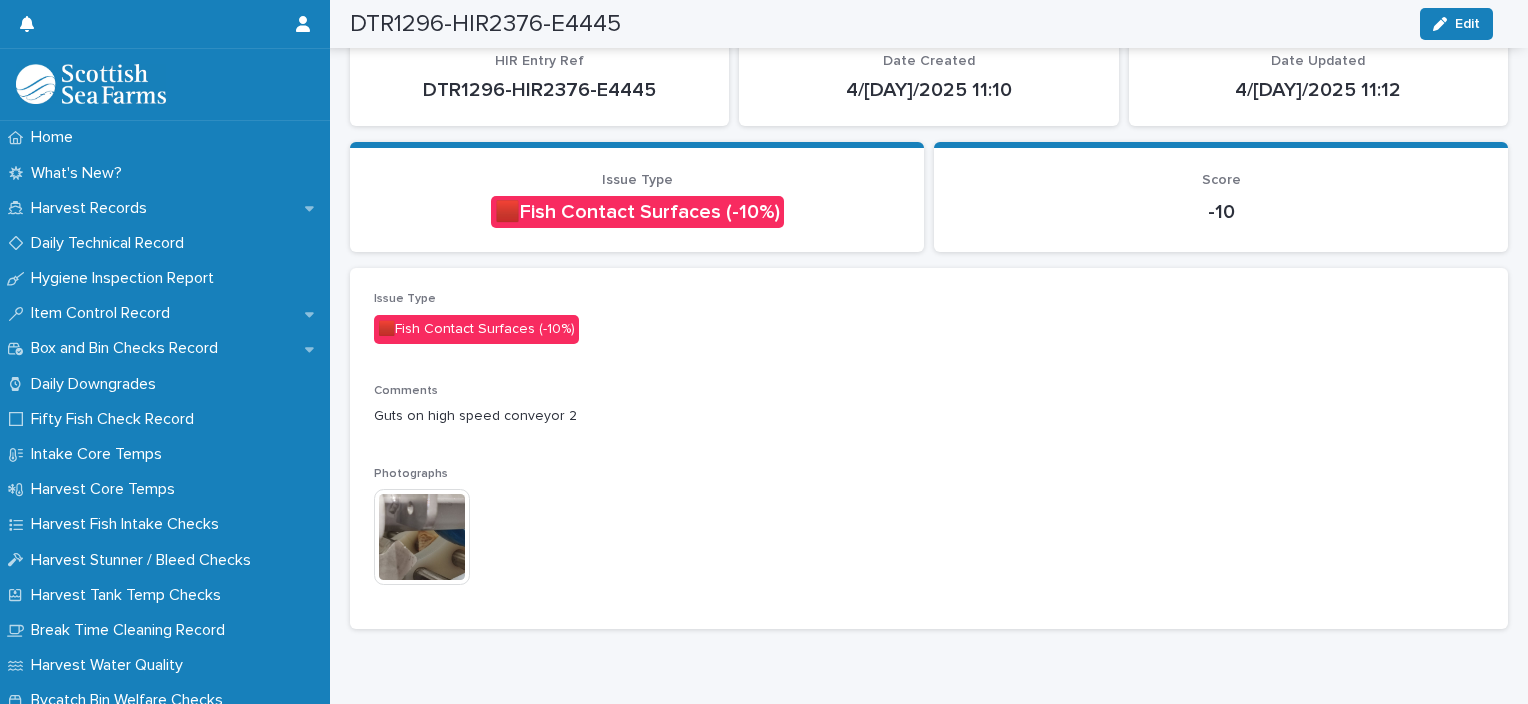 click at bounding box center (422, 537) 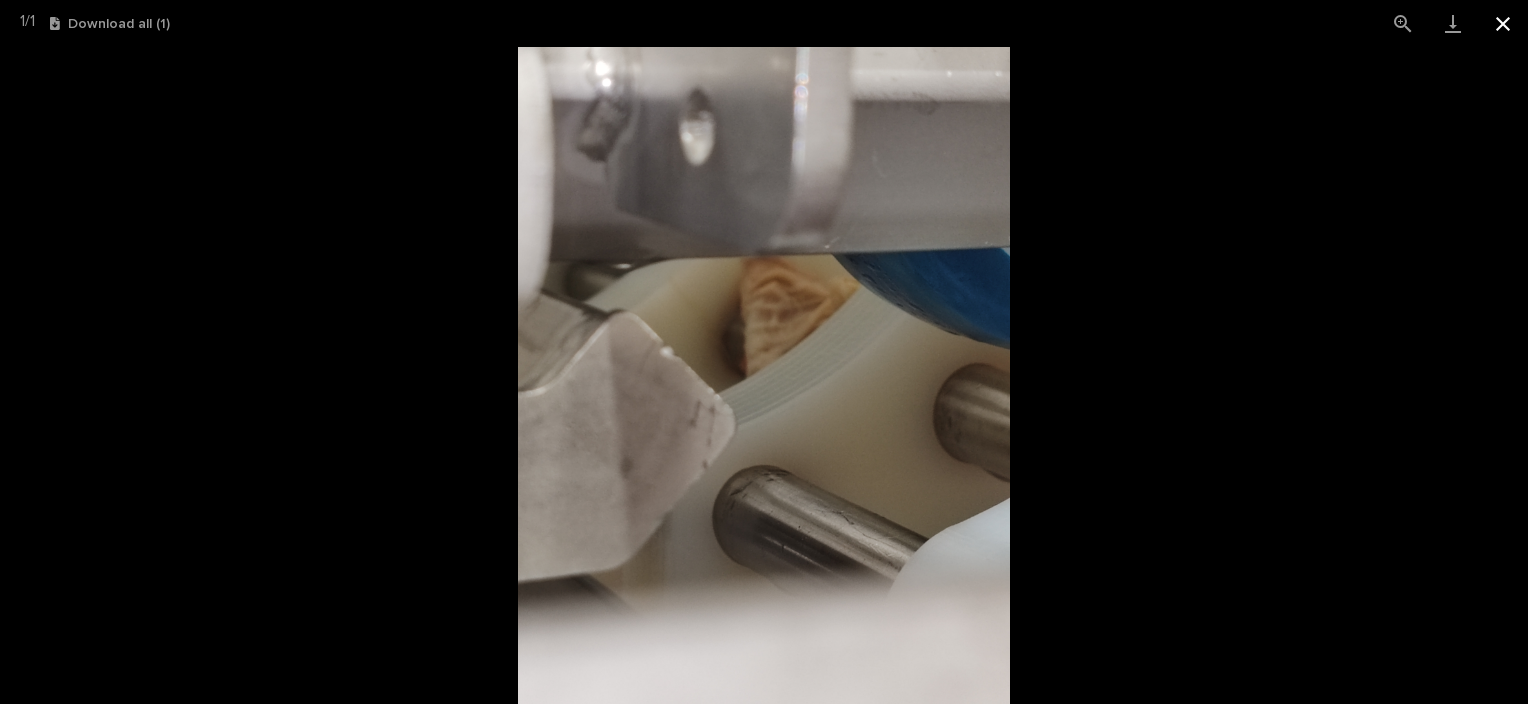 click at bounding box center (1503, 23) 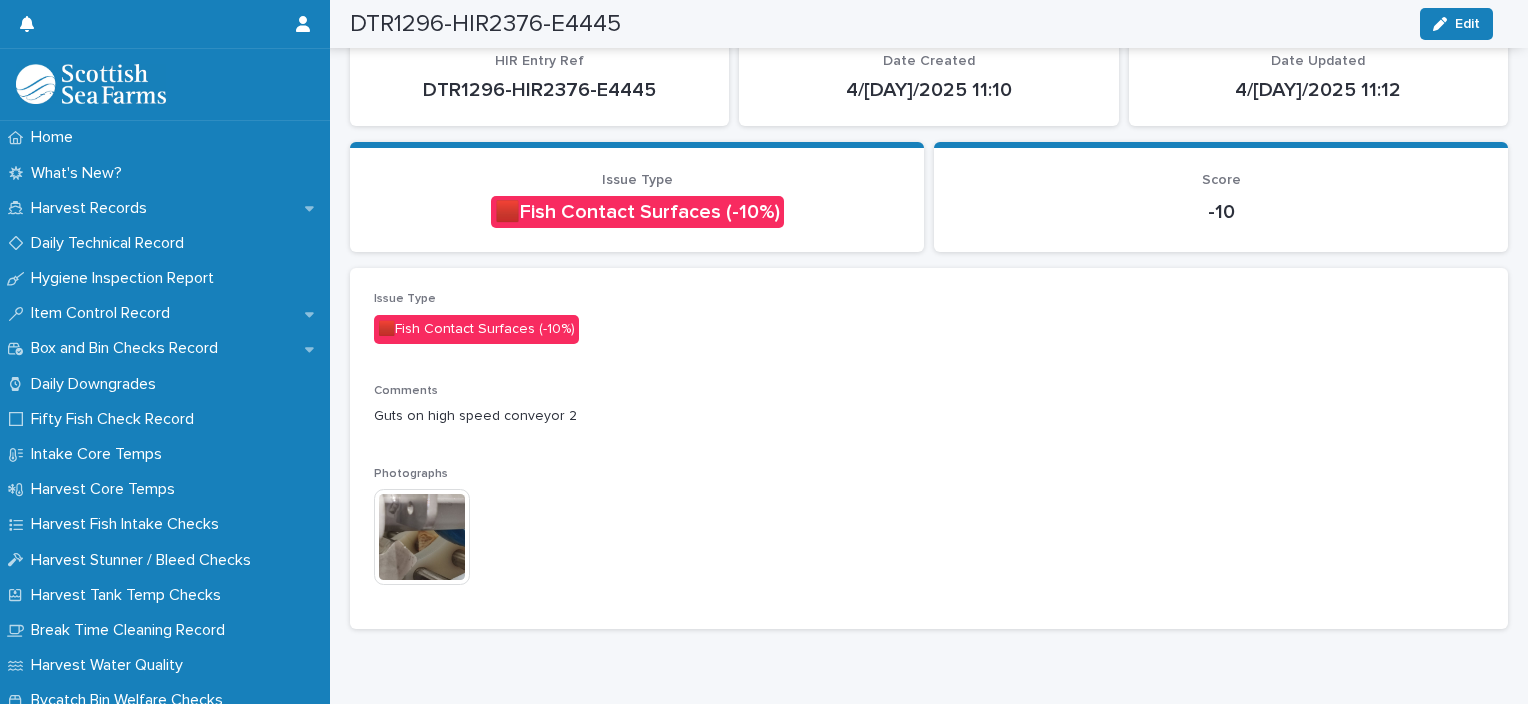 scroll, scrollTop: 0, scrollLeft: 0, axis: both 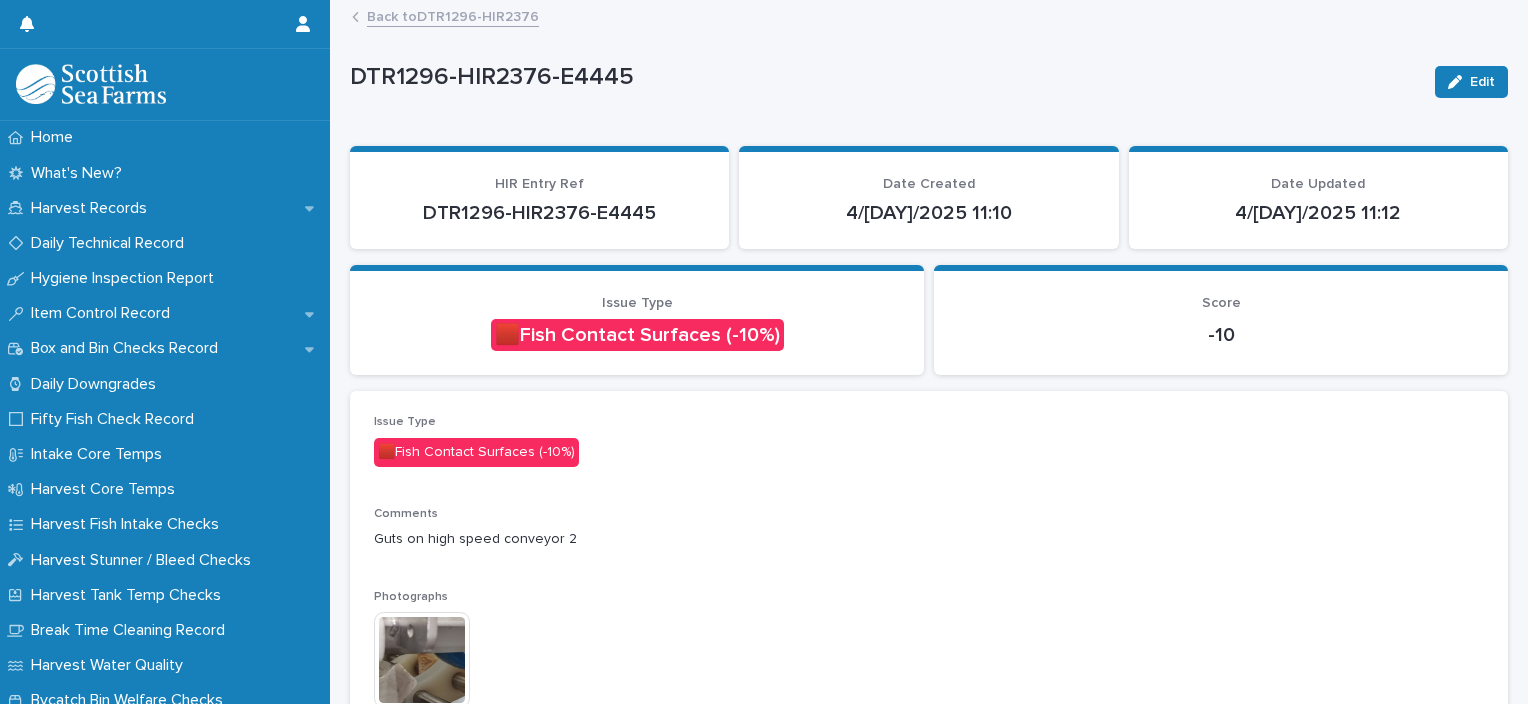 click on "Back to  DTR1296-HIR2376" at bounding box center (453, 15) 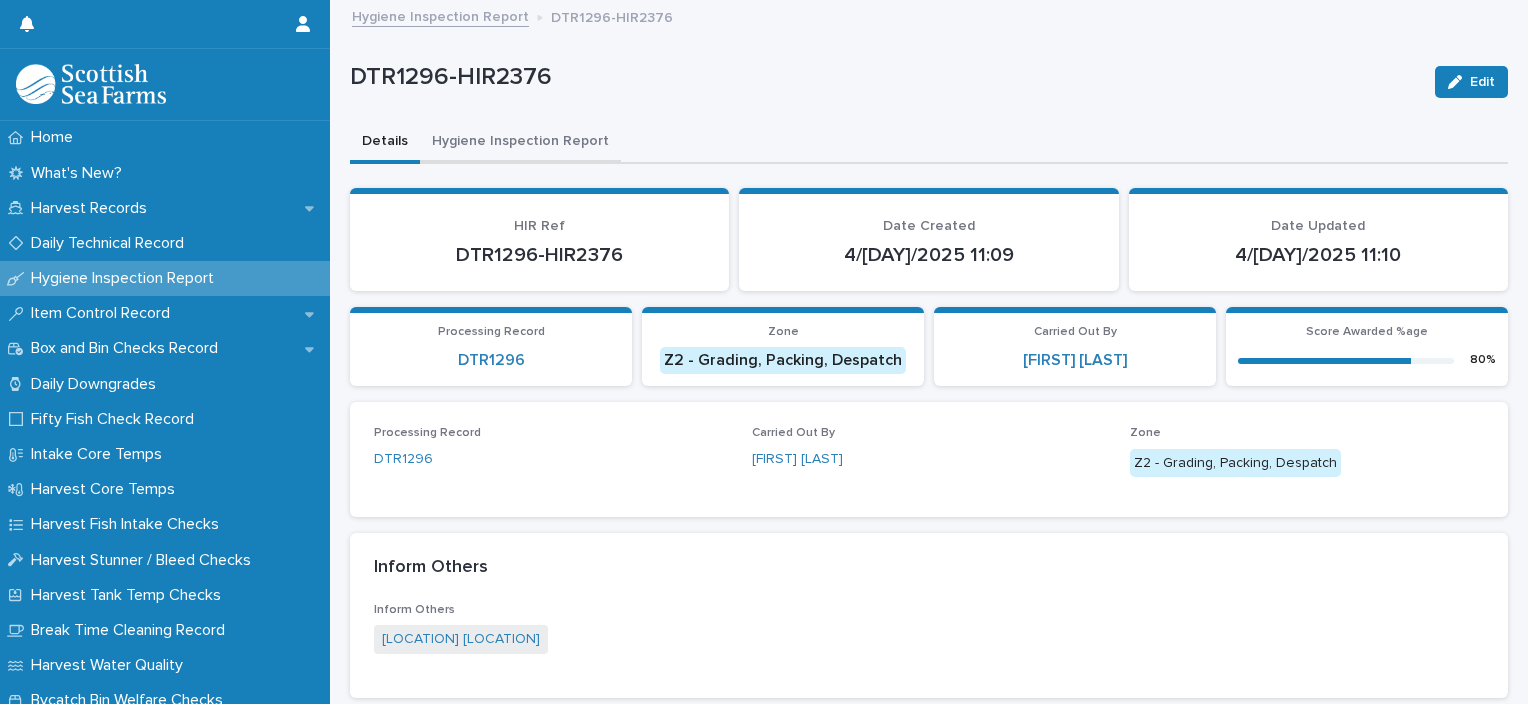 click on "Hygiene Inspection Report" at bounding box center (520, 143) 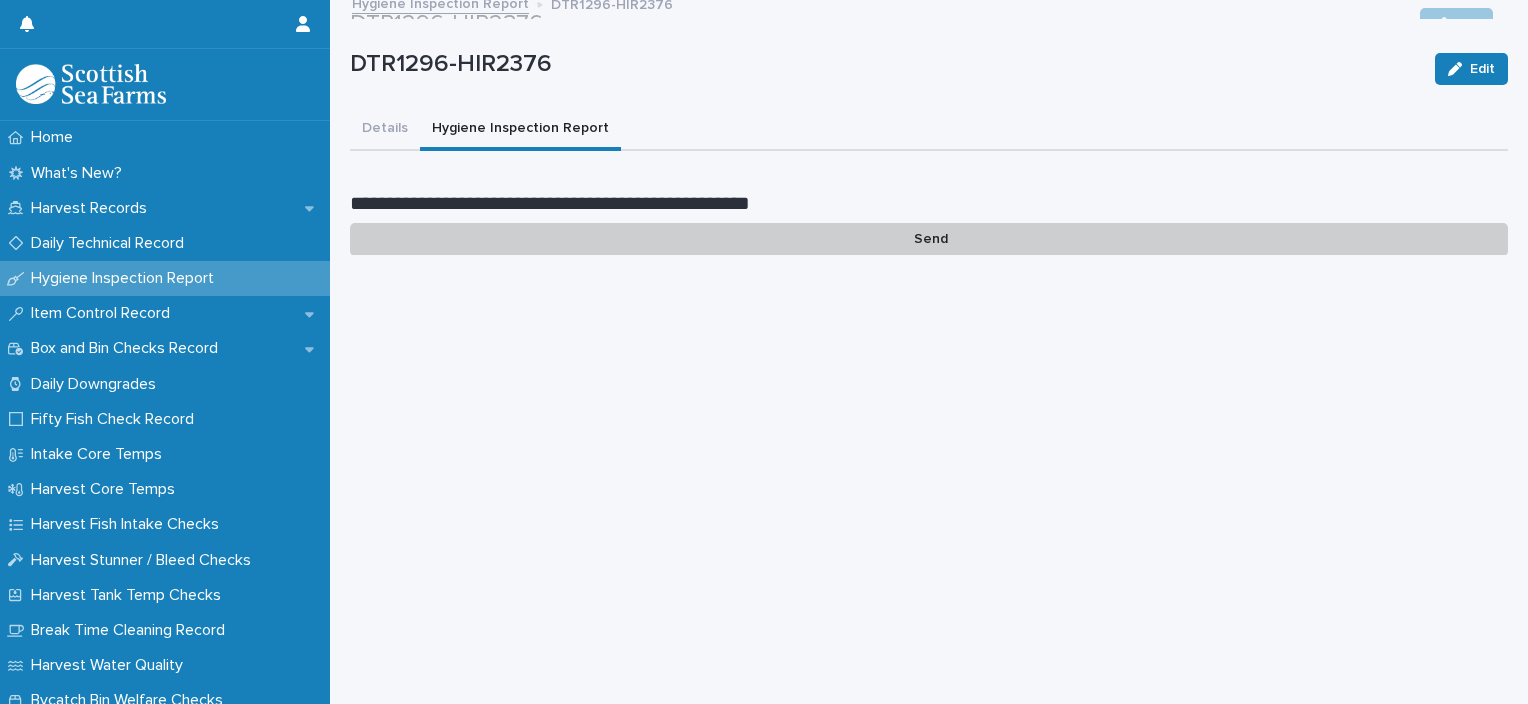 scroll, scrollTop: 0, scrollLeft: 0, axis: both 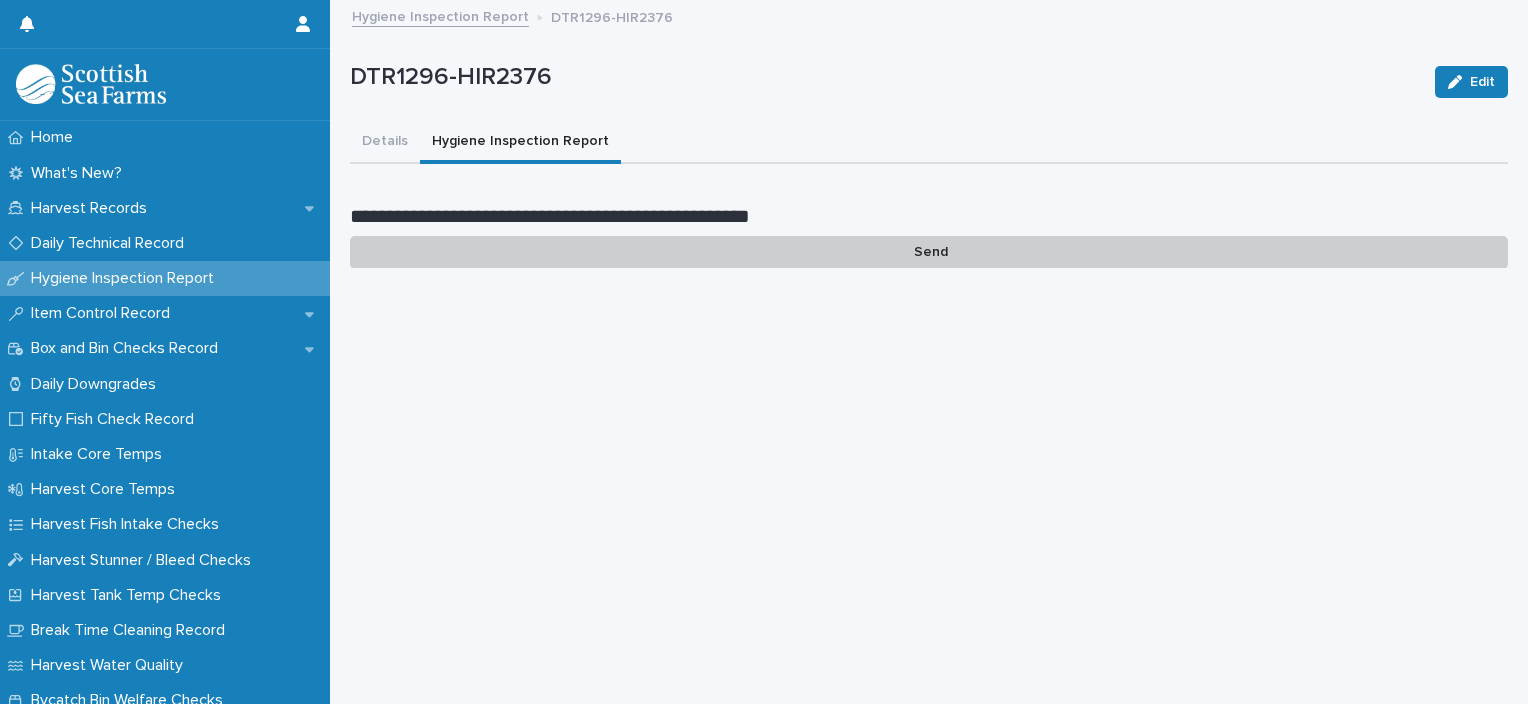 click on "Send" at bounding box center [929, 252] 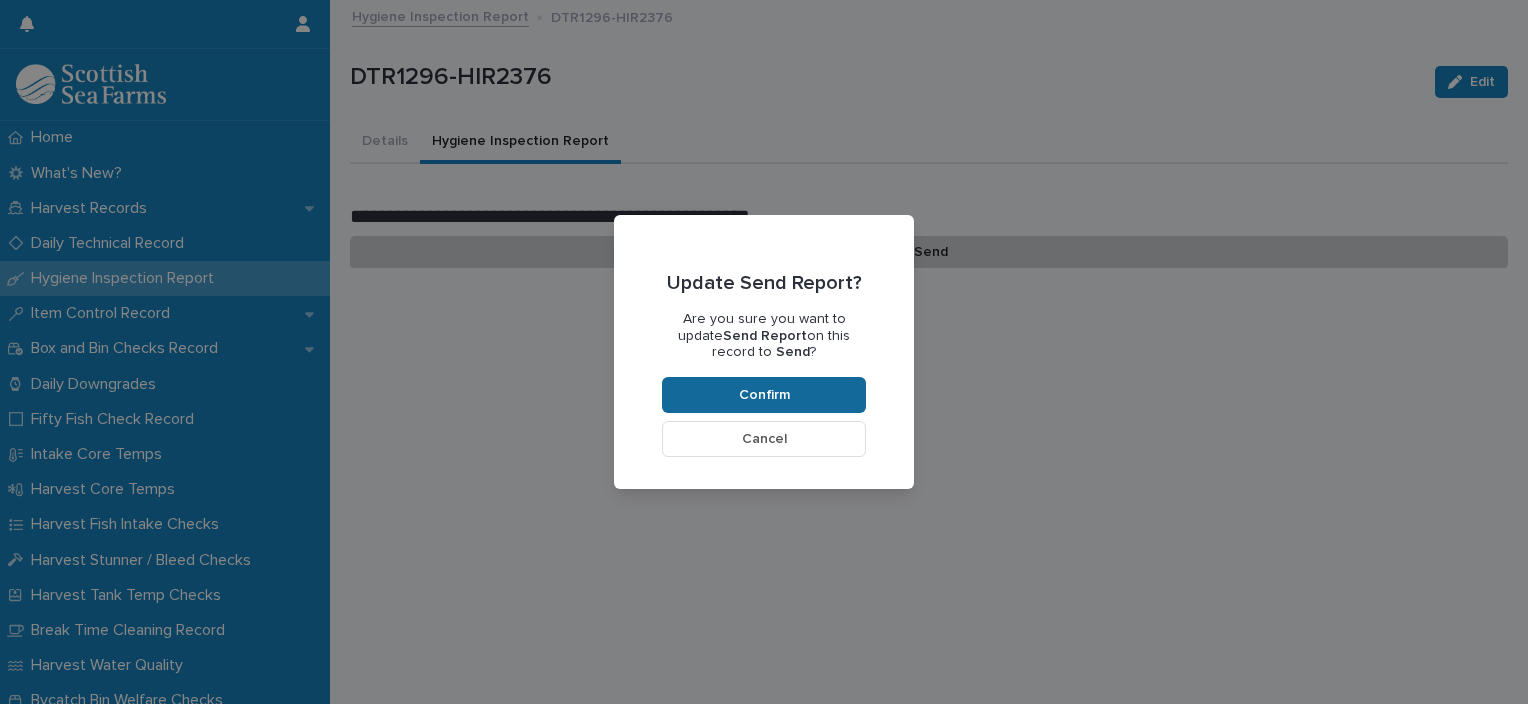 click on "Confirm" at bounding box center (764, 395) 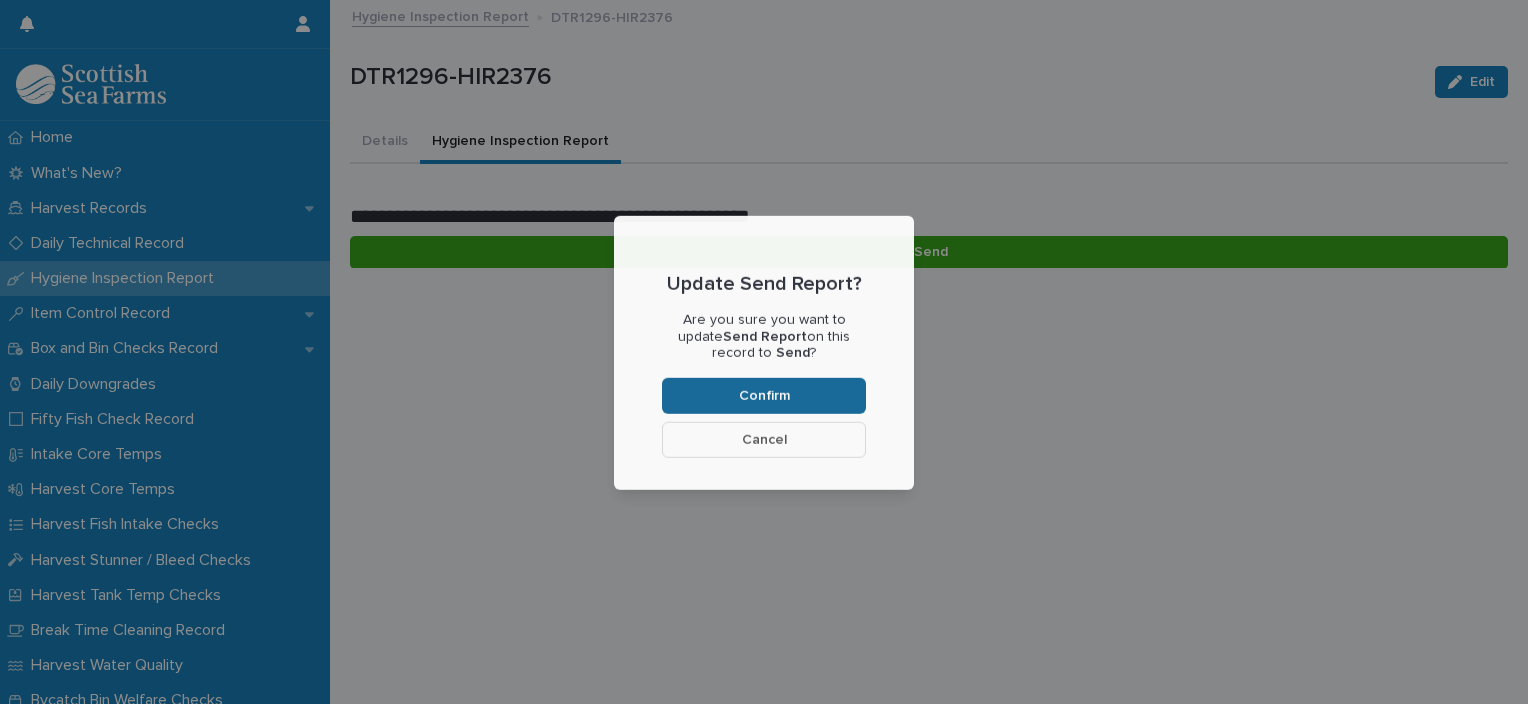scroll, scrollTop: 167, scrollLeft: 0, axis: vertical 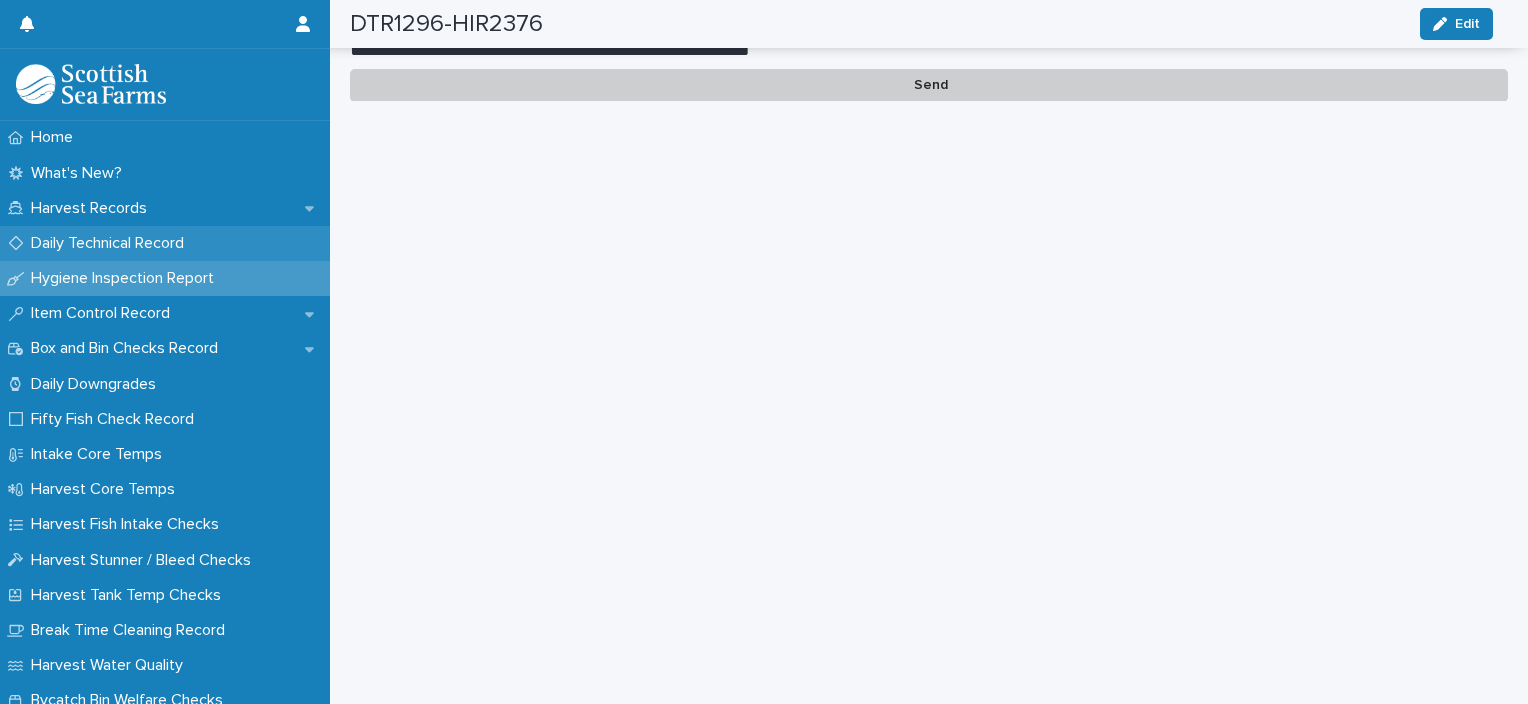 click on "Daily Technical Record" at bounding box center [111, 243] 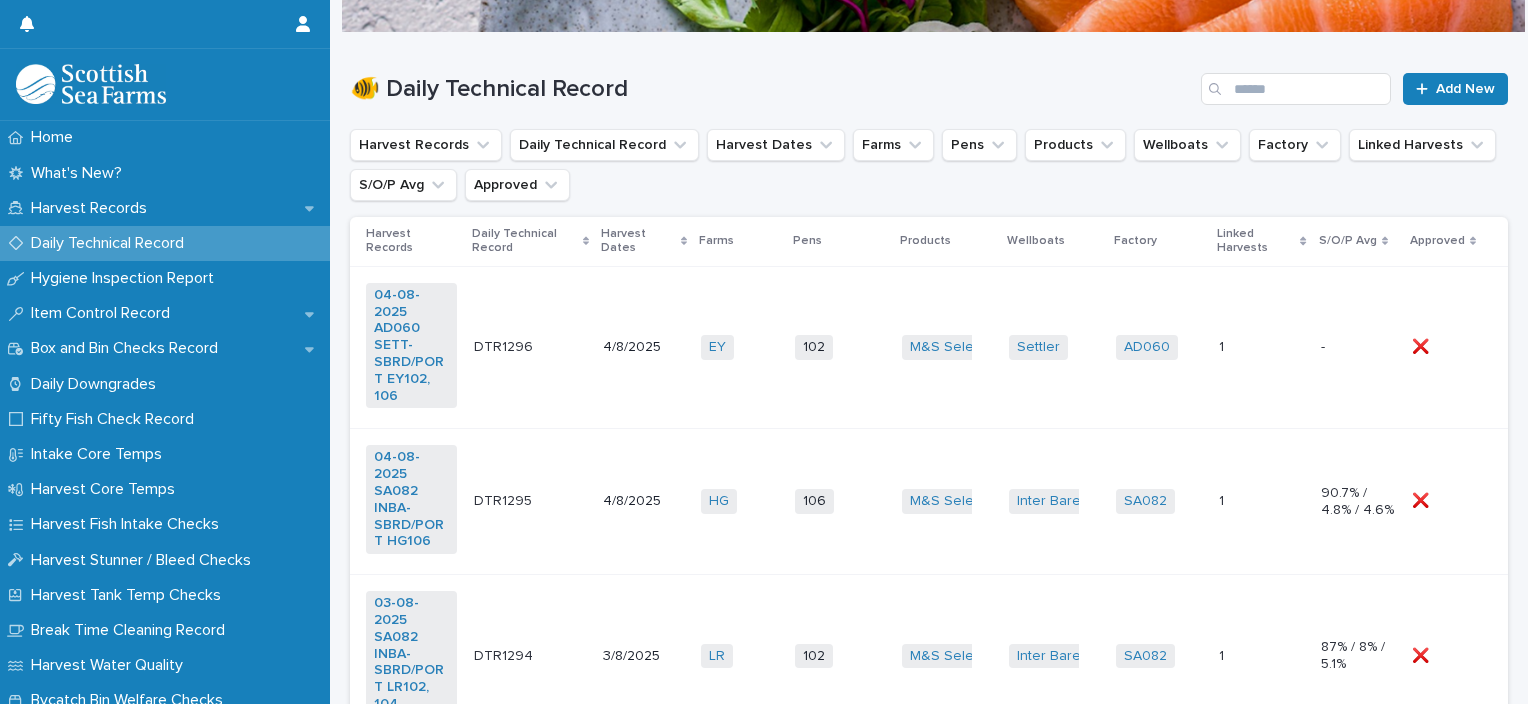 click on "Daily Technical Record" at bounding box center [111, 243] 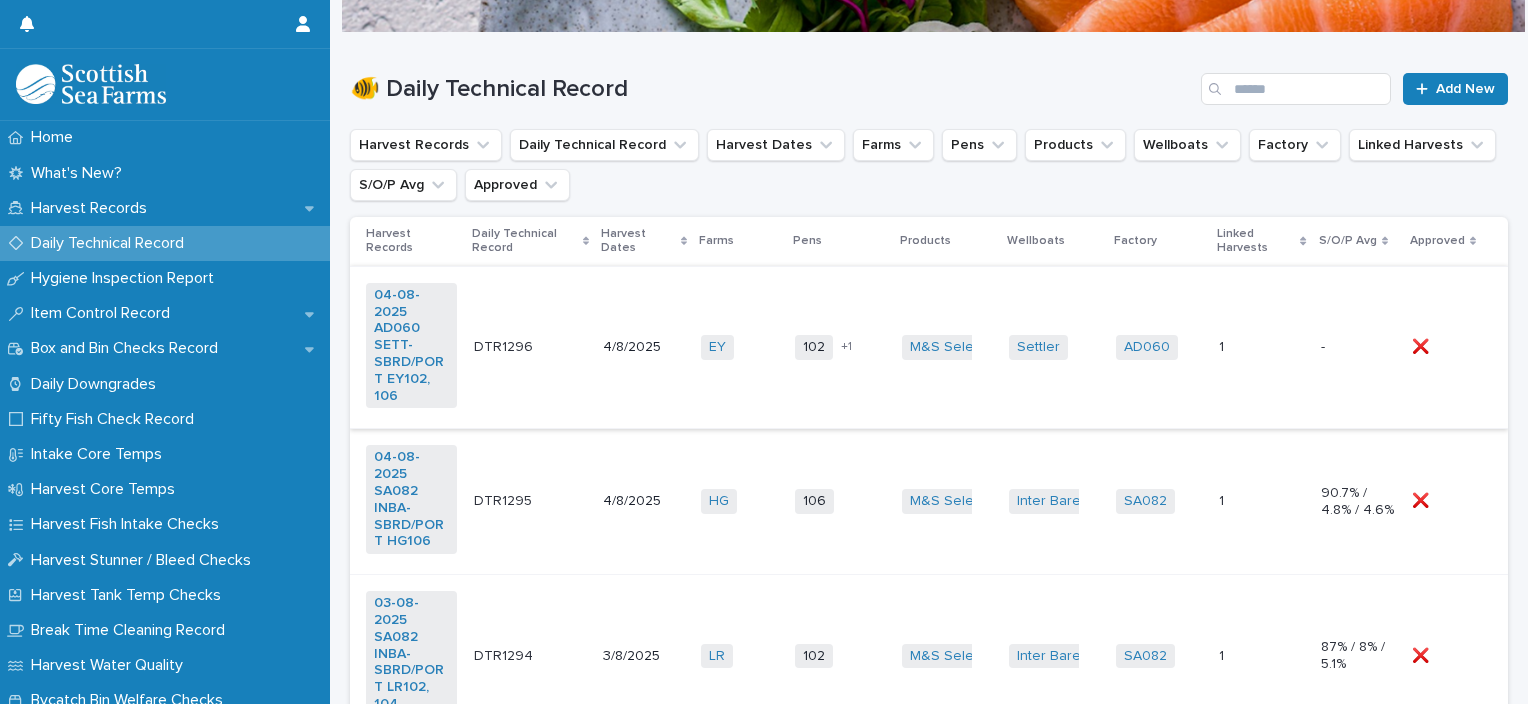 scroll, scrollTop: 0, scrollLeft: 0, axis: both 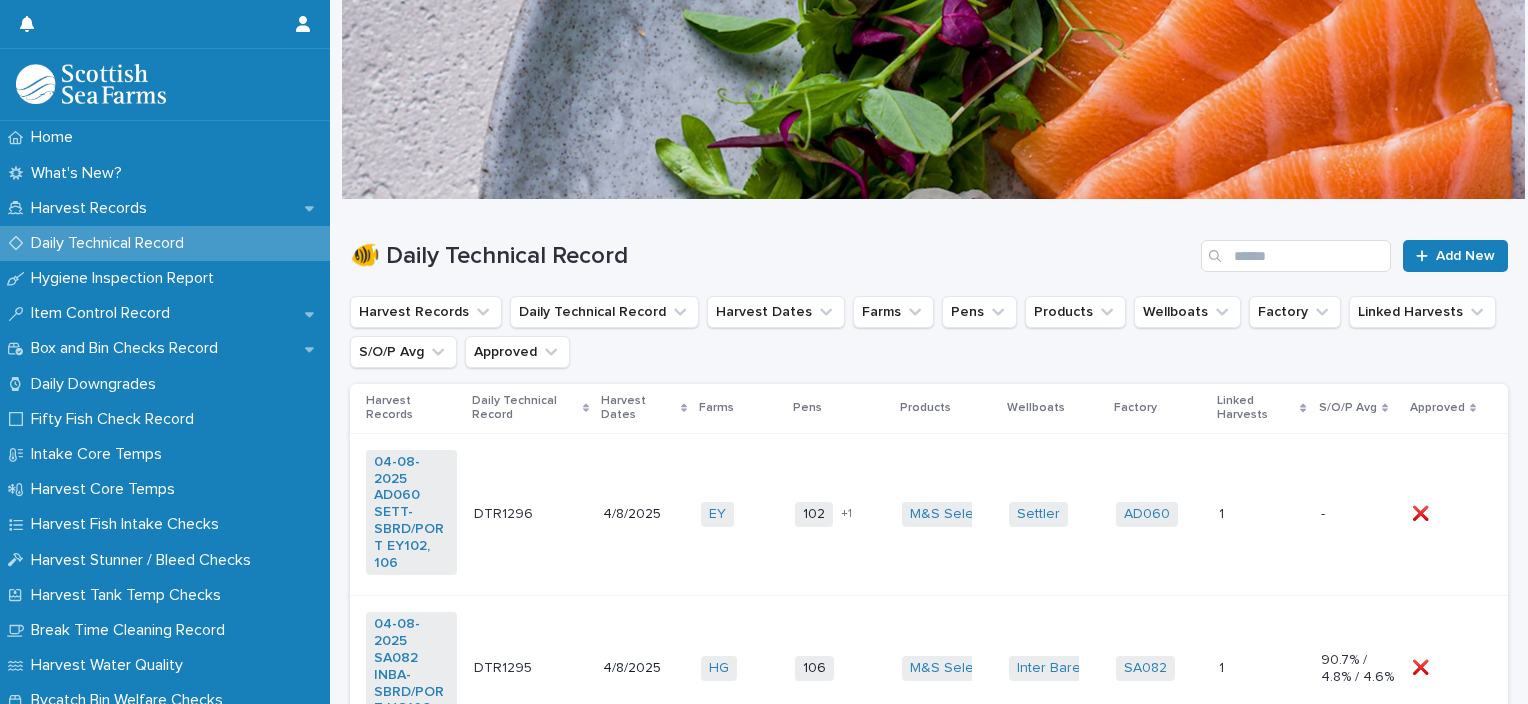 click on "EY   + 0" at bounding box center [740, 514] 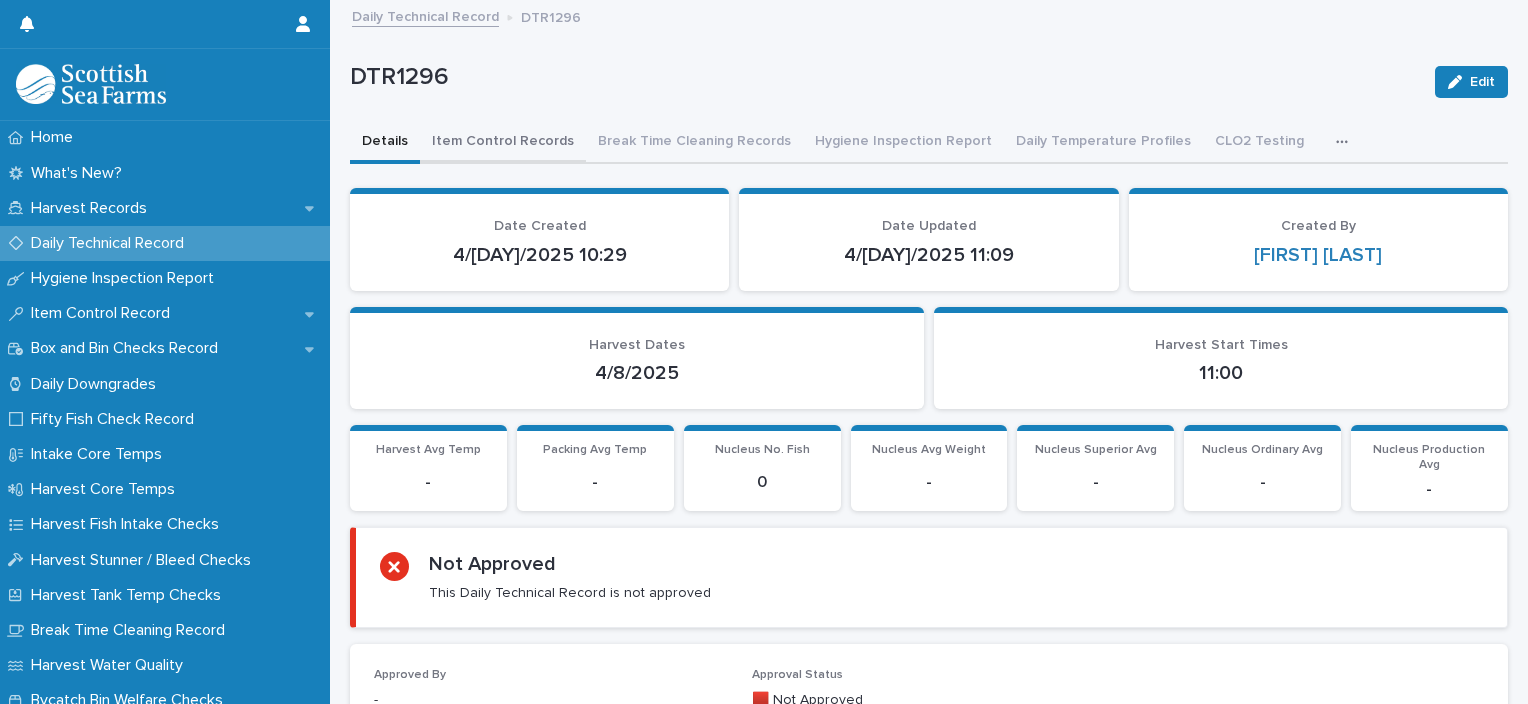 click on "Item Control Records" at bounding box center [503, 143] 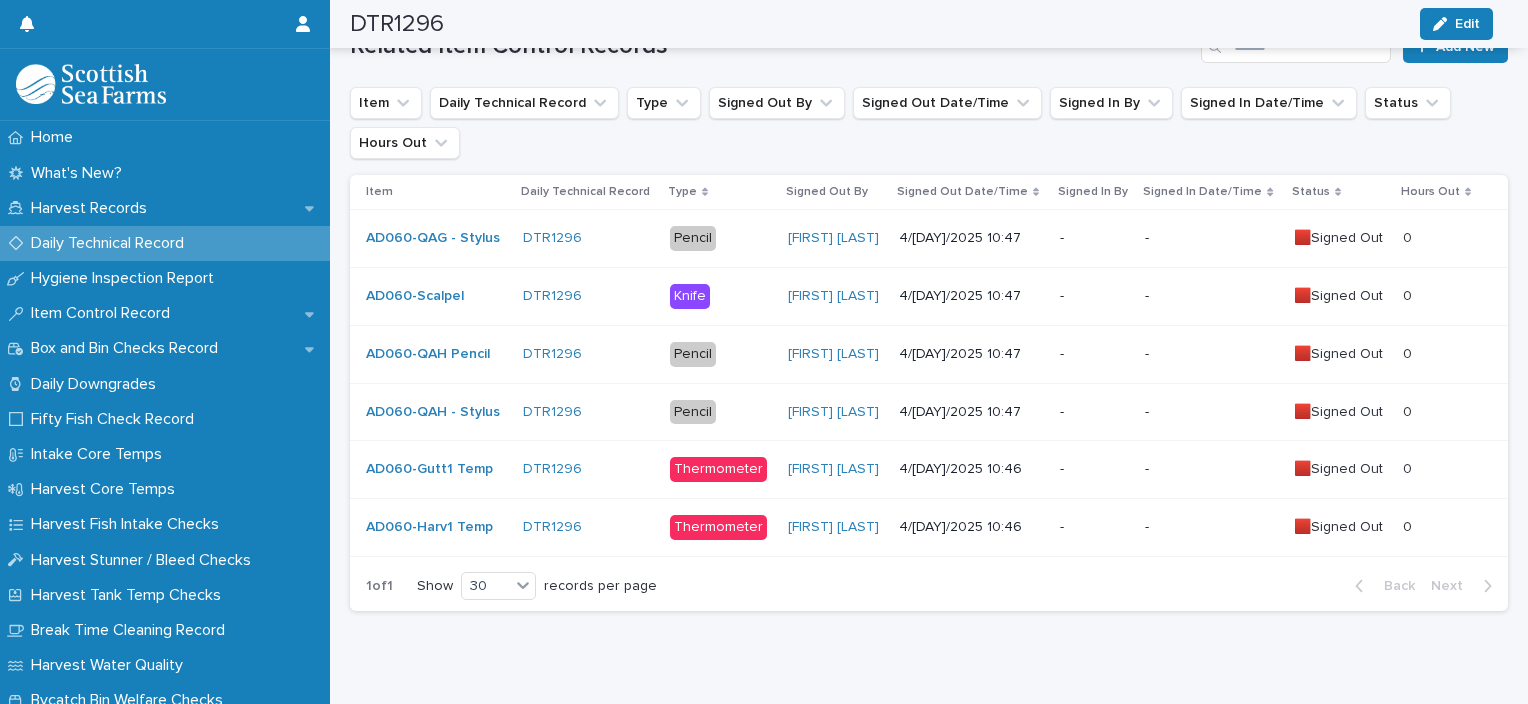 scroll, scrollTop: 366, scrollLeft: 0, axis: vertical 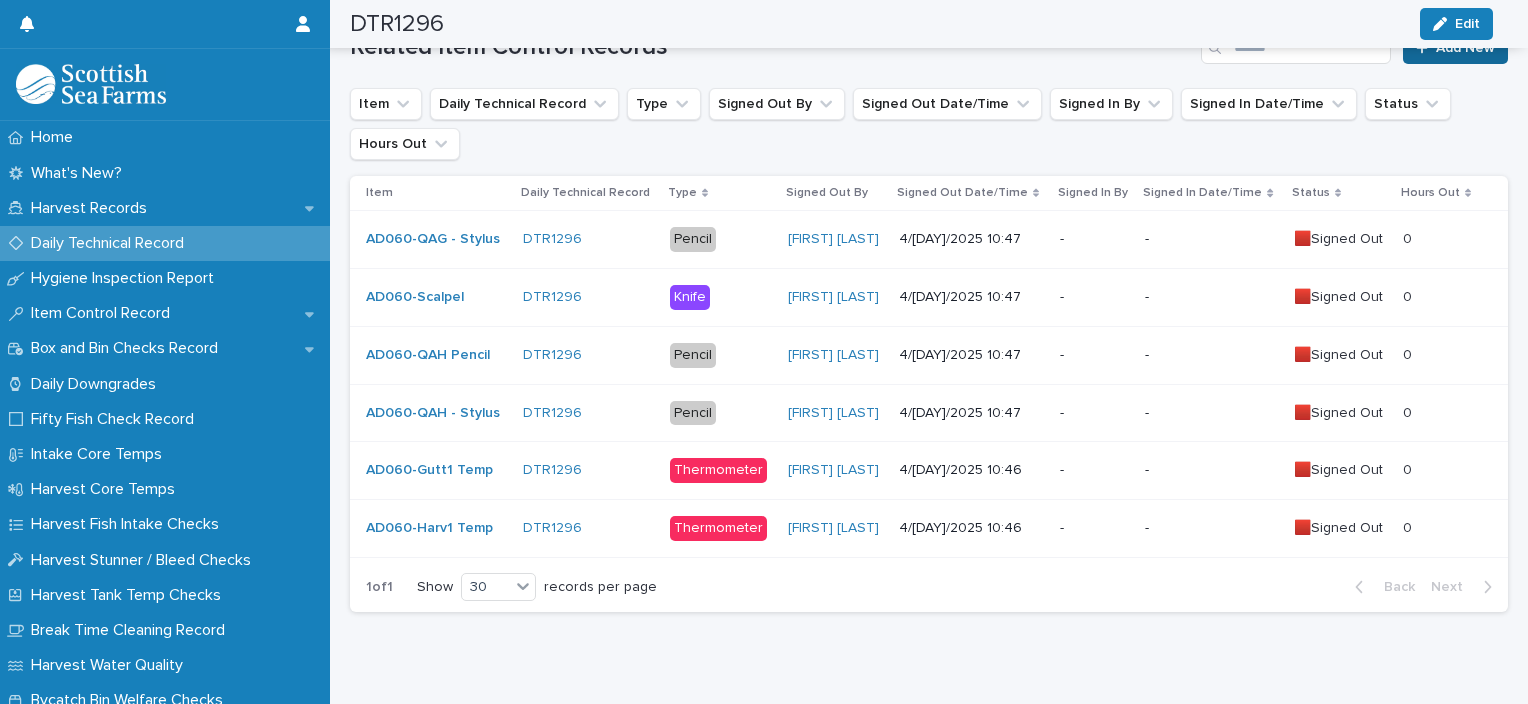 click on "Add New" at bounding box center [1455, 48] 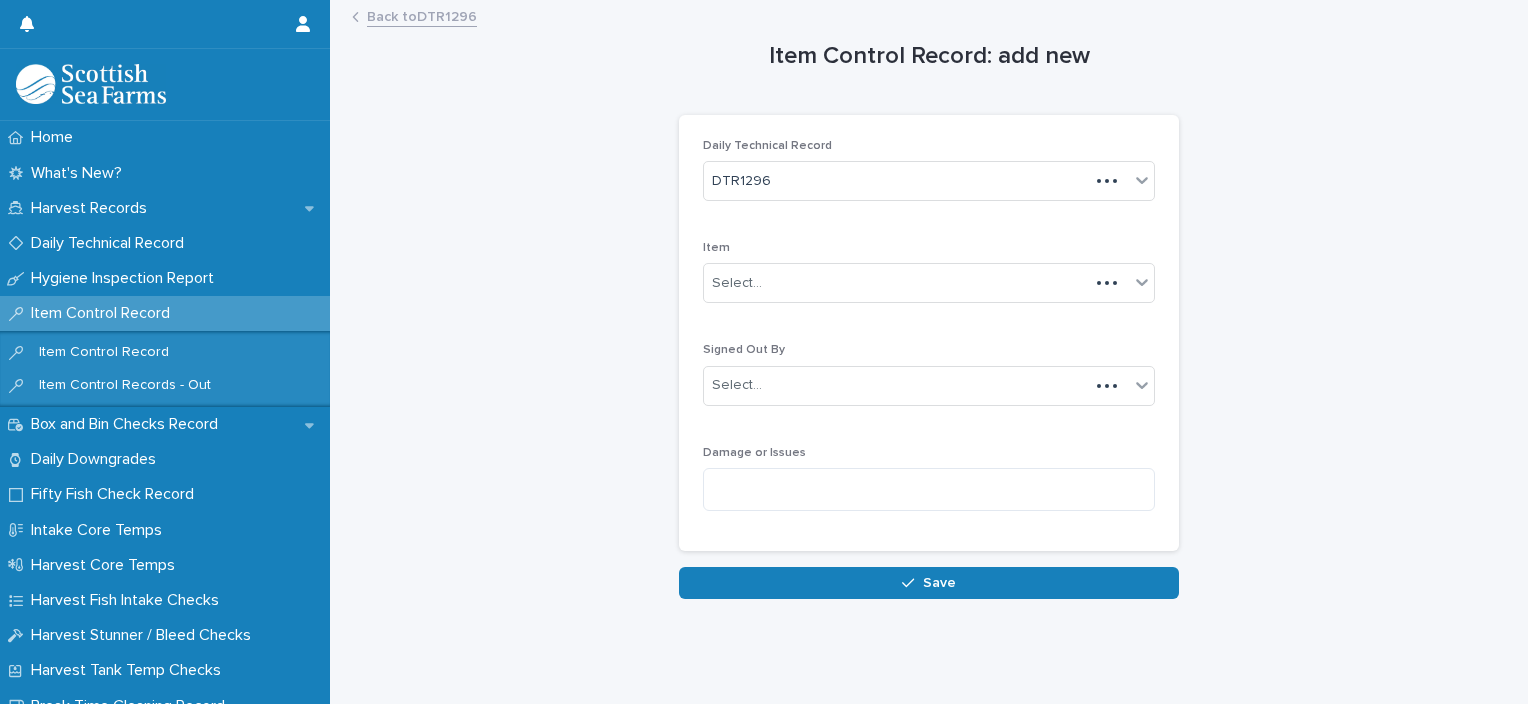 scroll, scrollTop: 0, scrollLeft: 0, axis: both 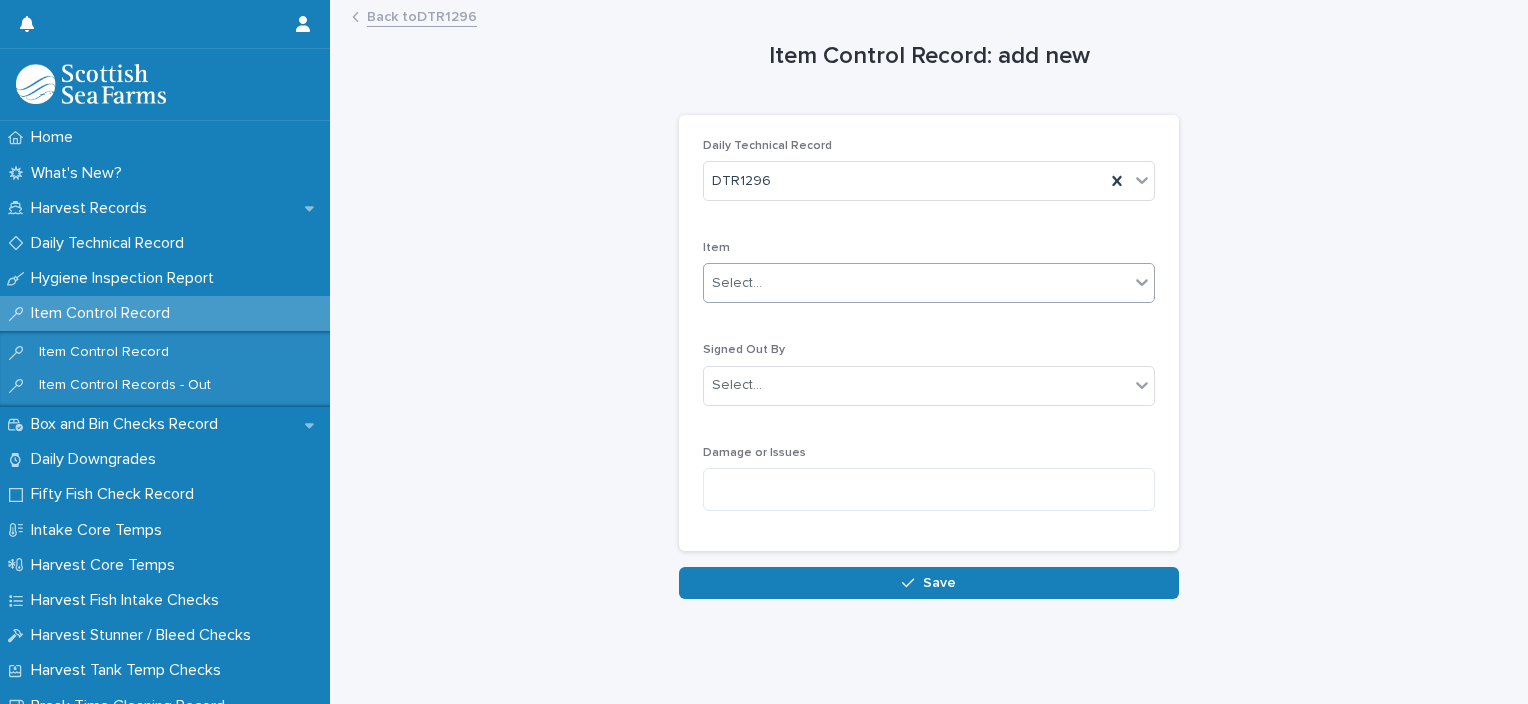 click on "Select..." at bounding box center [916, 283] 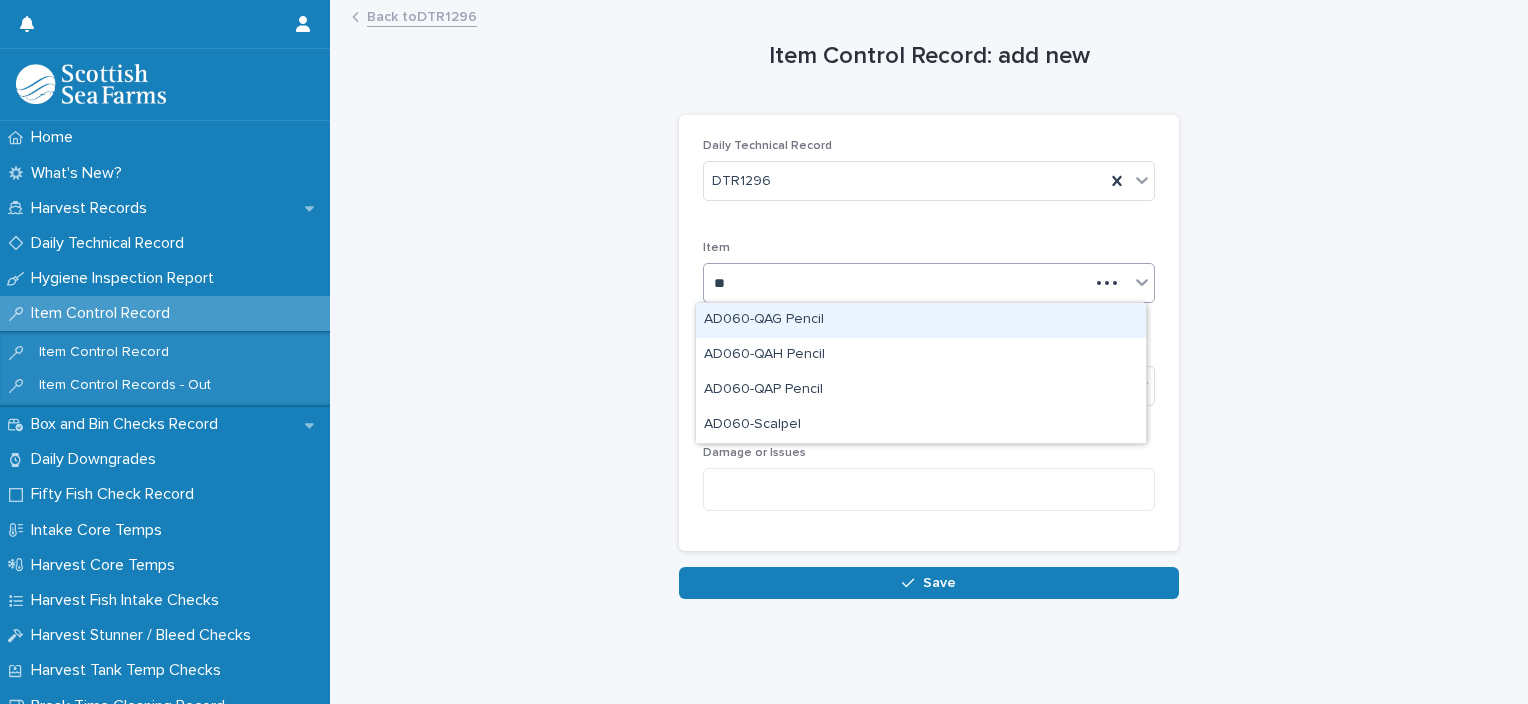 type on "***" 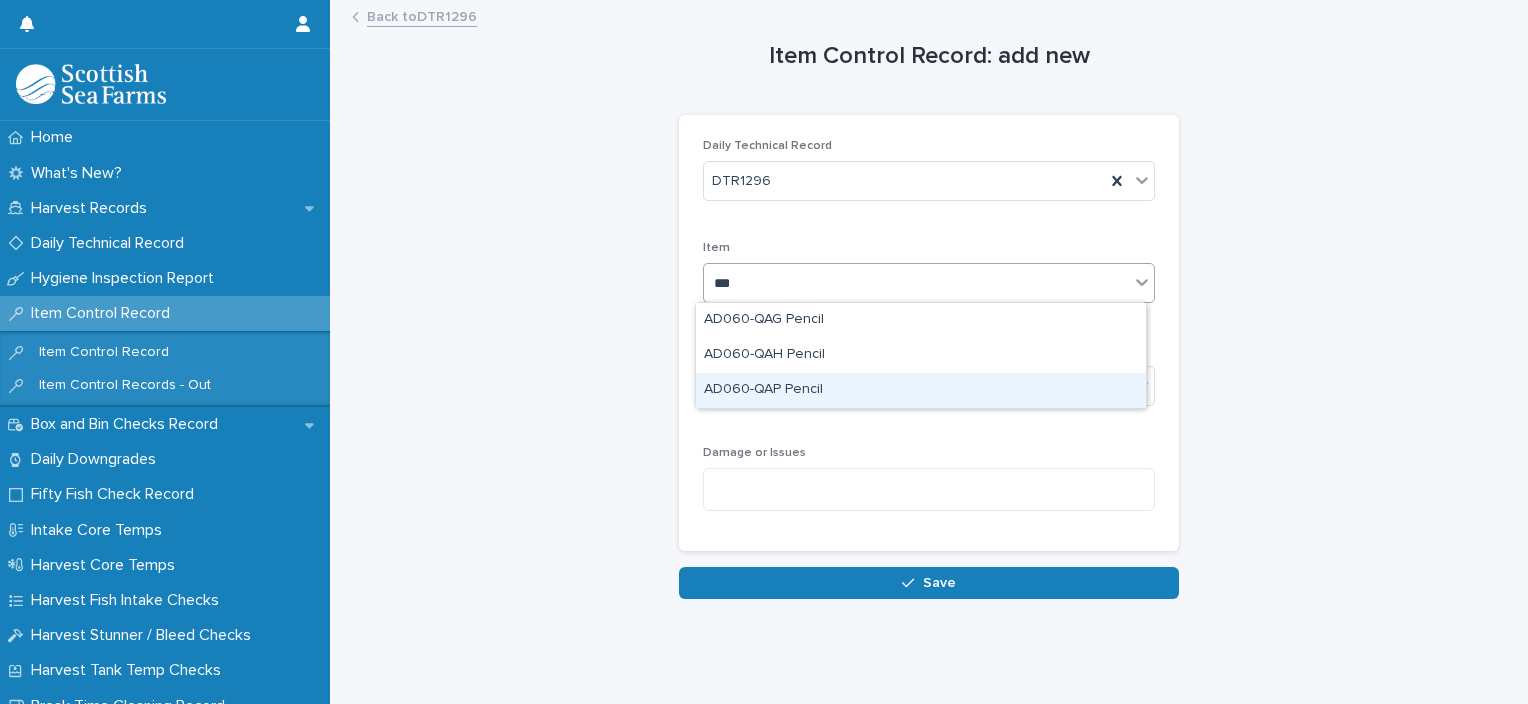 click on "AD060-QAP Pencil" at bounding box center [921, 390] 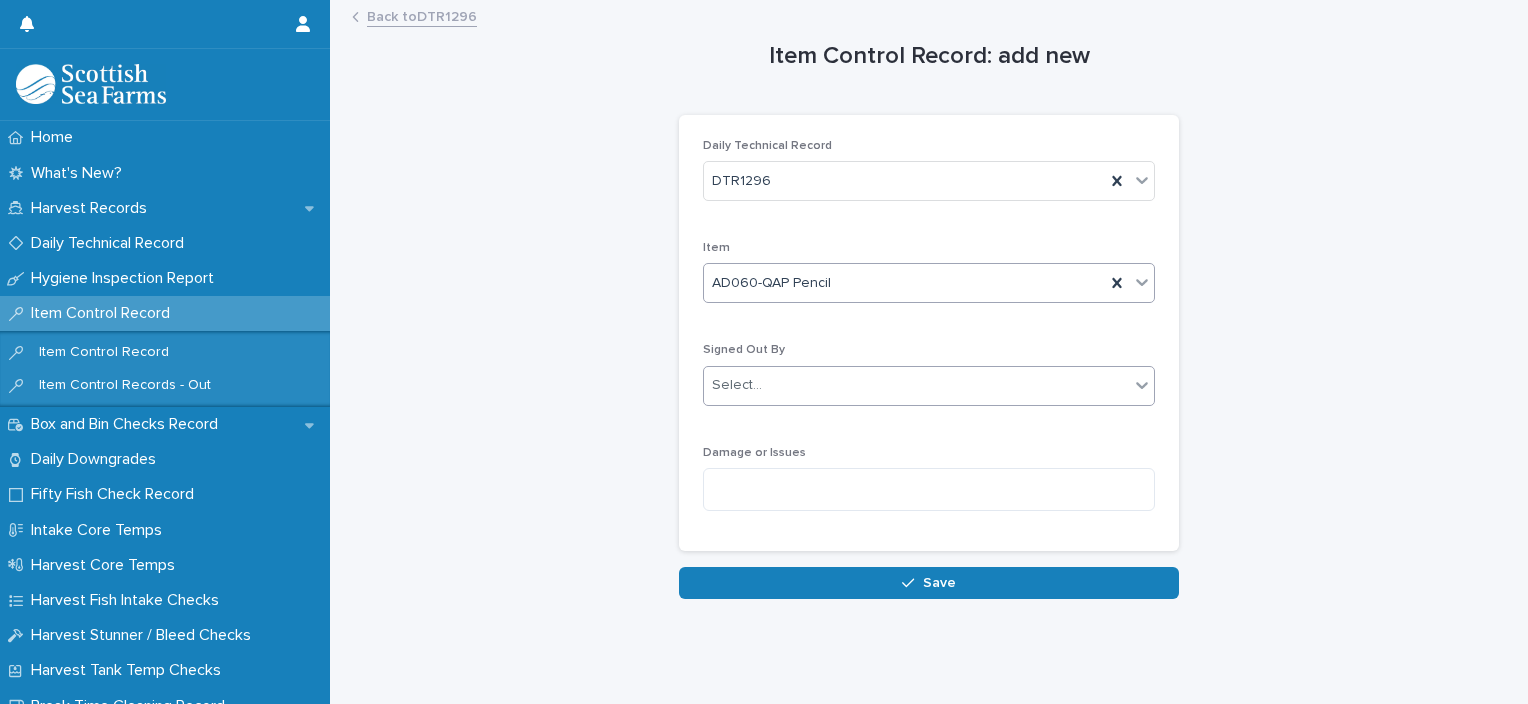 click on "Select..." at bounding box center [916, 385] 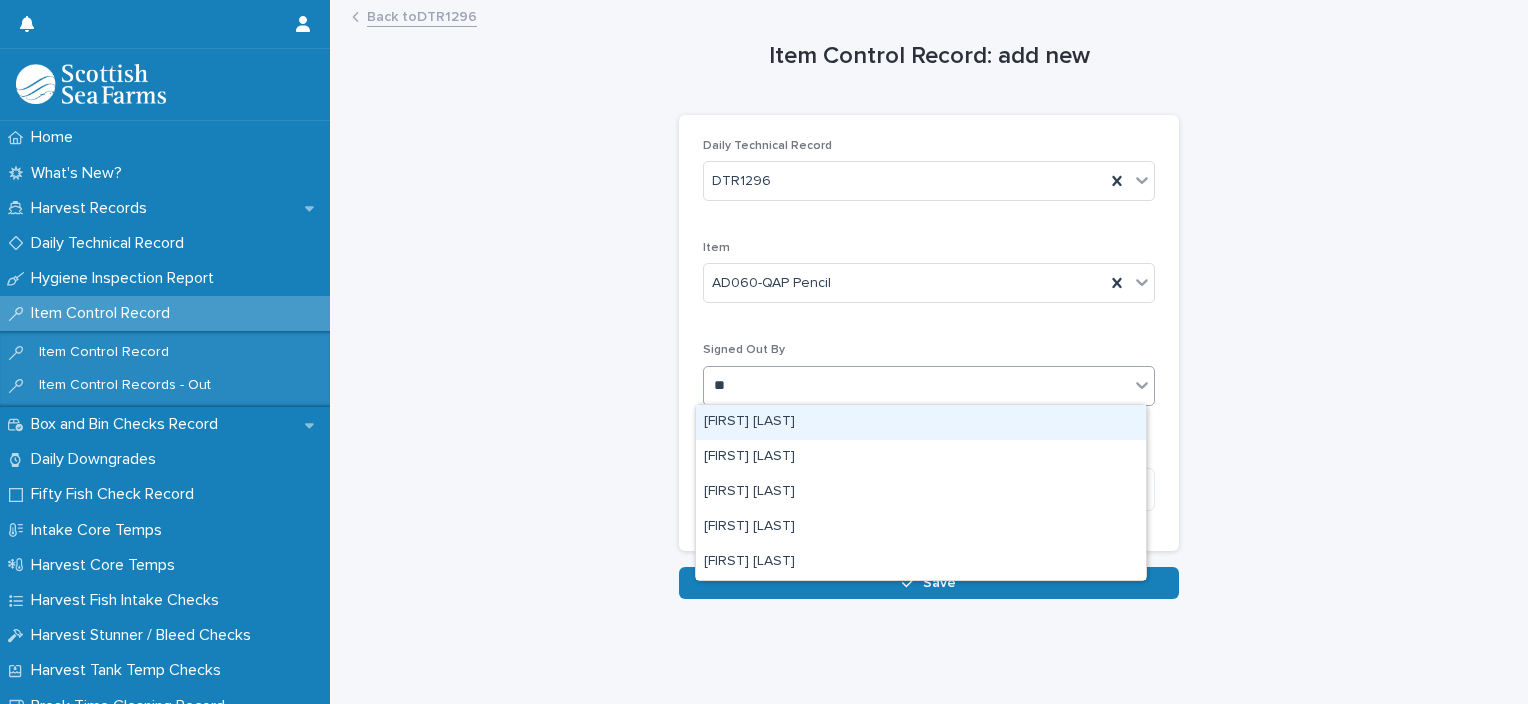 type on "***" 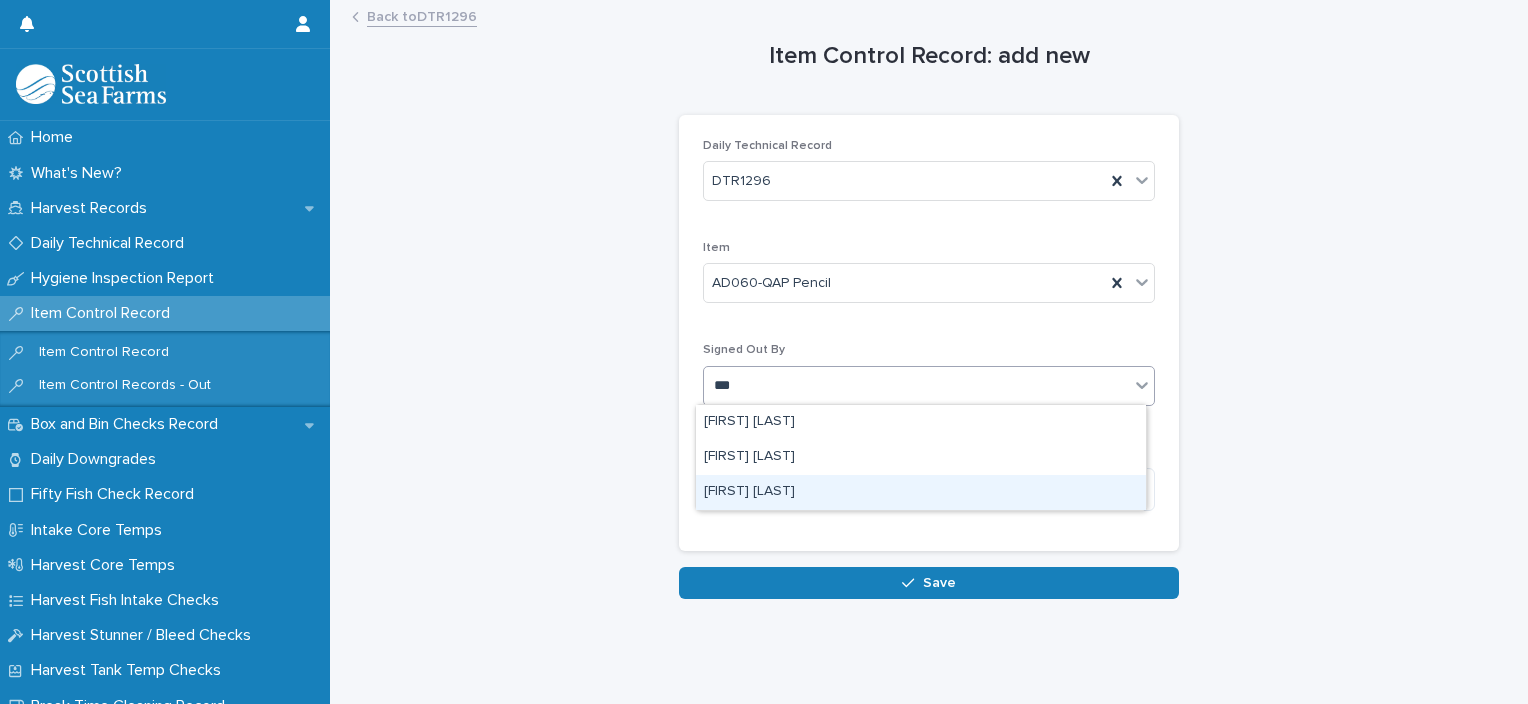 click on "[FIRST] [LAST]" at bounding box center [921, 492] 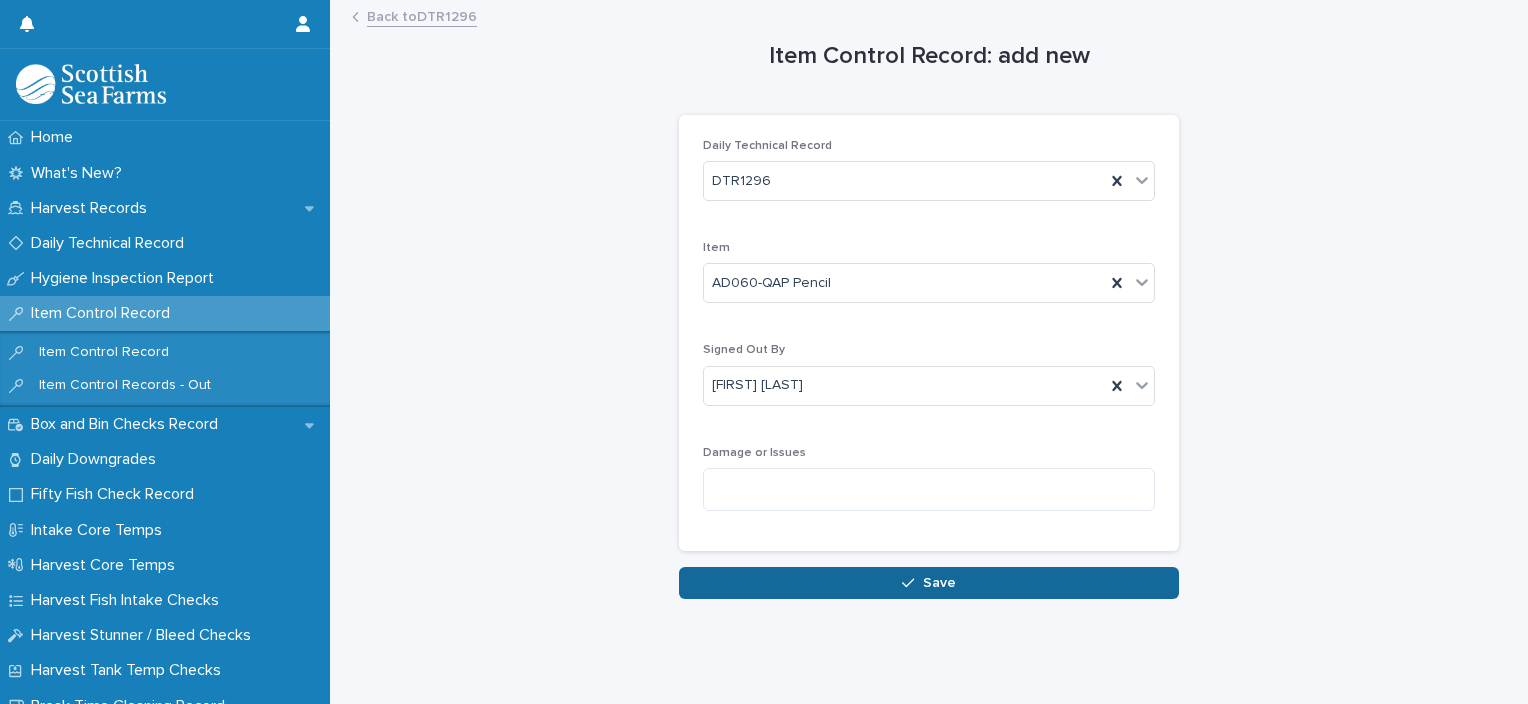click 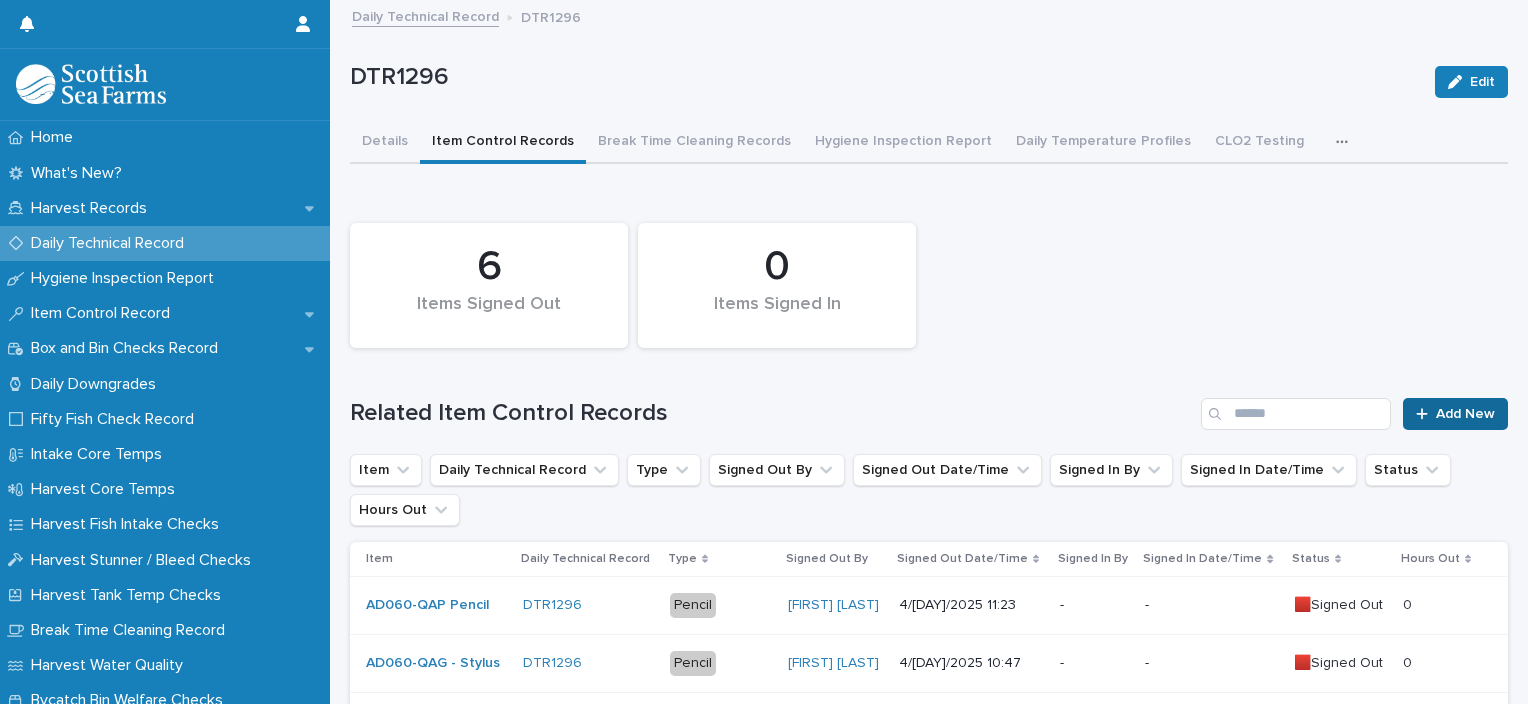 click on "Add New" at bounding box center (1455, 414) 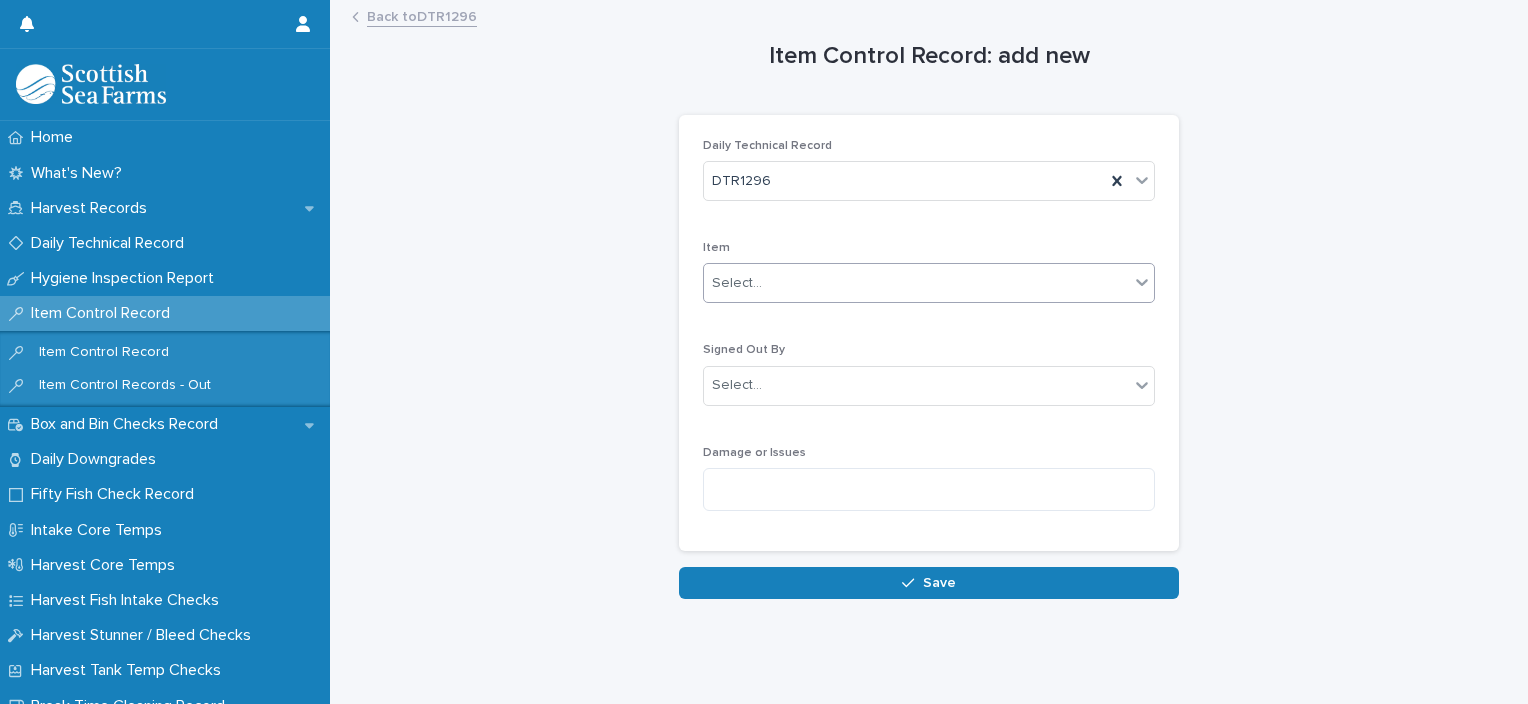 click on "Select..." at bounding box center [916, 283] 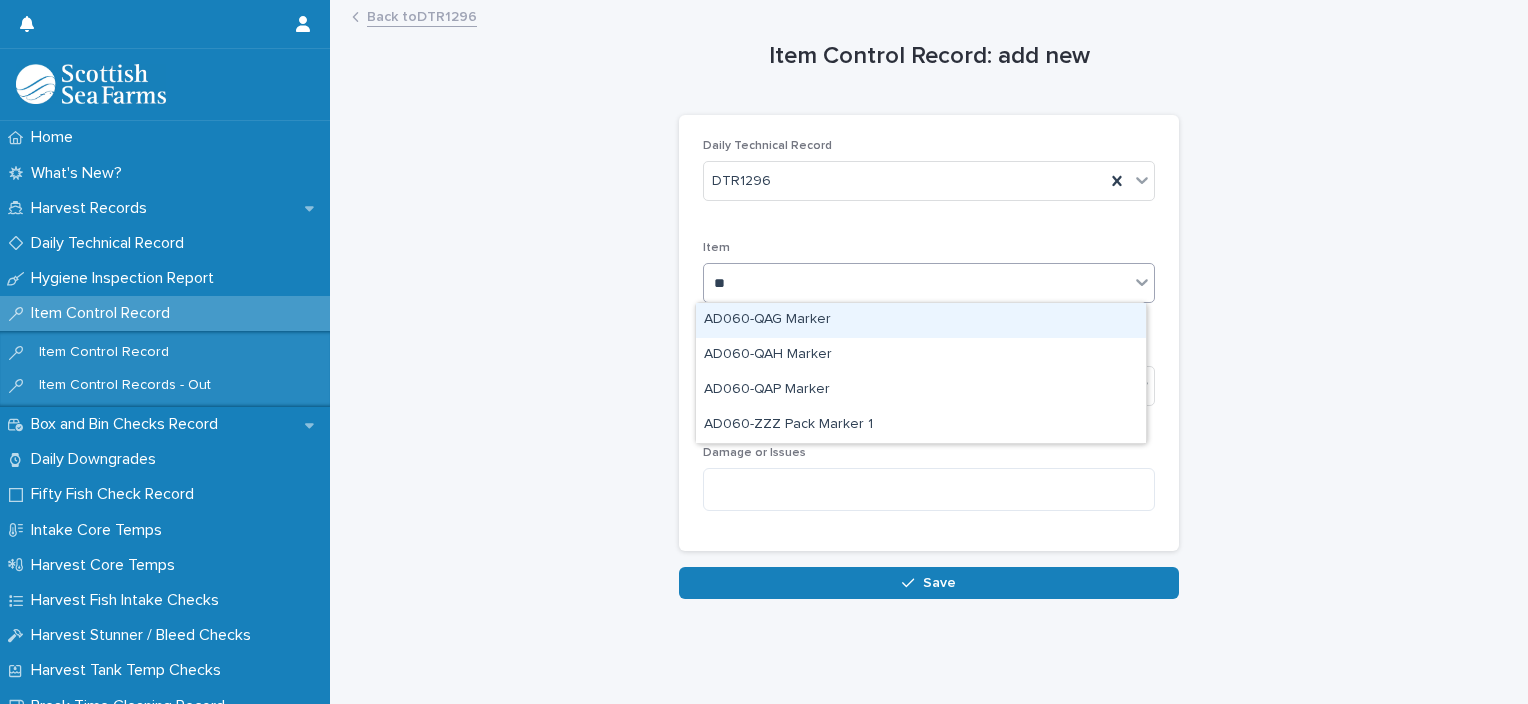 type on "***" 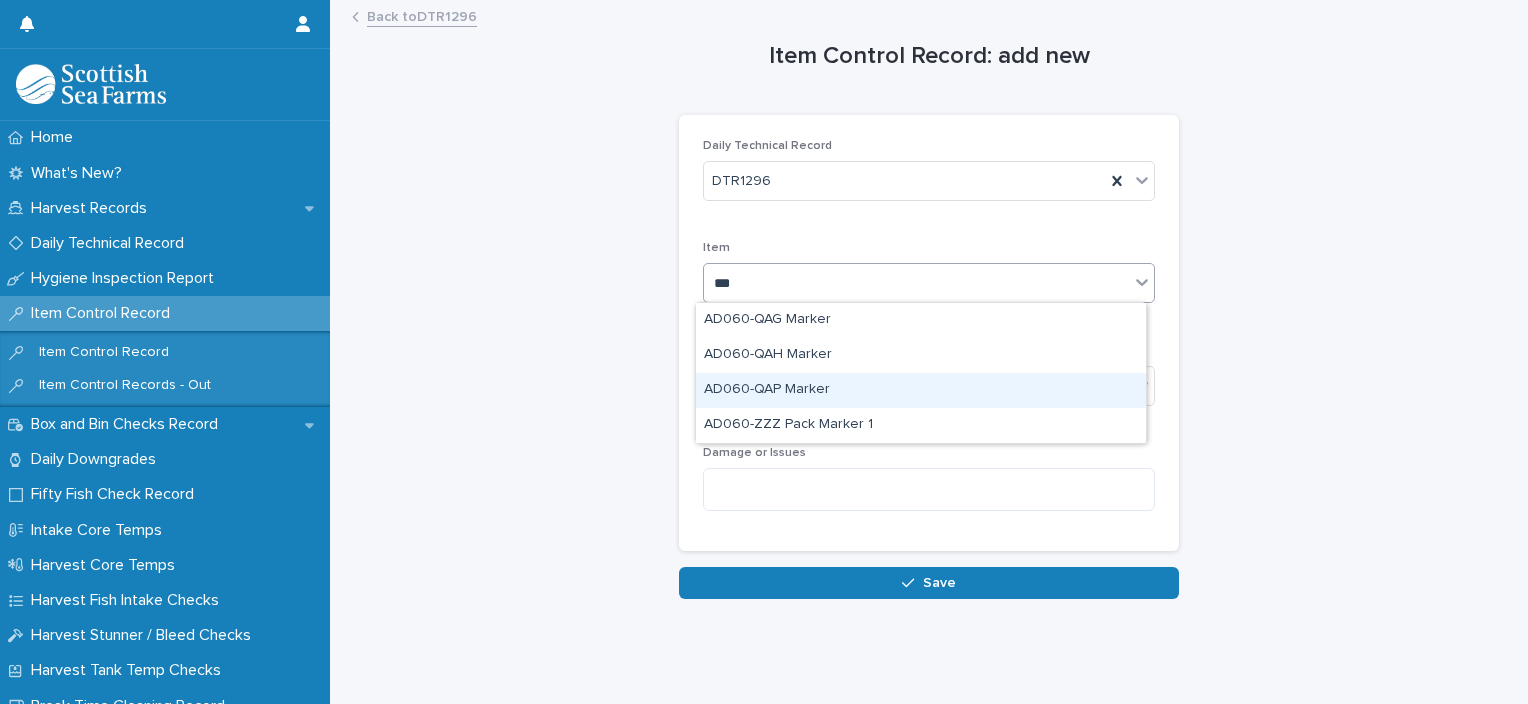 click on "AD060-QAP Marker" at bounding box center [921, 390] 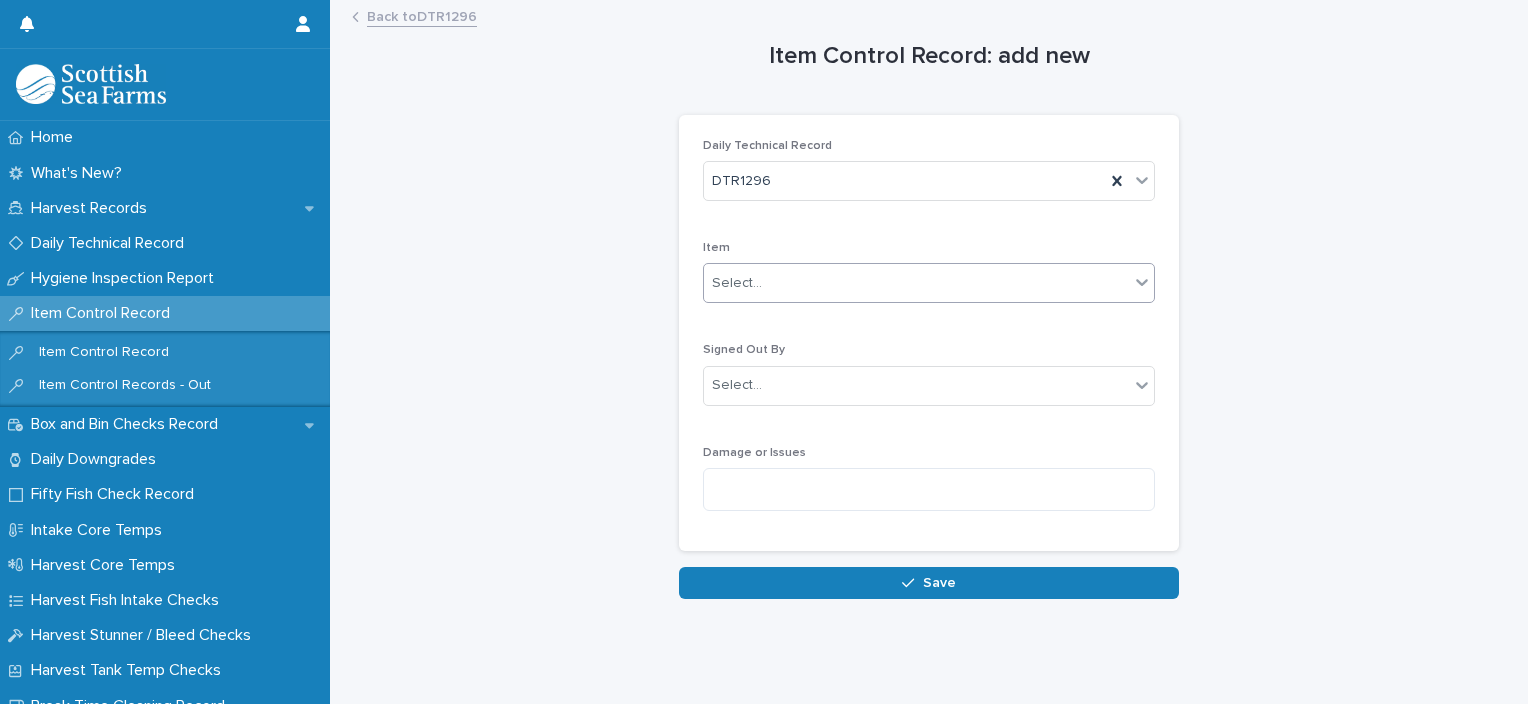 click on "Select..." at bounding box center (916, 385) 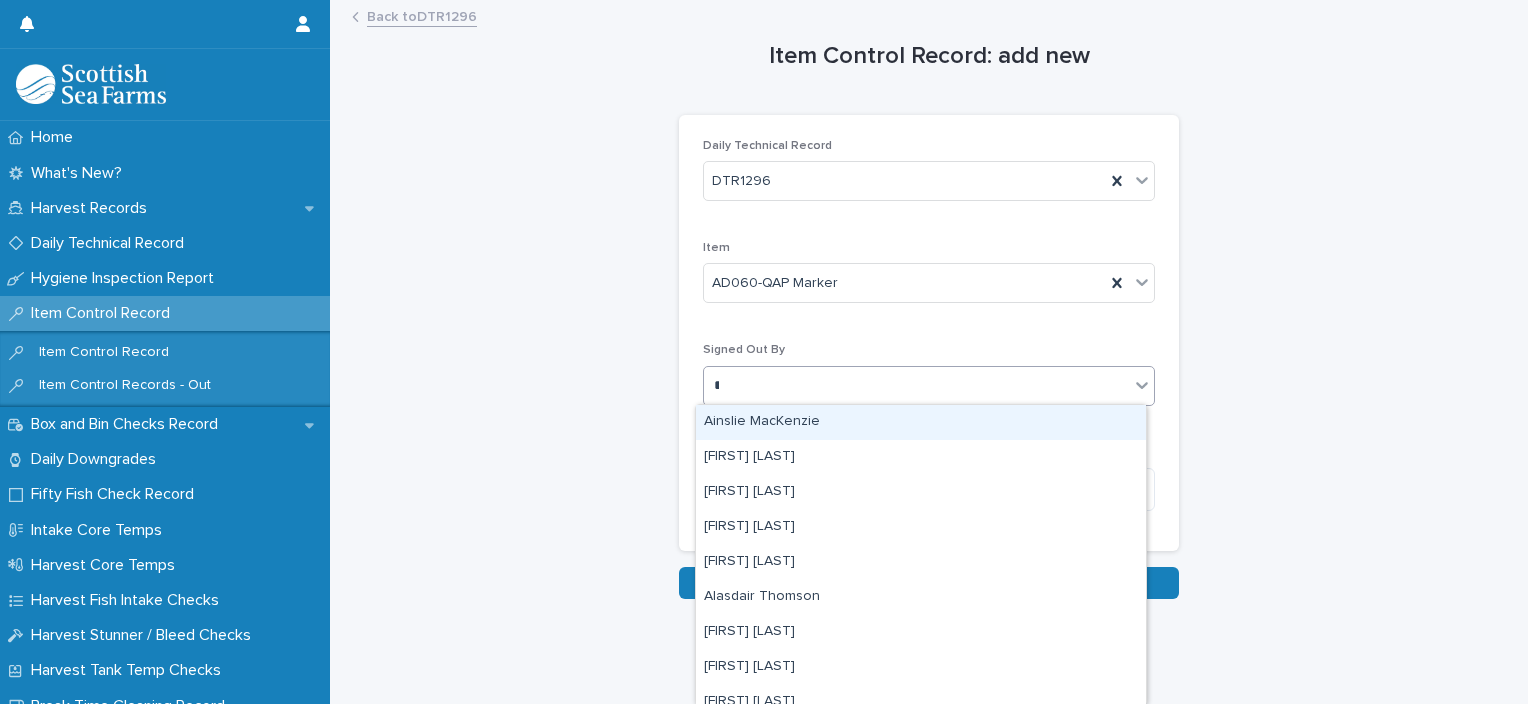 type on "***" 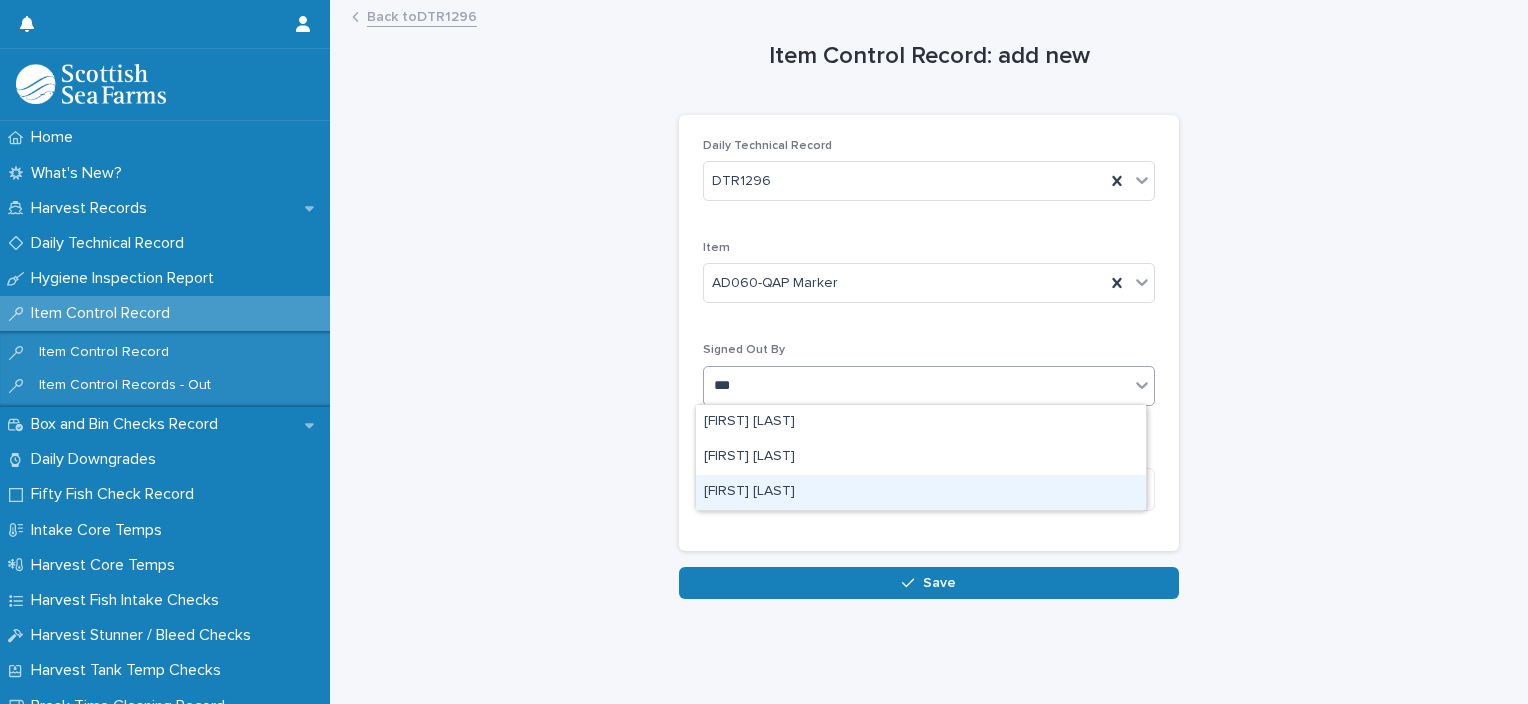 click on "[FIRST] [LAST]" at bounding box center (921, 492) 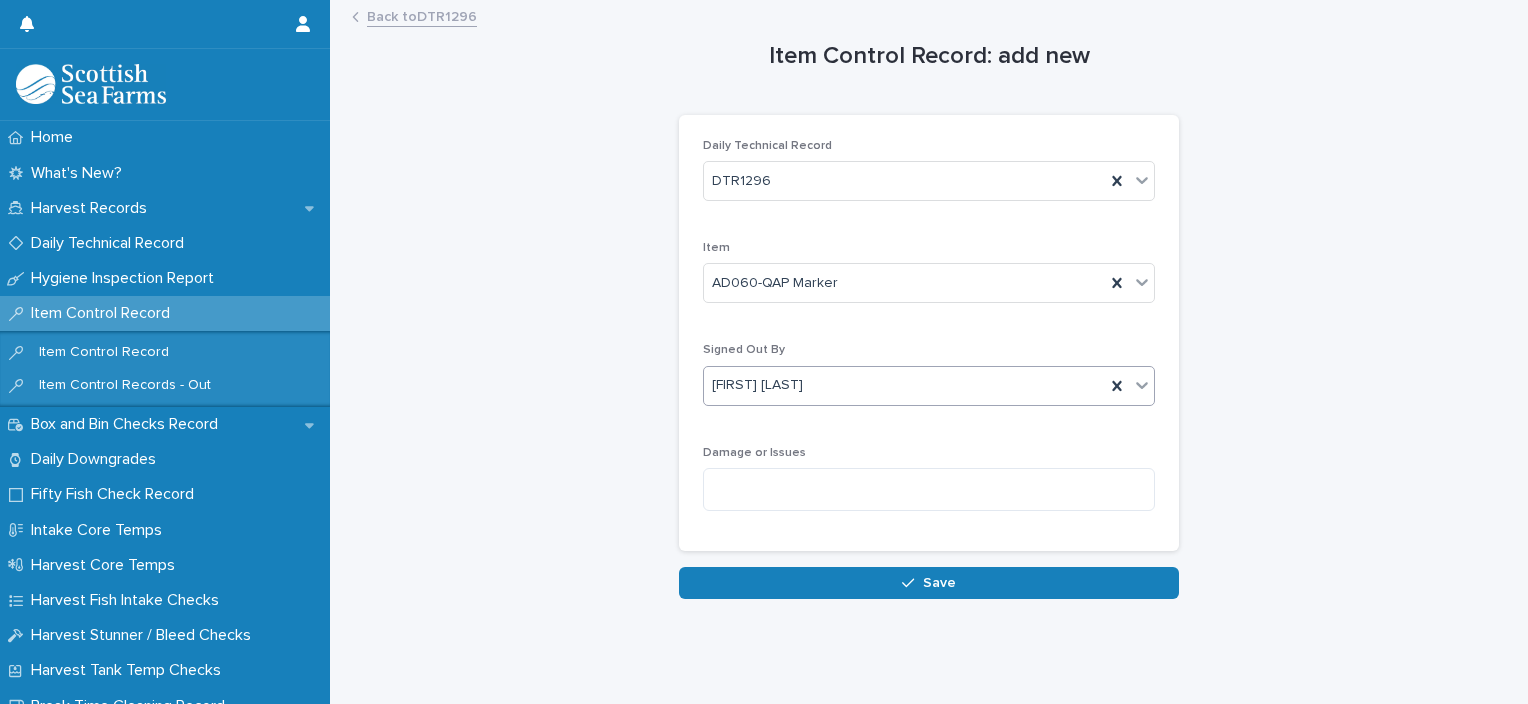 click at bounding box center (912, 583) 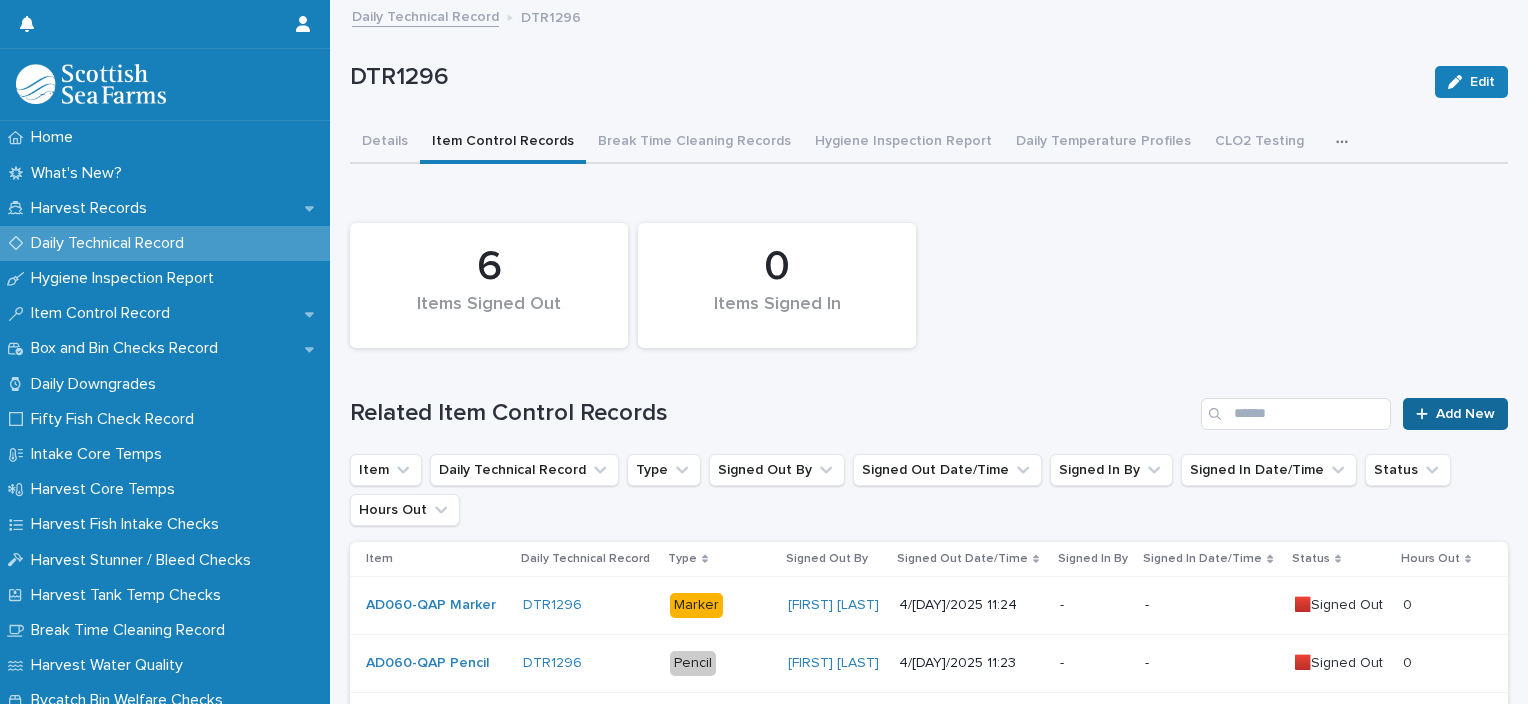 click on "Add New" at bounding box center [1465, 414] 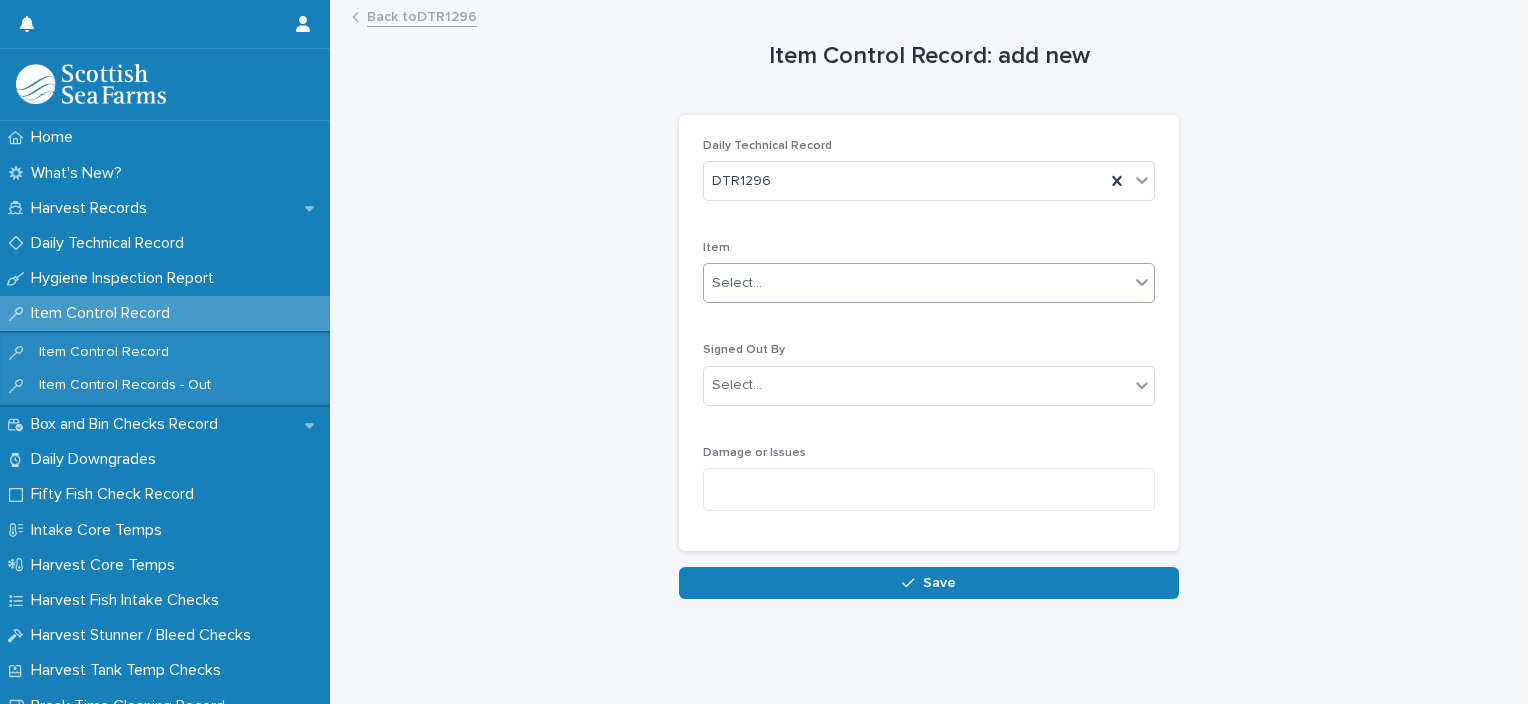 click on "Select..." at bounding box center (916, 283) 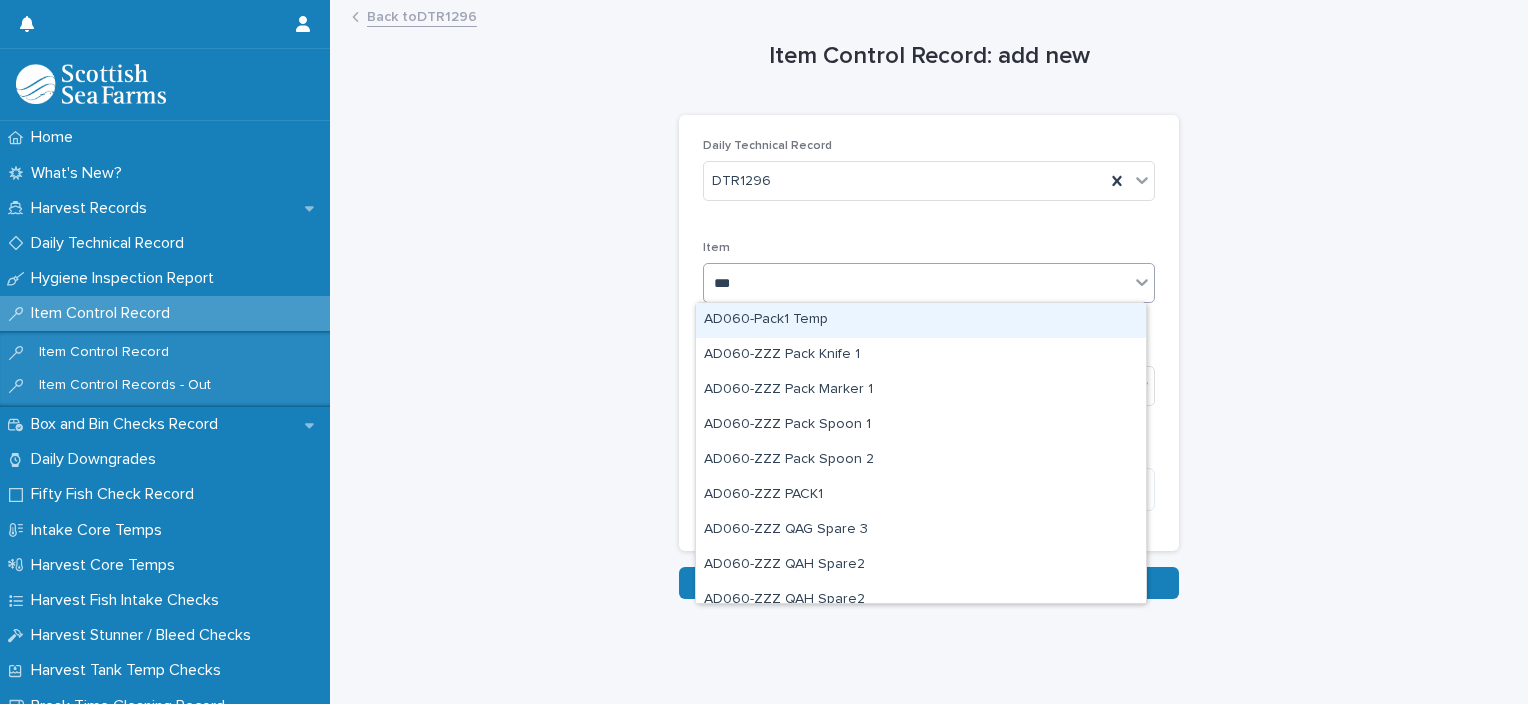 type on "****" 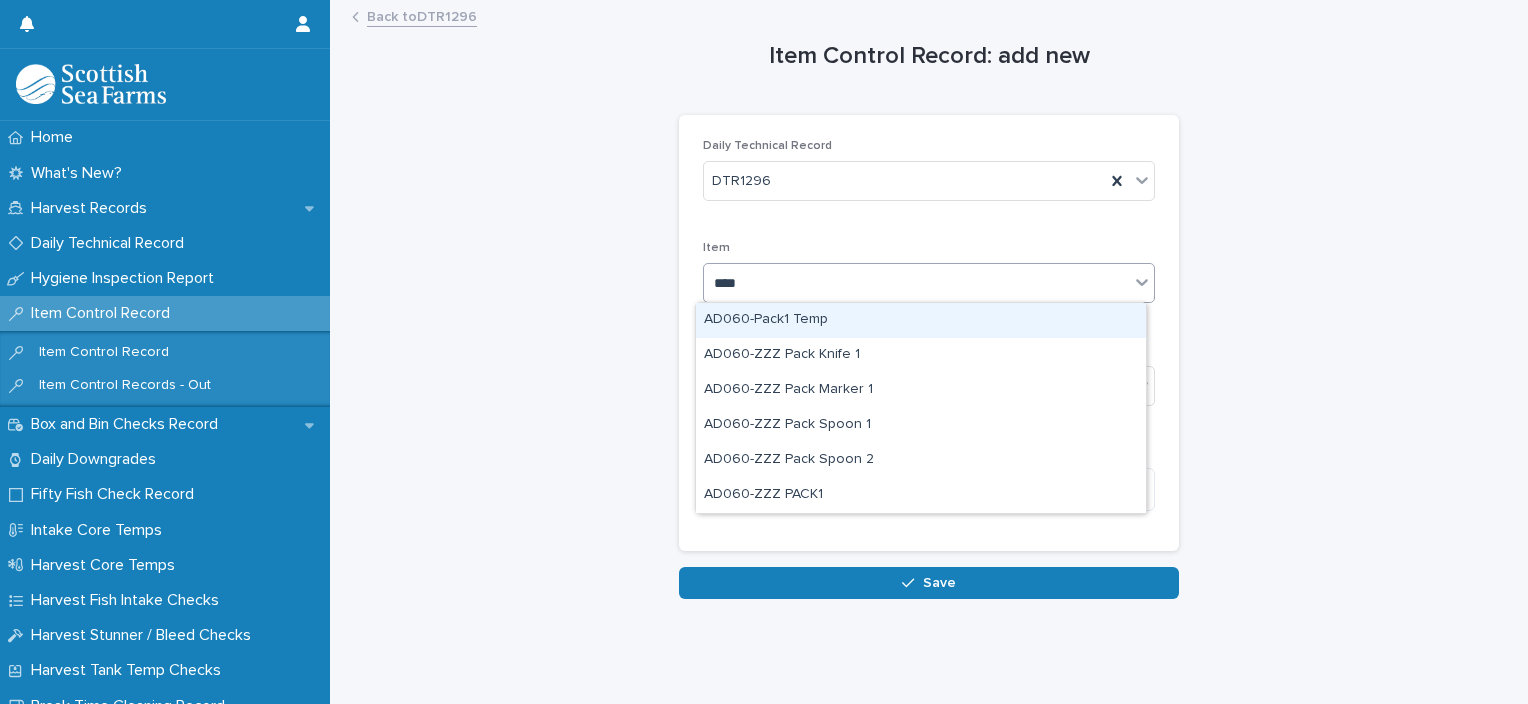 click on "AD060-Pack1 Temp" at bounding box center (921, 320) 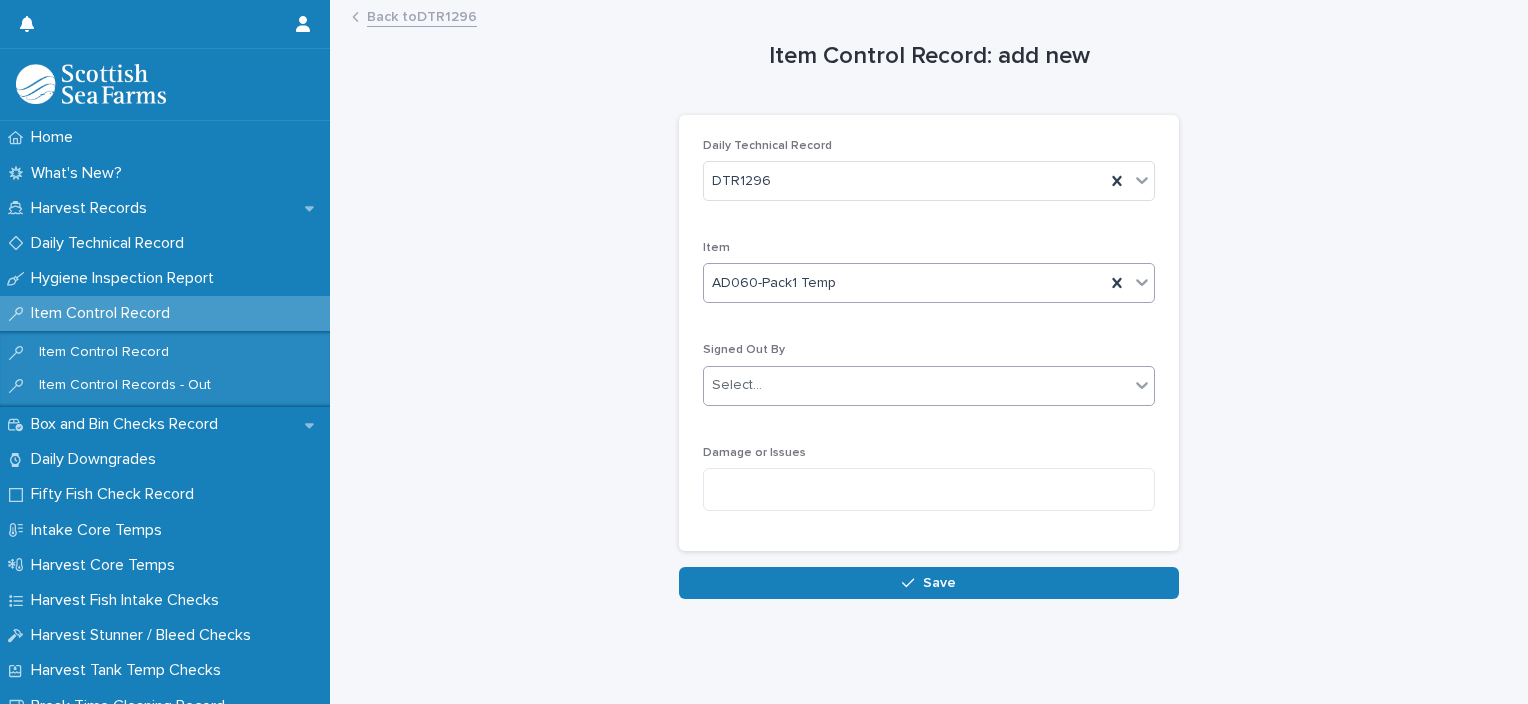 click on "Select..." at bounding box center (916, 385) 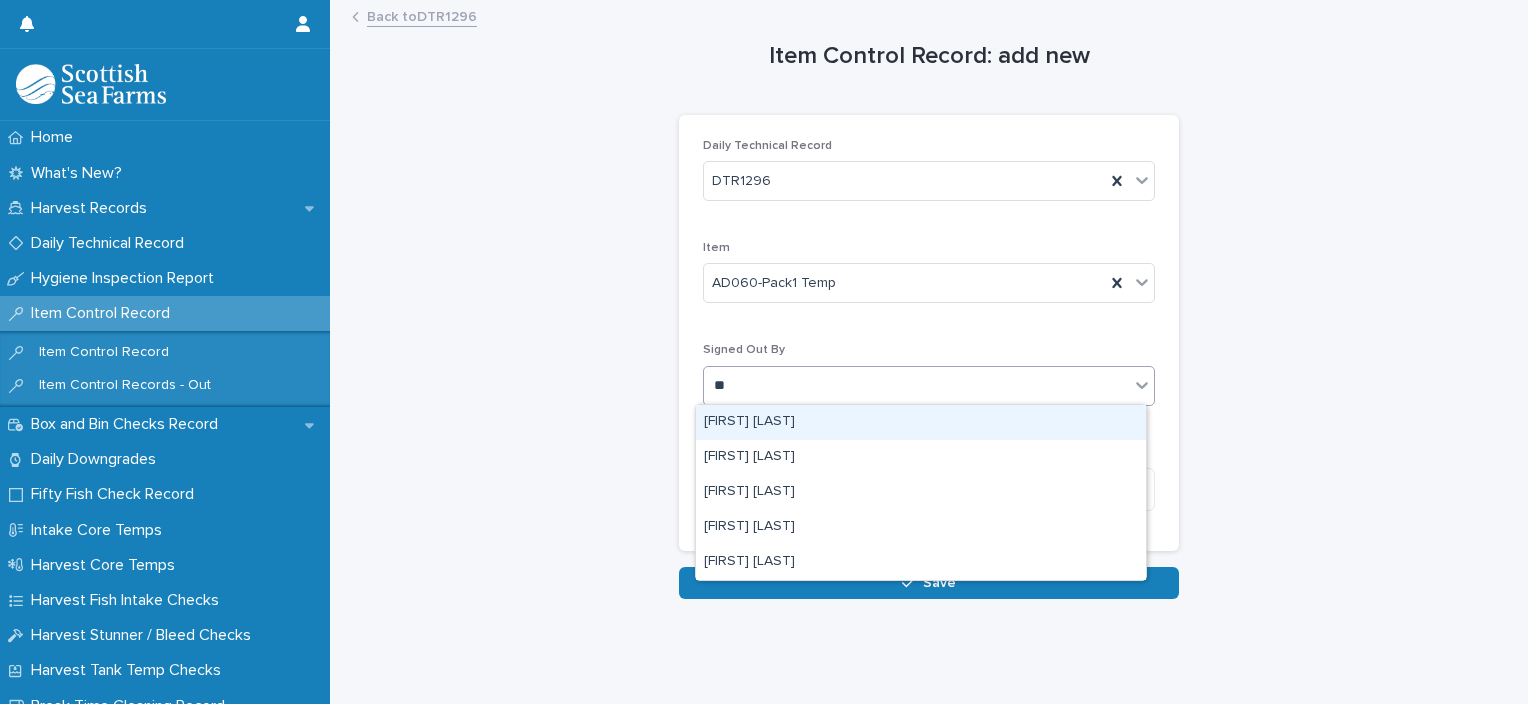 type on "***" 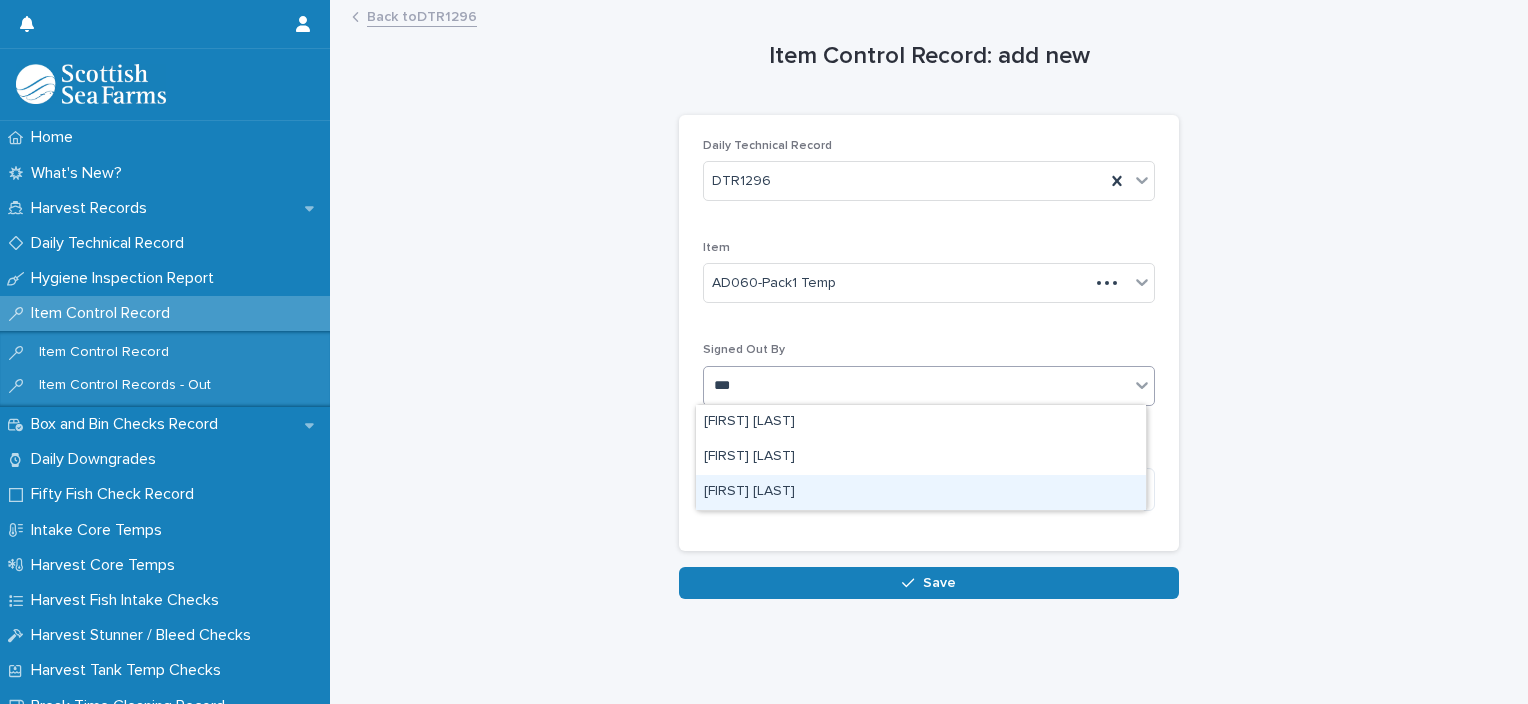 click on "[FIRST] [LAST]" at bounding box center [921, 492] 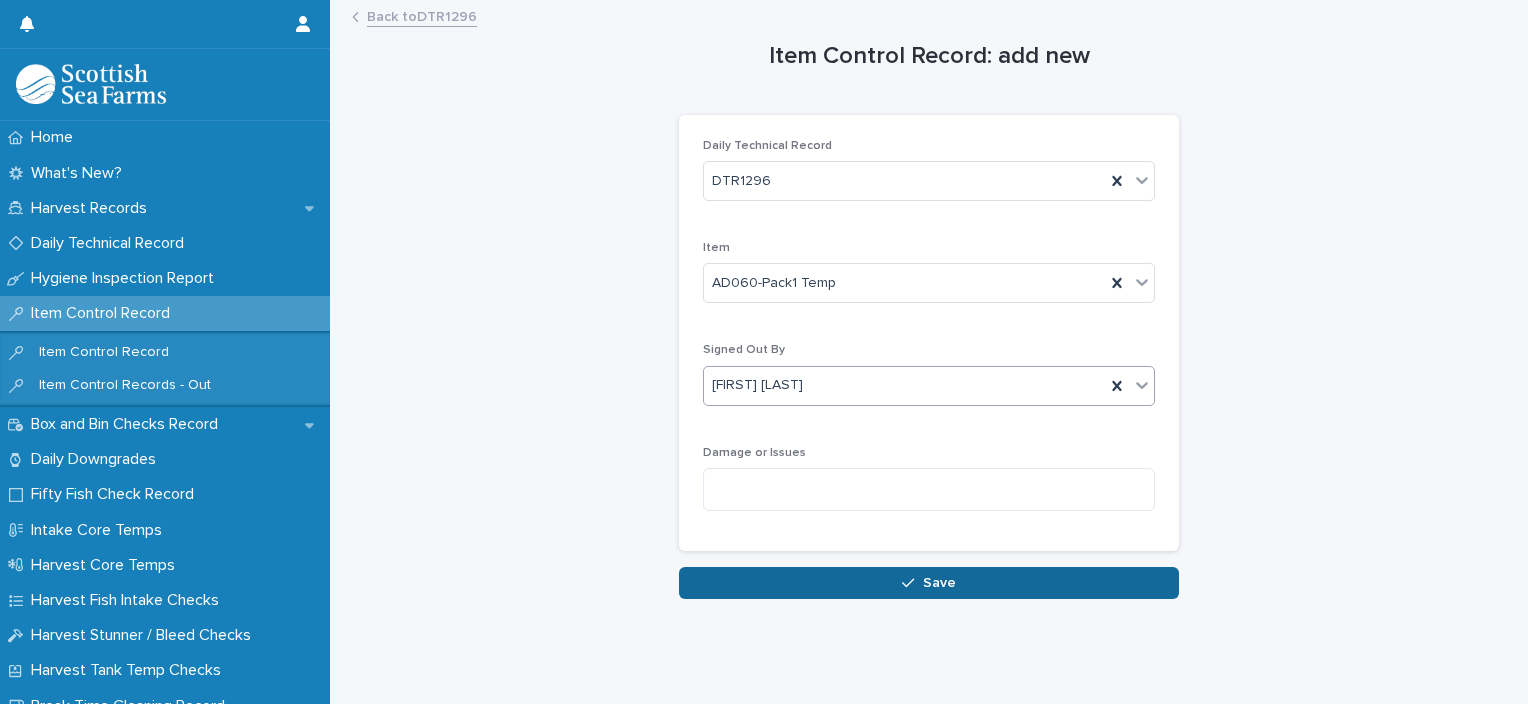 click on "Save" at bounding box center [929, 583] 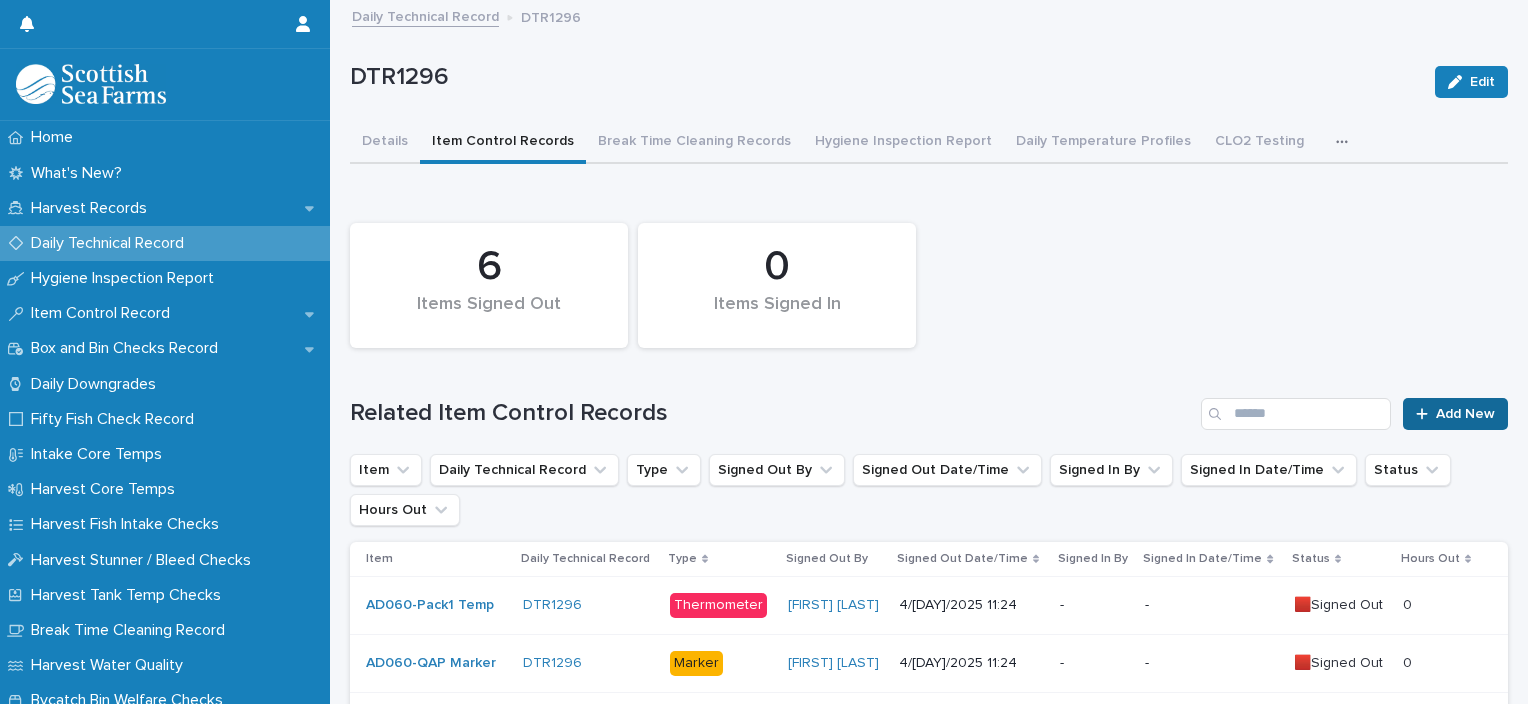 click on "Add New" at bounding box center [1455, 414] 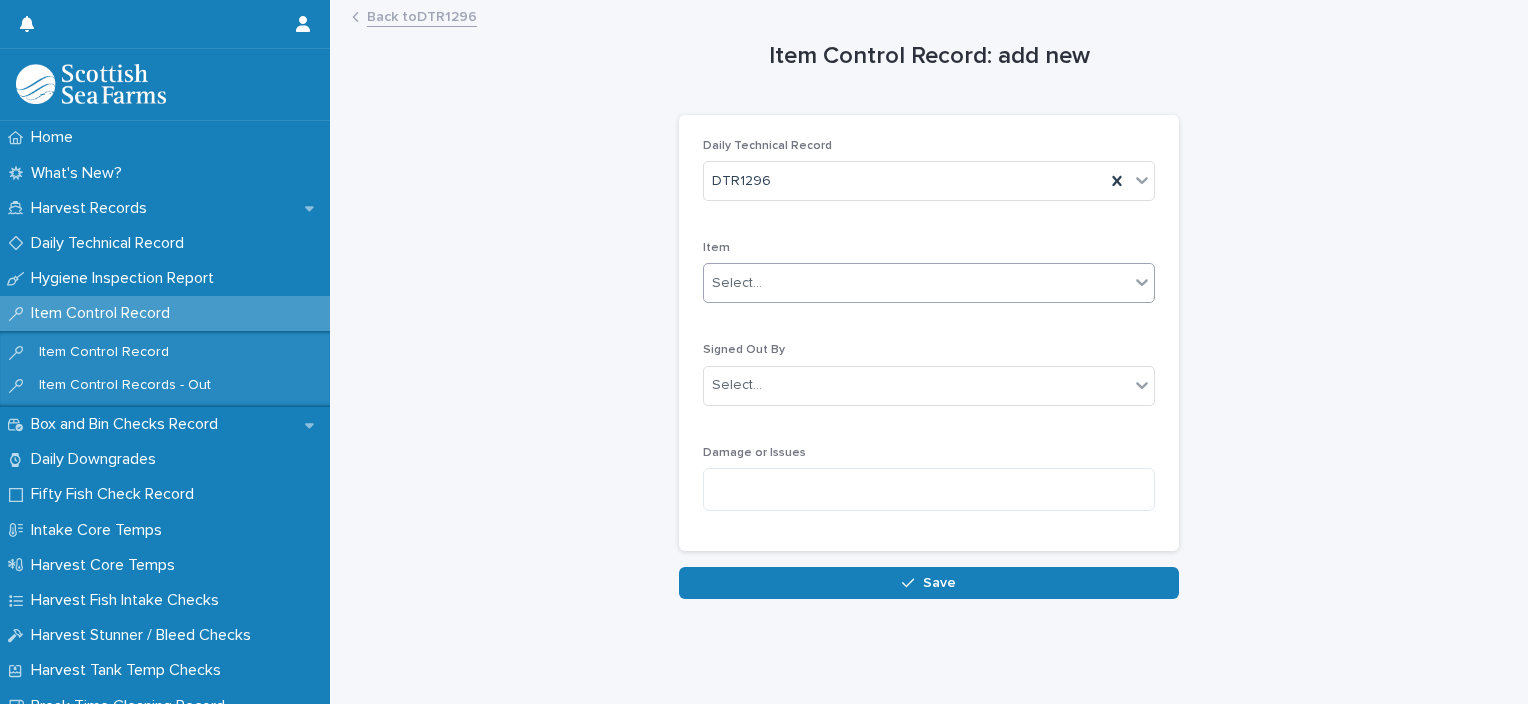 click on "Select..." at bounding box center [737, 283] 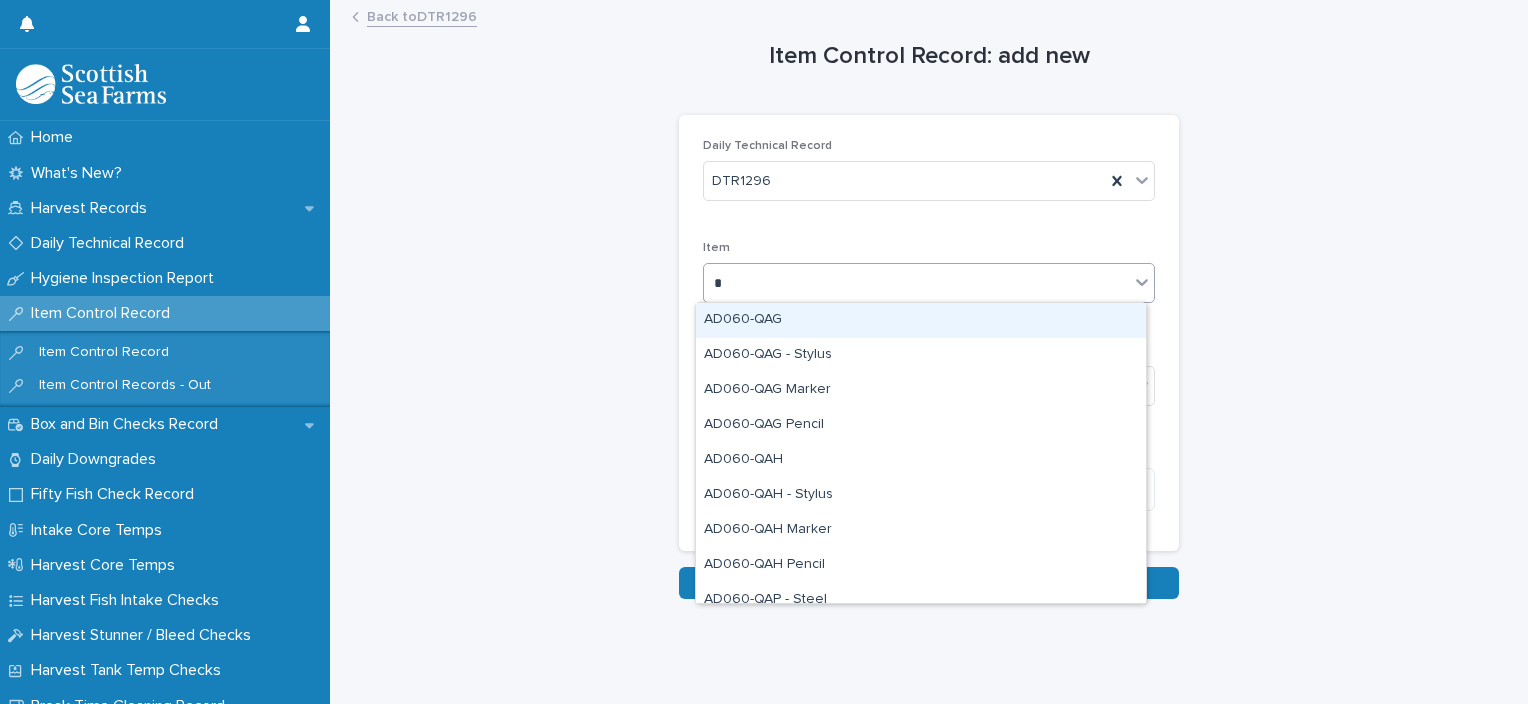 type on "**" 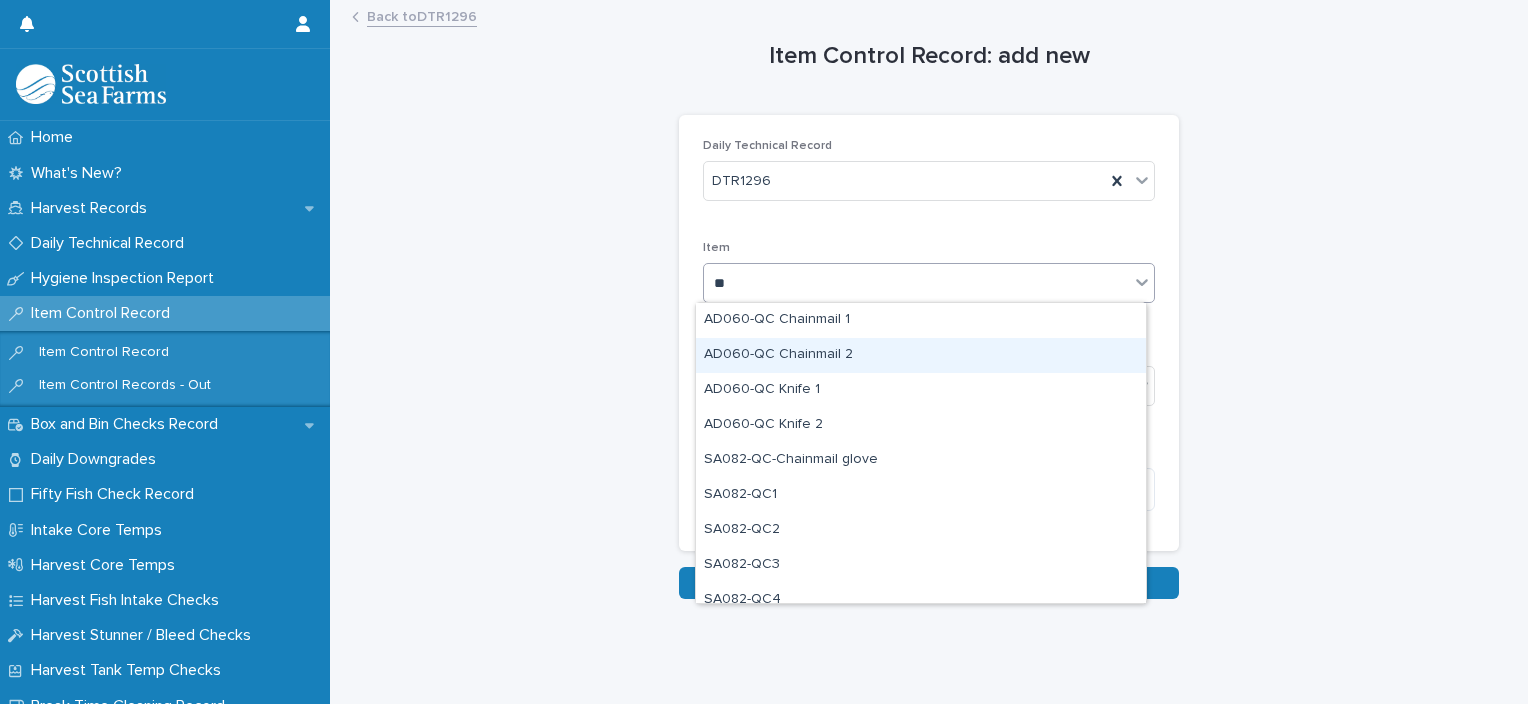click on "AD060-QC Chainmail 2" at bounding box center [921, 355] 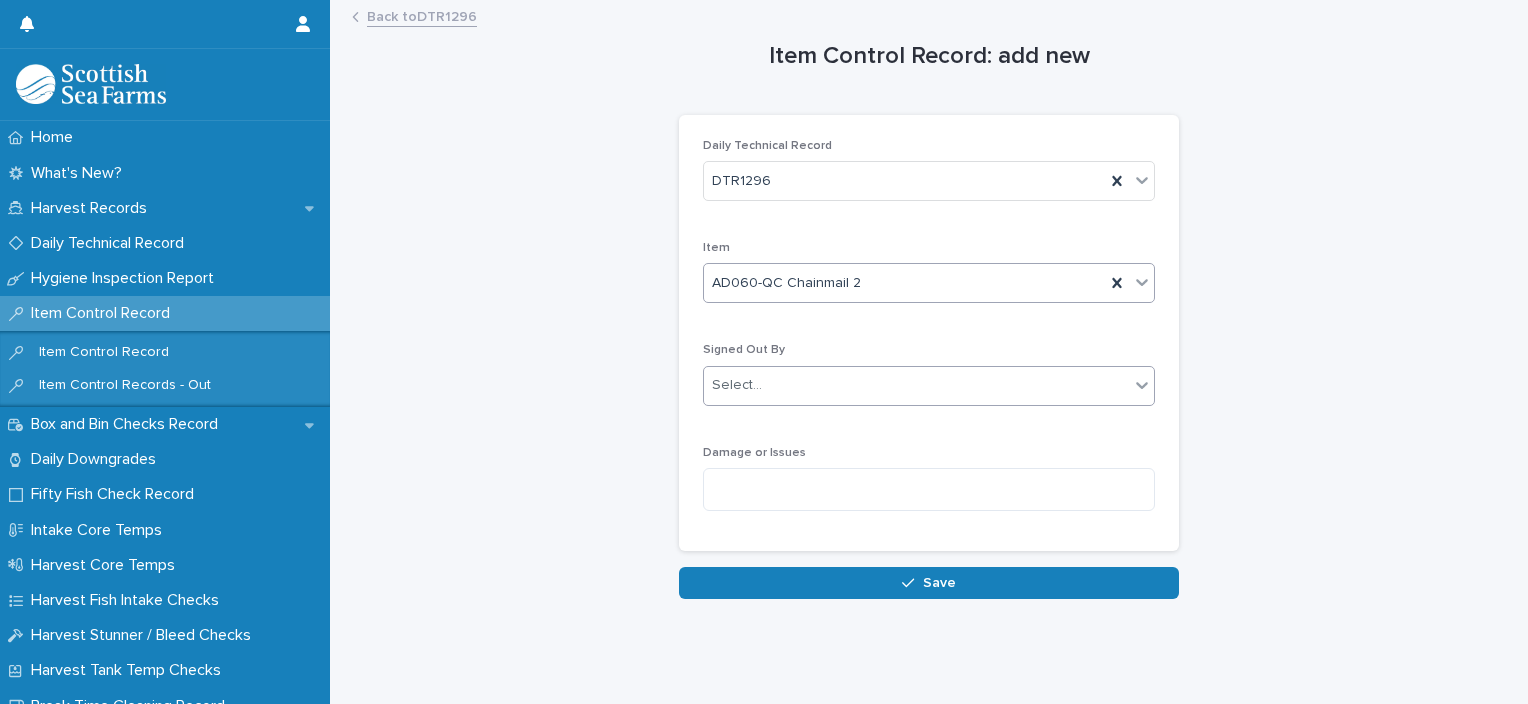 click on "Select..." at bounding box center [916, 385] 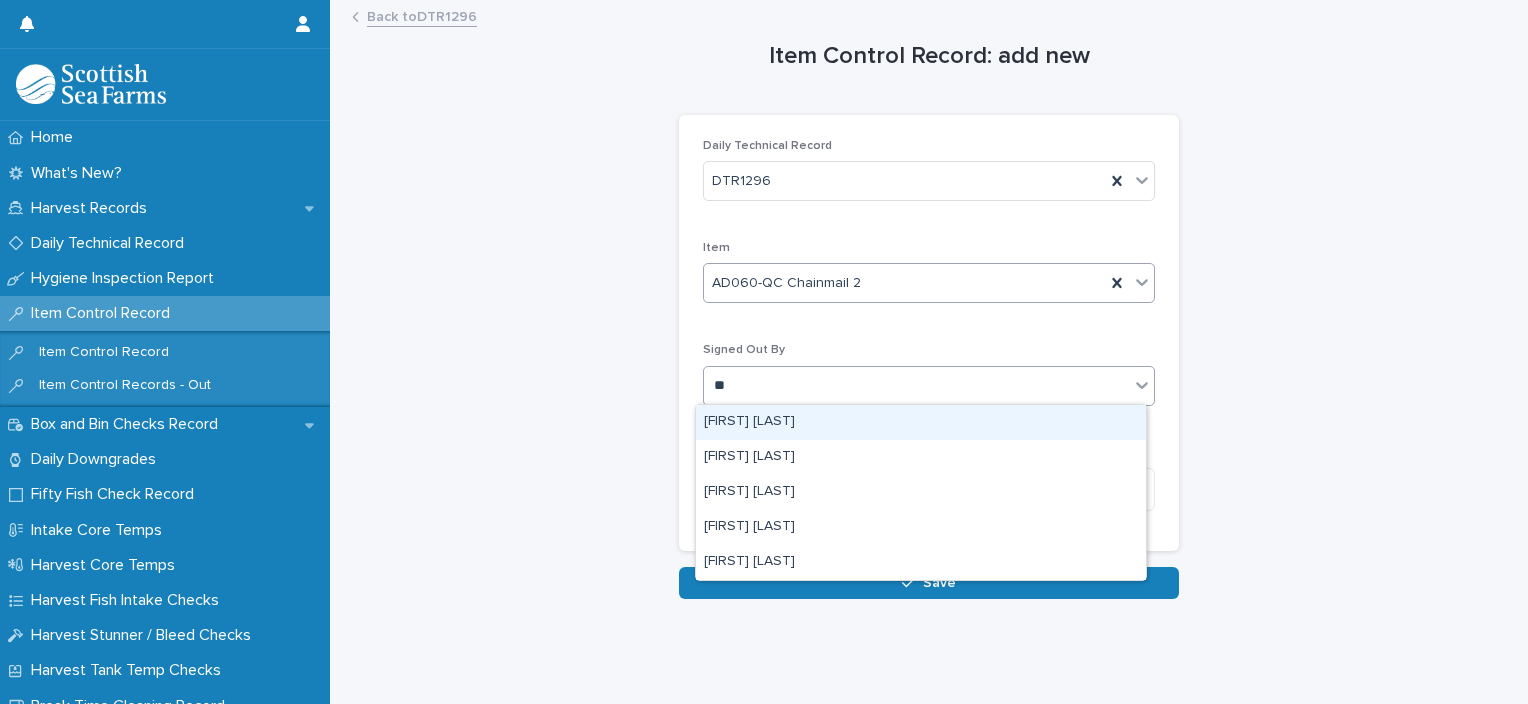 type on "***" 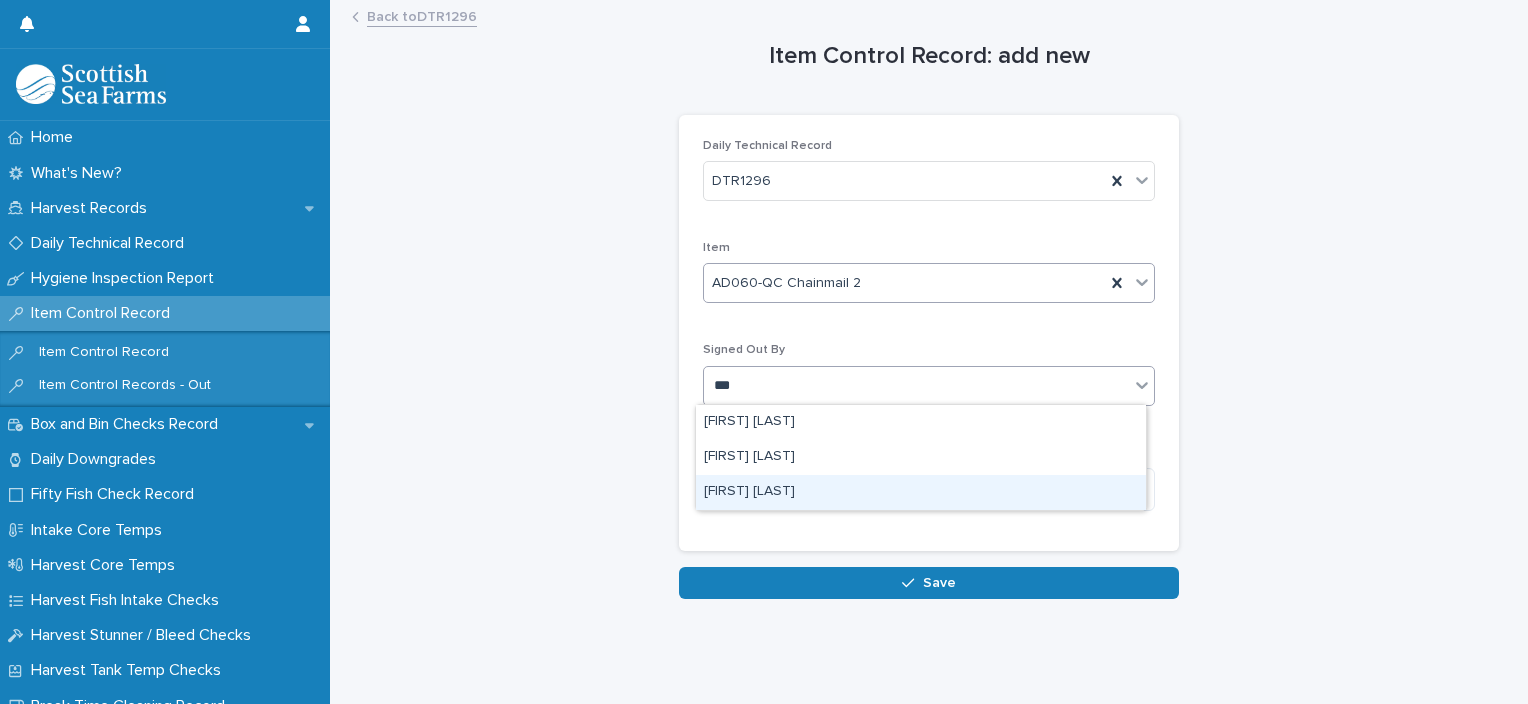 click on "[FIRST] [LAST]" at bounding box center (921, 492) 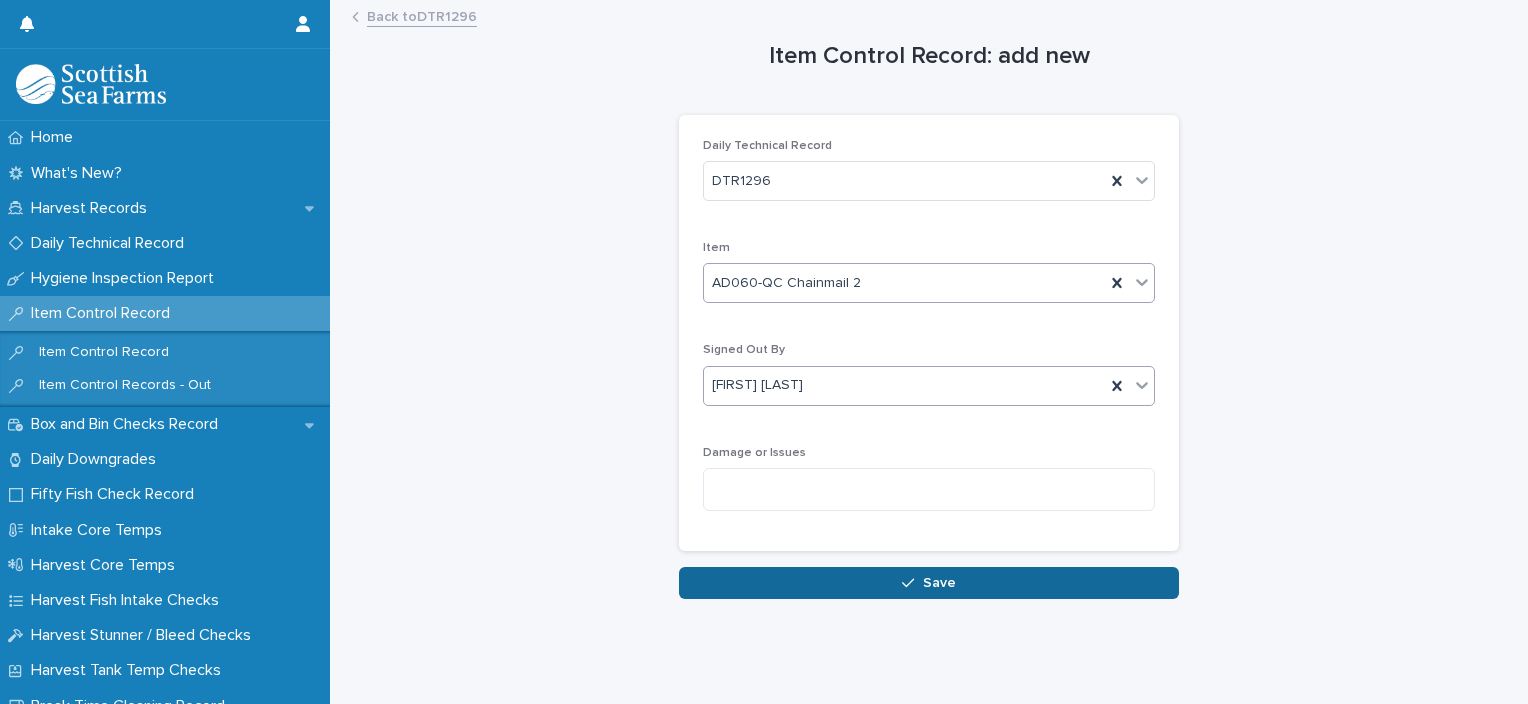 click on "Save" at bounding box center (939, 583) 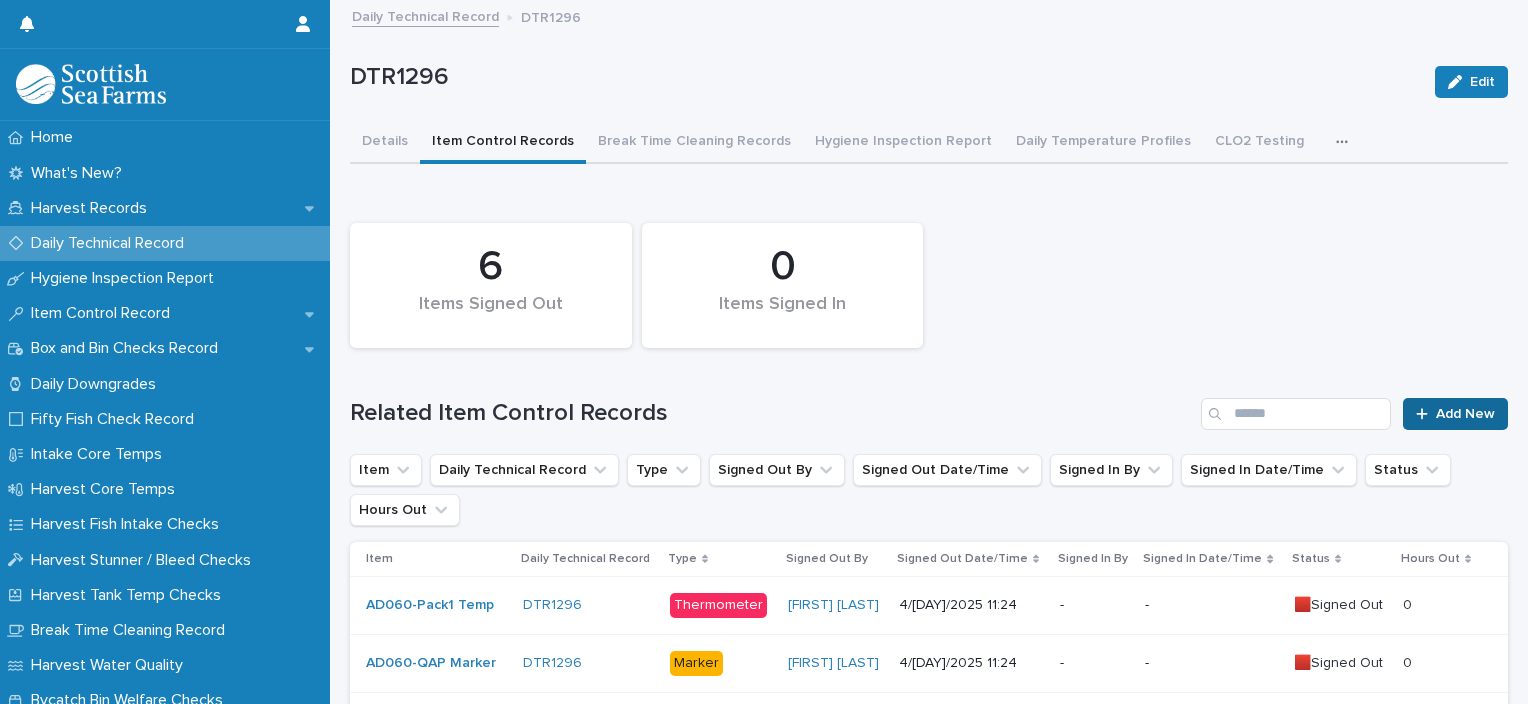 click on "Add New" at bounding box center (1465, 414) 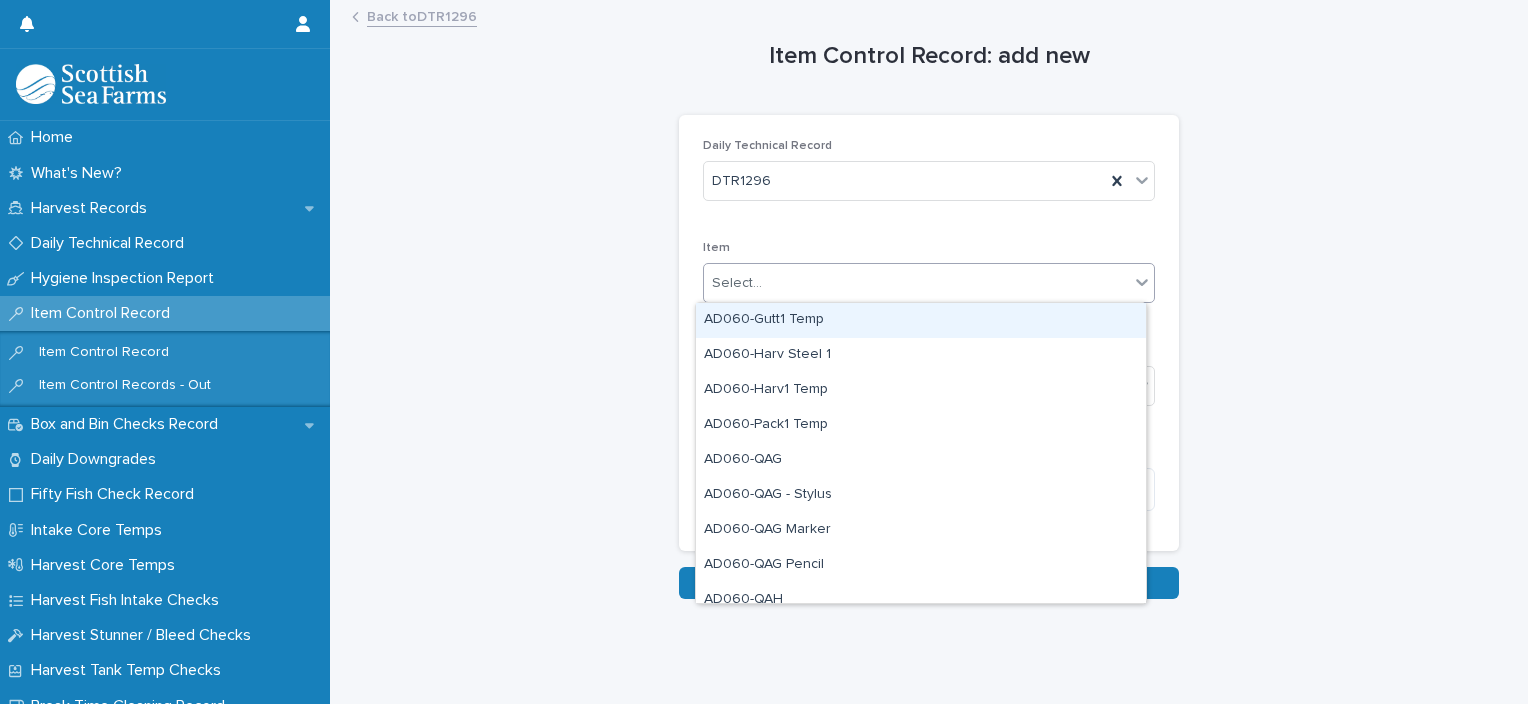 click on "Select..." at bounding box center [737, 283] 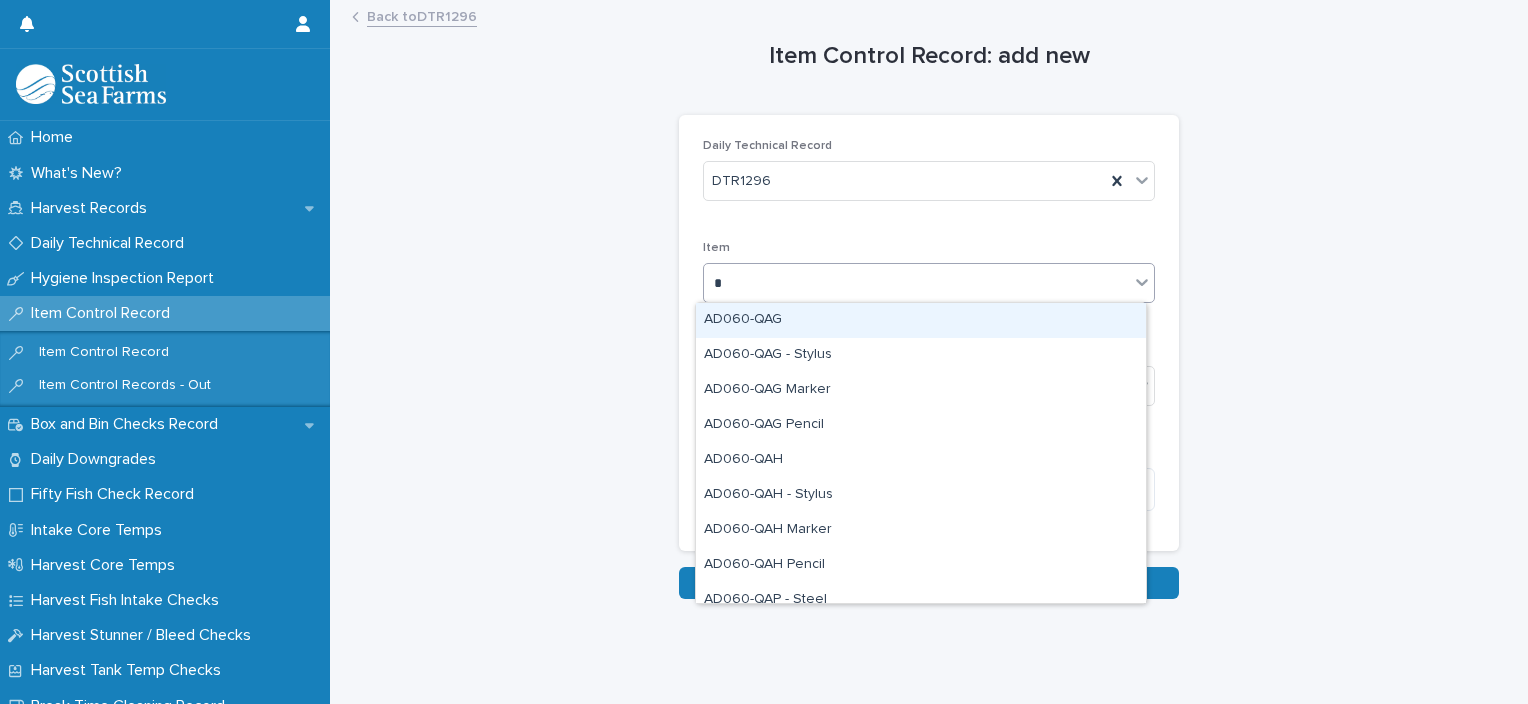 type on "**" 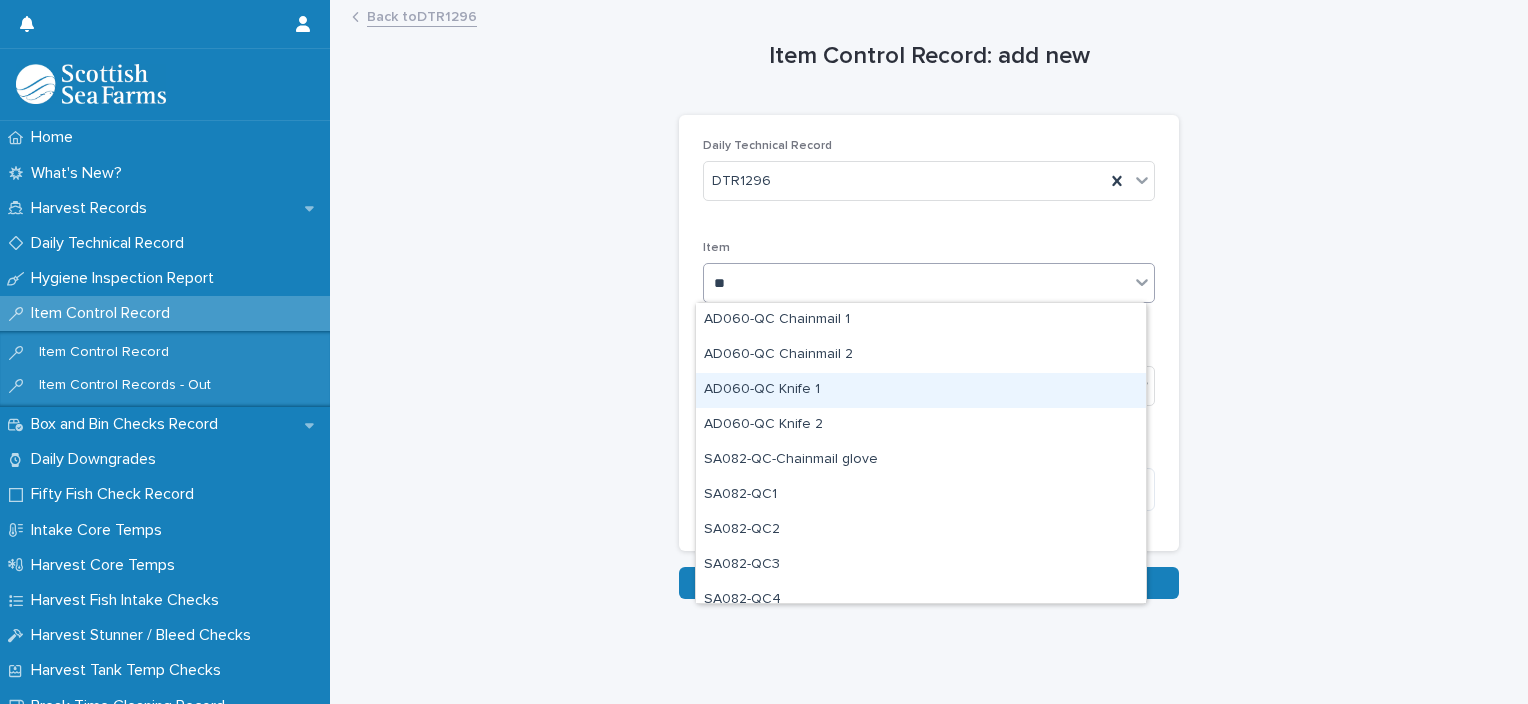 click on "AD060-QC Knife 1" at bounding box center (921, 390) 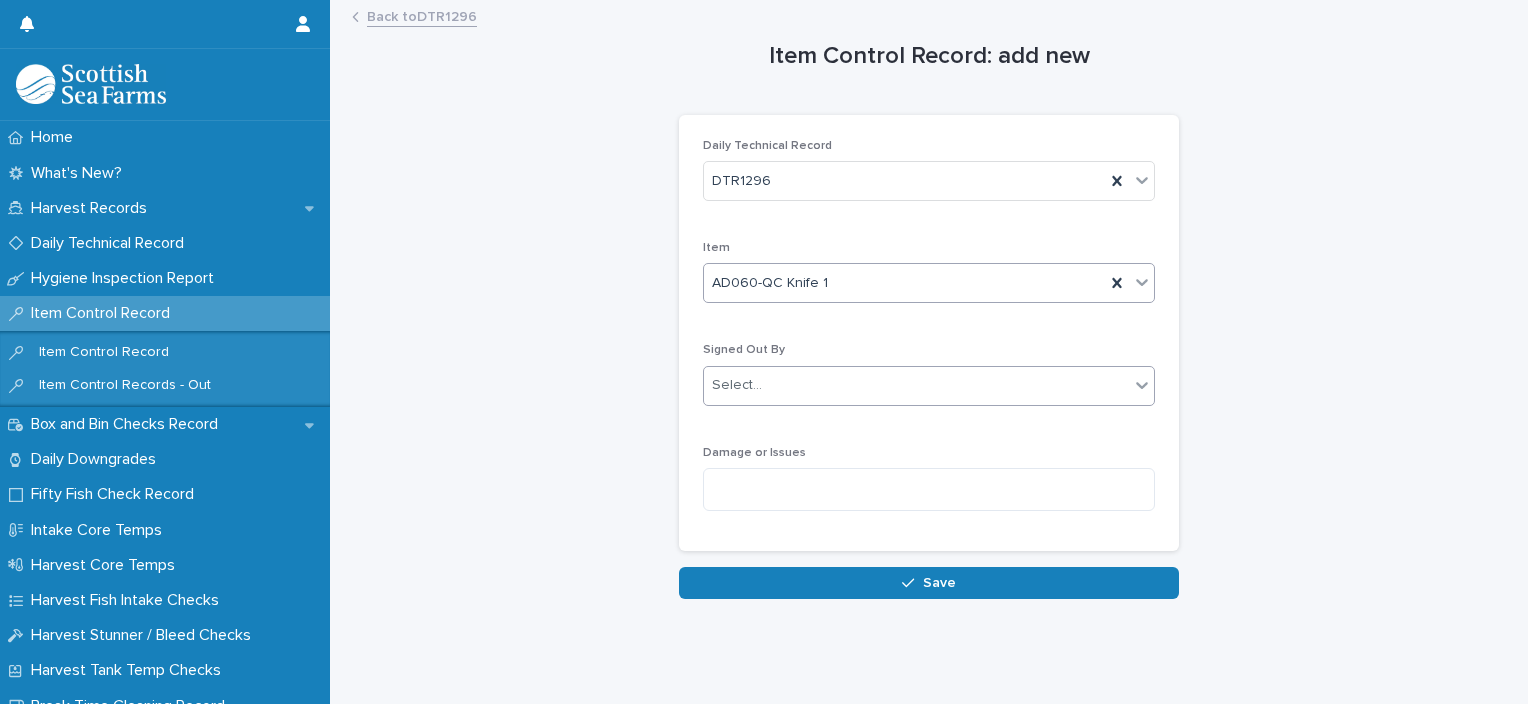 click on "Select..." at bounding box center (916, 385) 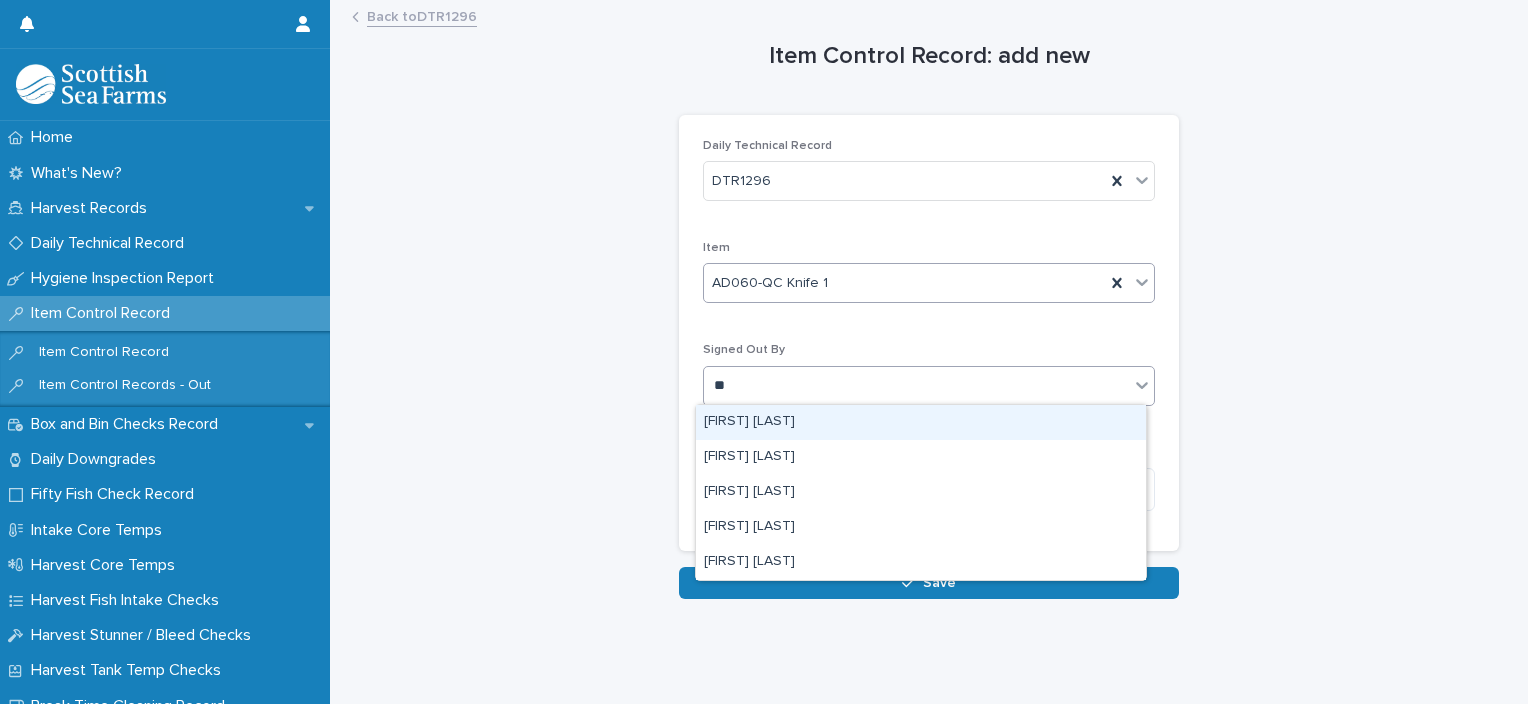 type on "***" 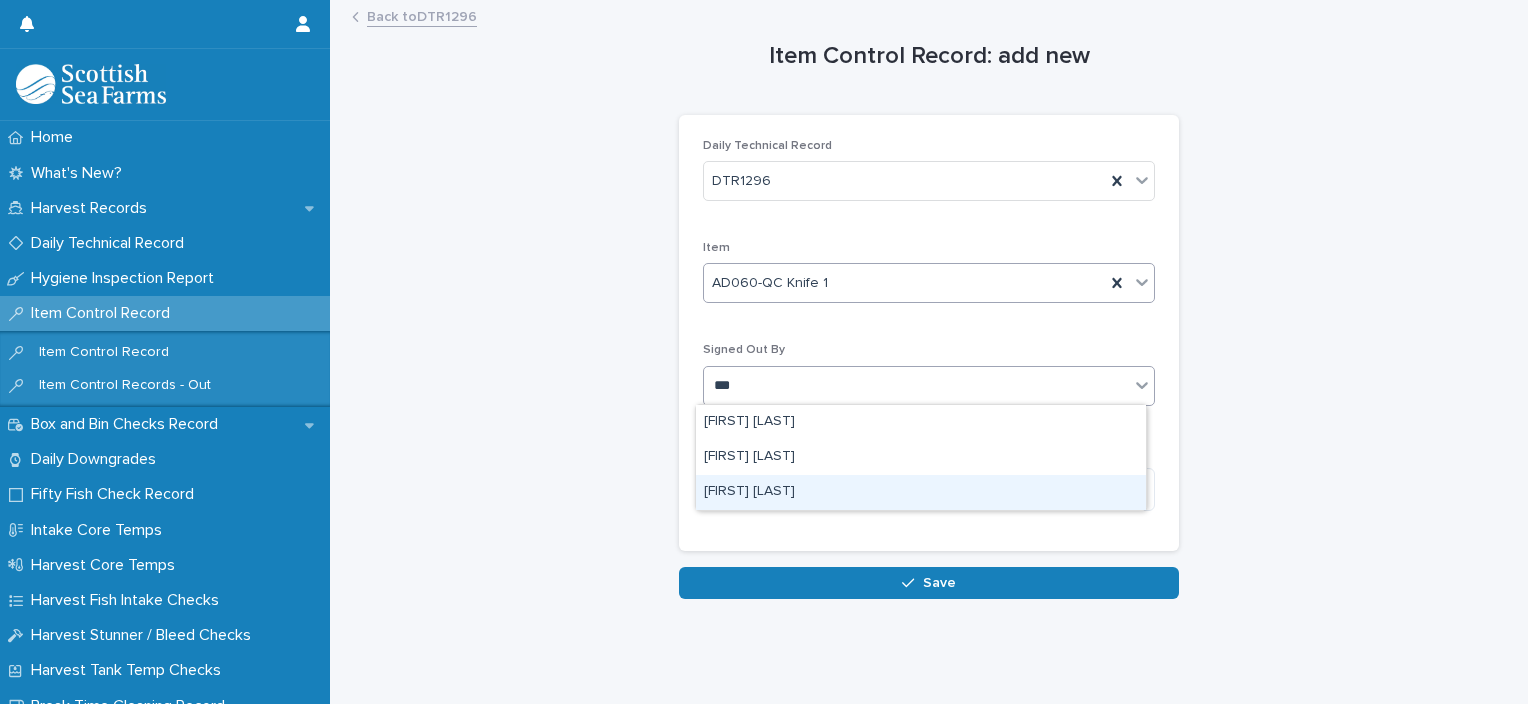 click on "[FIRST] [LAST]" at bounding box center (921, 492) 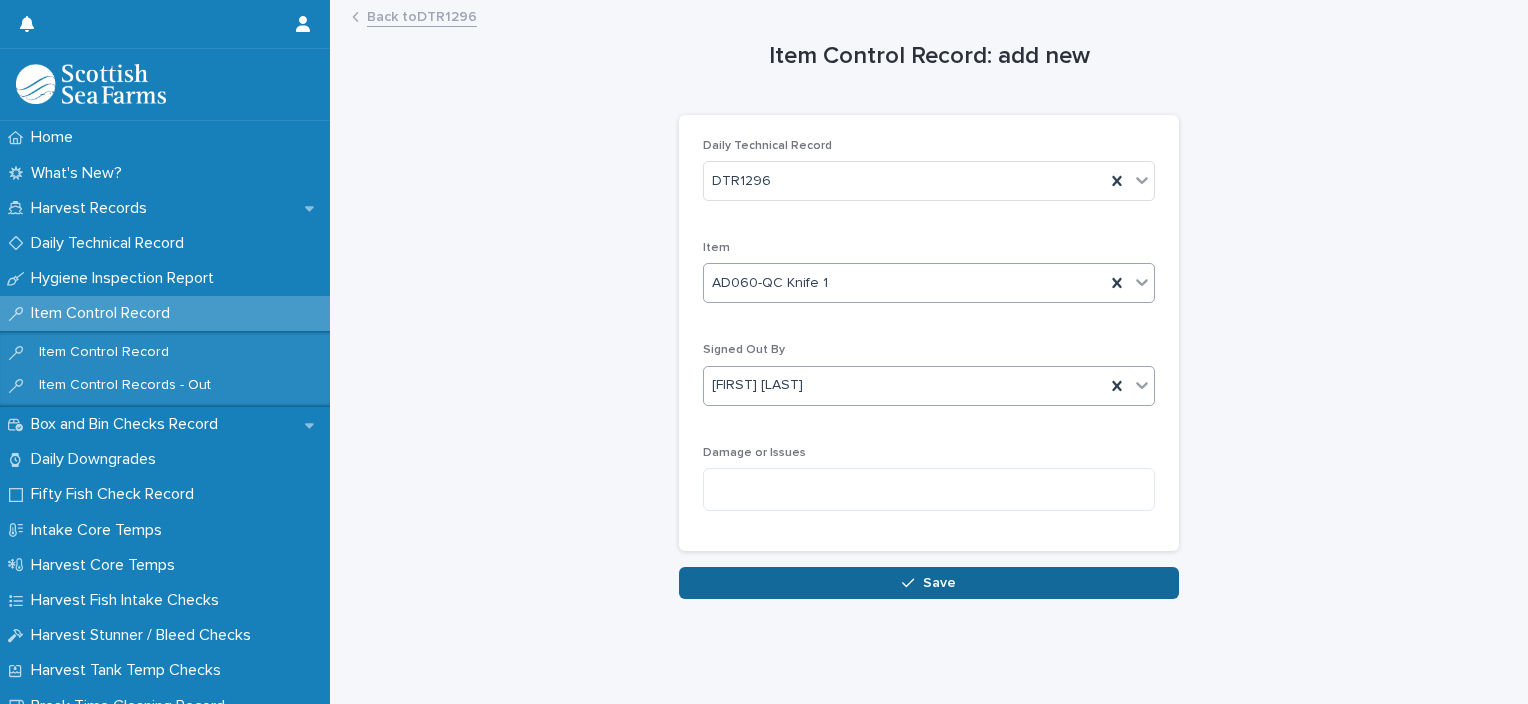 click on "Save" at bounding box center (929, 583) 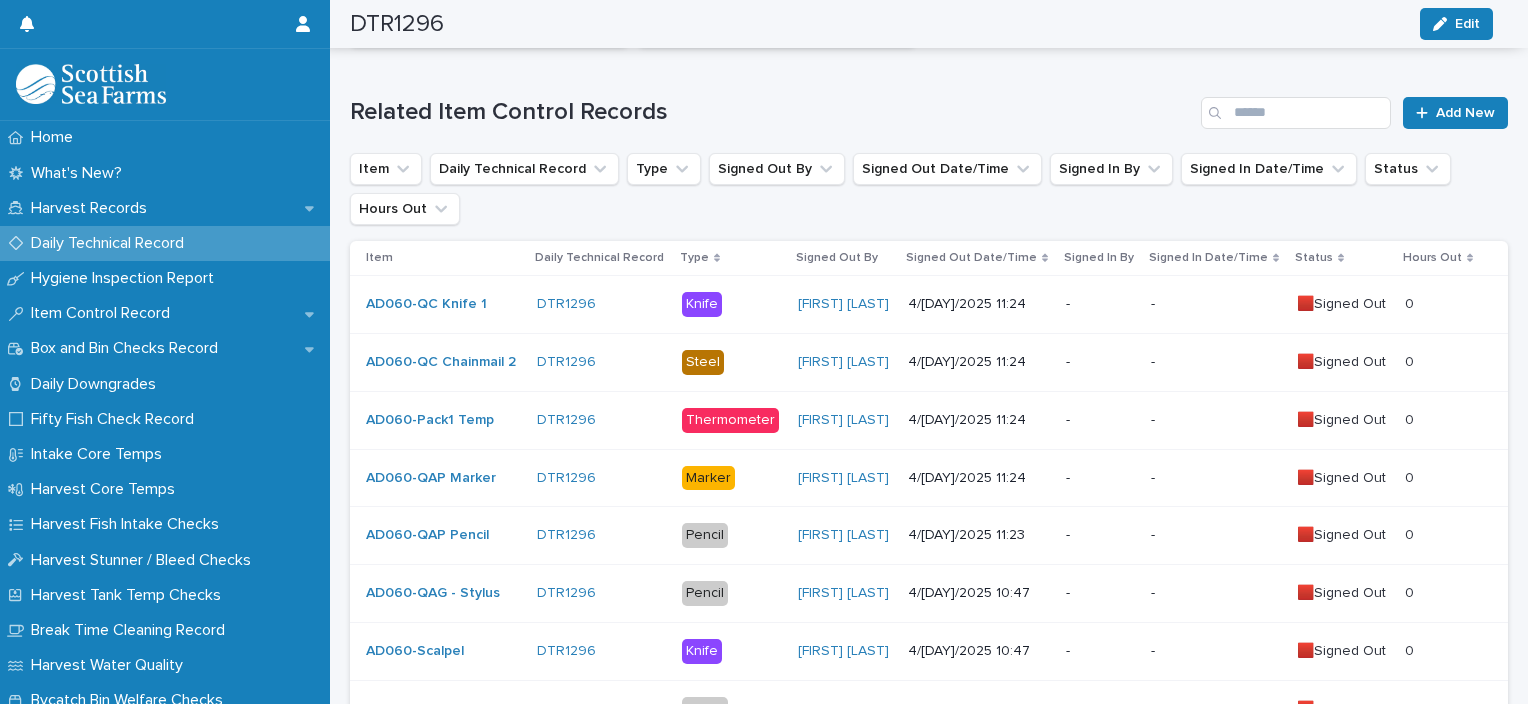 scroll, scrollTop: 376, scrollLeft: 0, axis: vertical 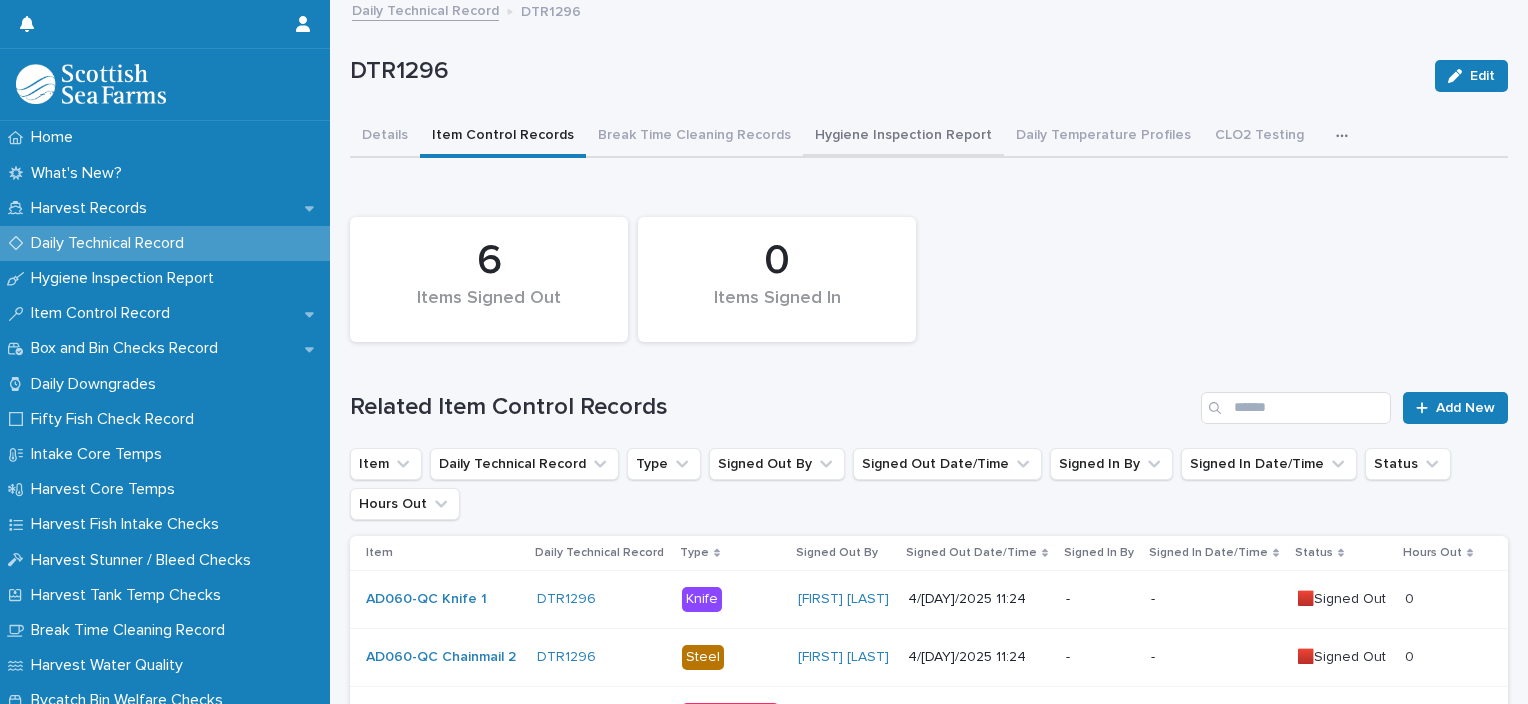 click on "Hygiene Inspection Report" at bounding box center (903, 137) 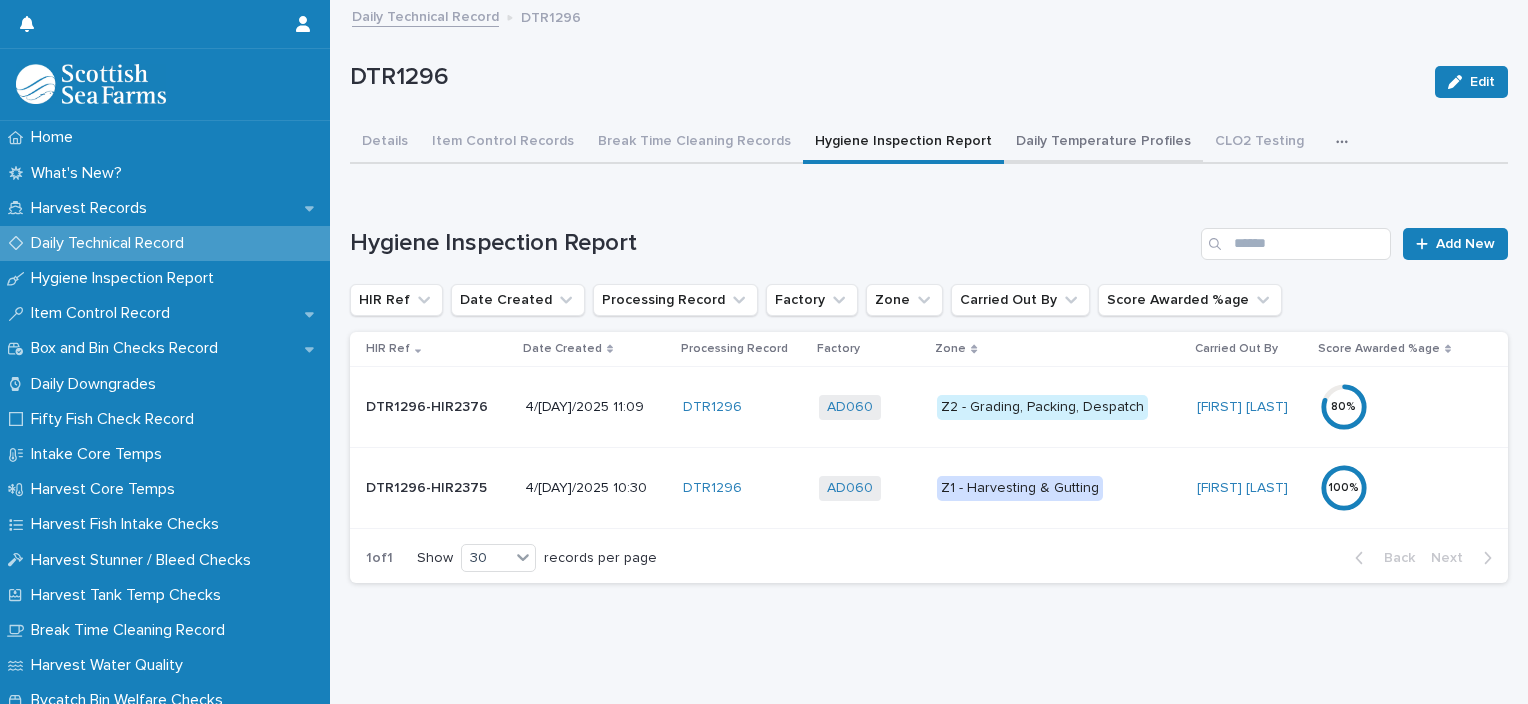 click on "Daily Temperature Profiles" at bounding box center [1103, 143] 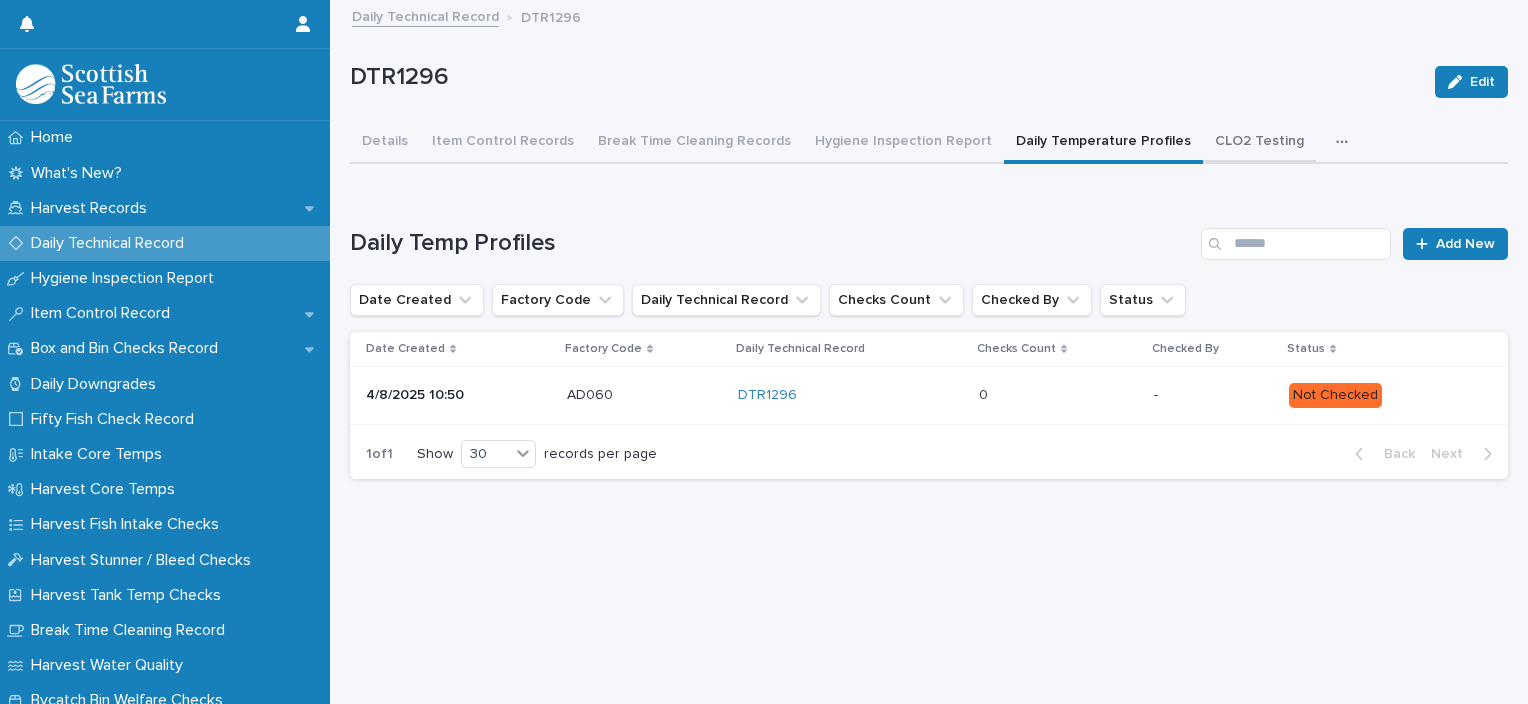 click on "CLO2 Testing" at bounding box center [1259, 143] 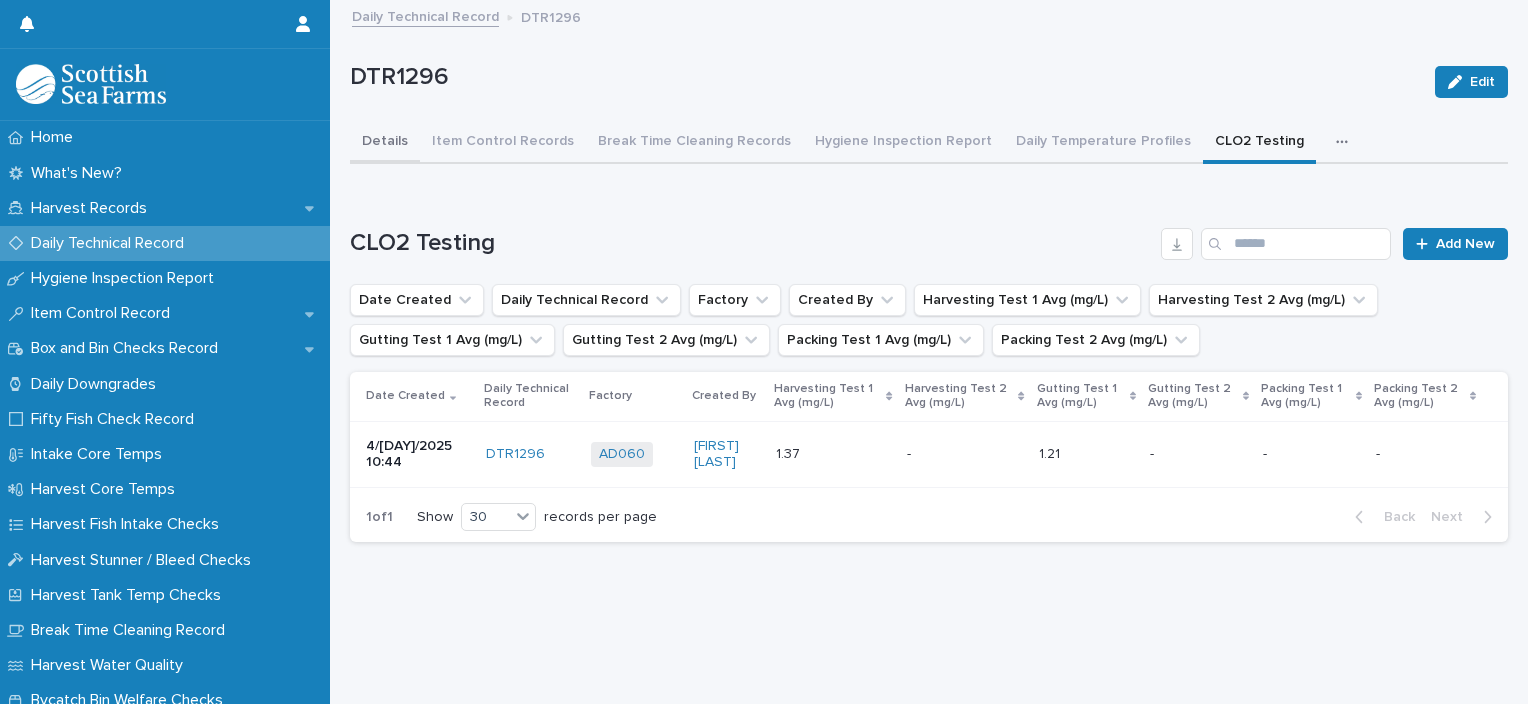 click on "Details" at bounding box center [385, 143] 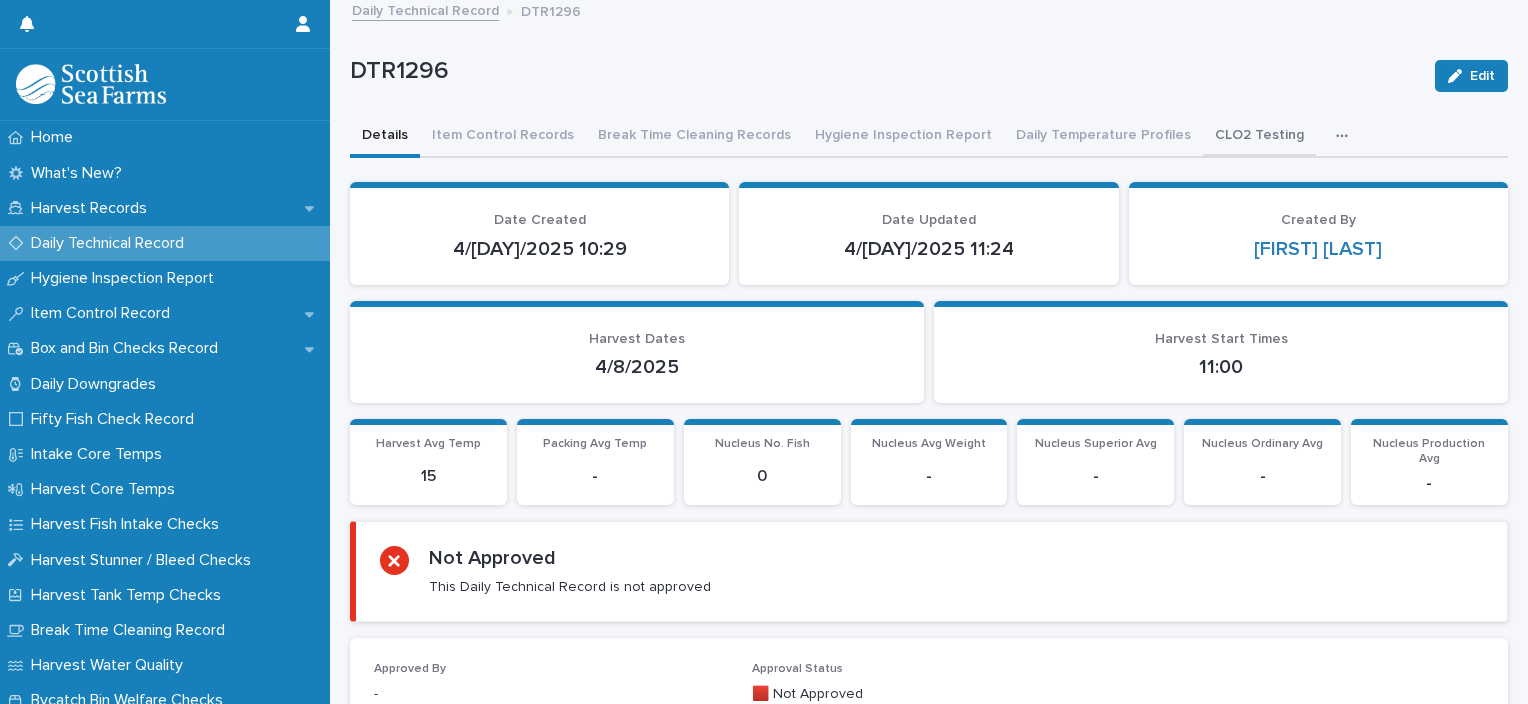 click on "CLO2 Testing" at bounding box center (1259, 137) 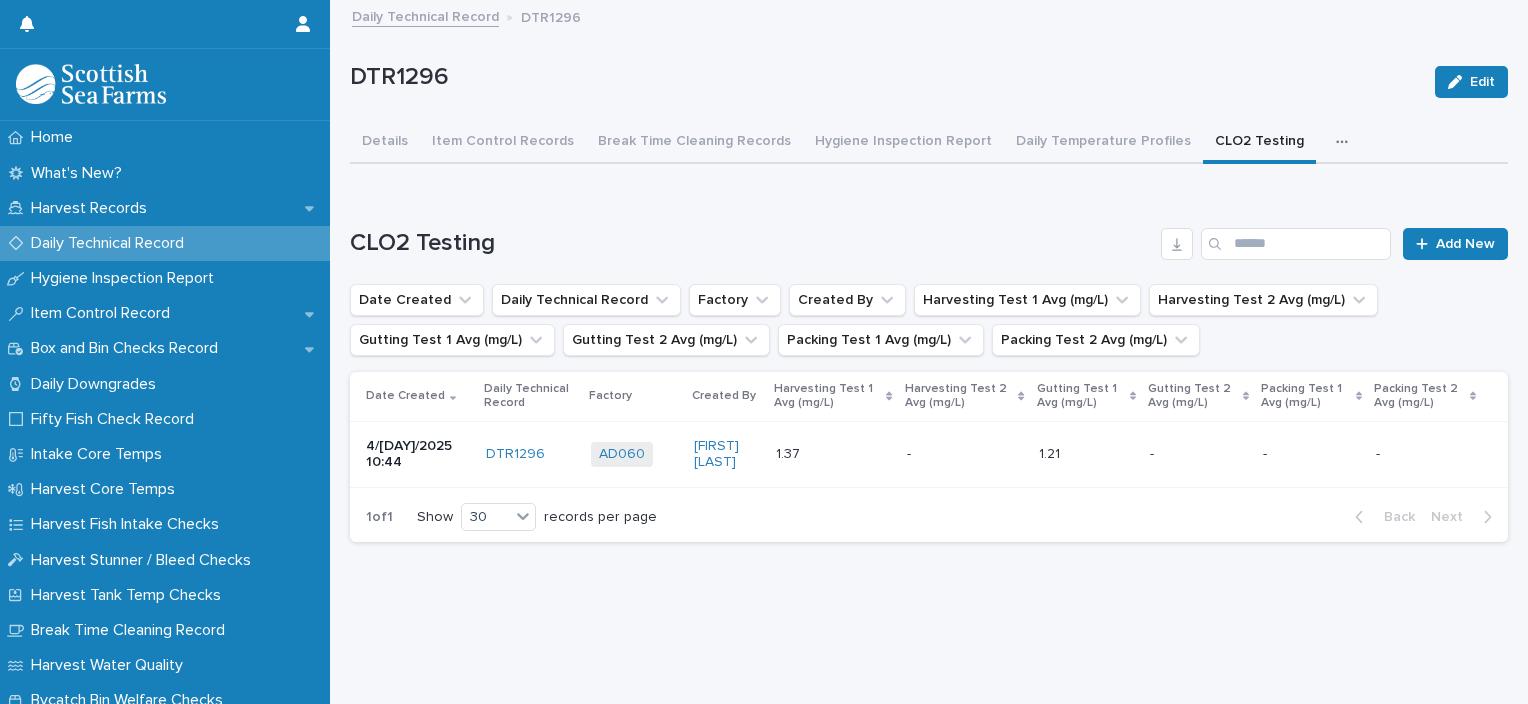 click on "- -" at bounding box center [965, 454] 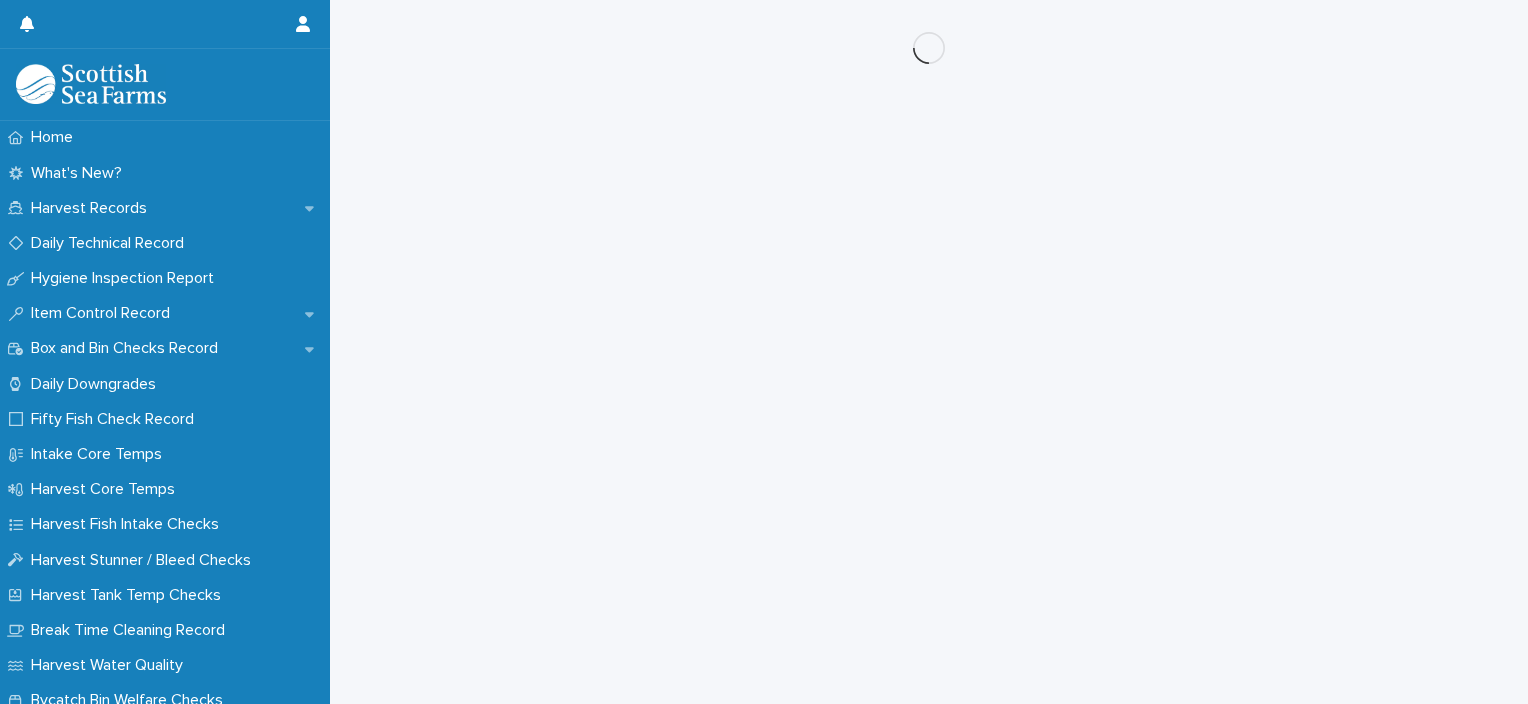 scroll, scrollTop: 0, scrollLeft: 0, axis: both 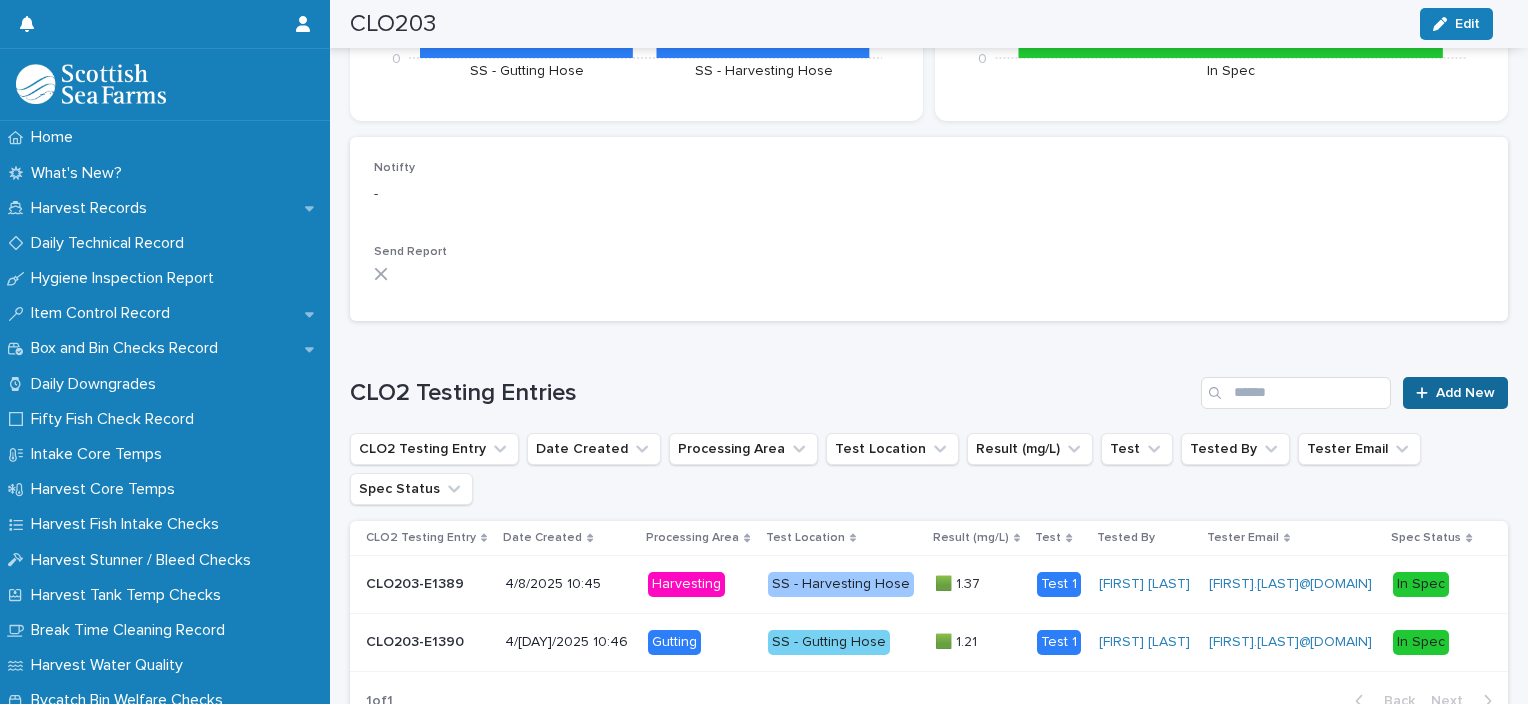 click on "Add New" at bounding box center [1465, 393] 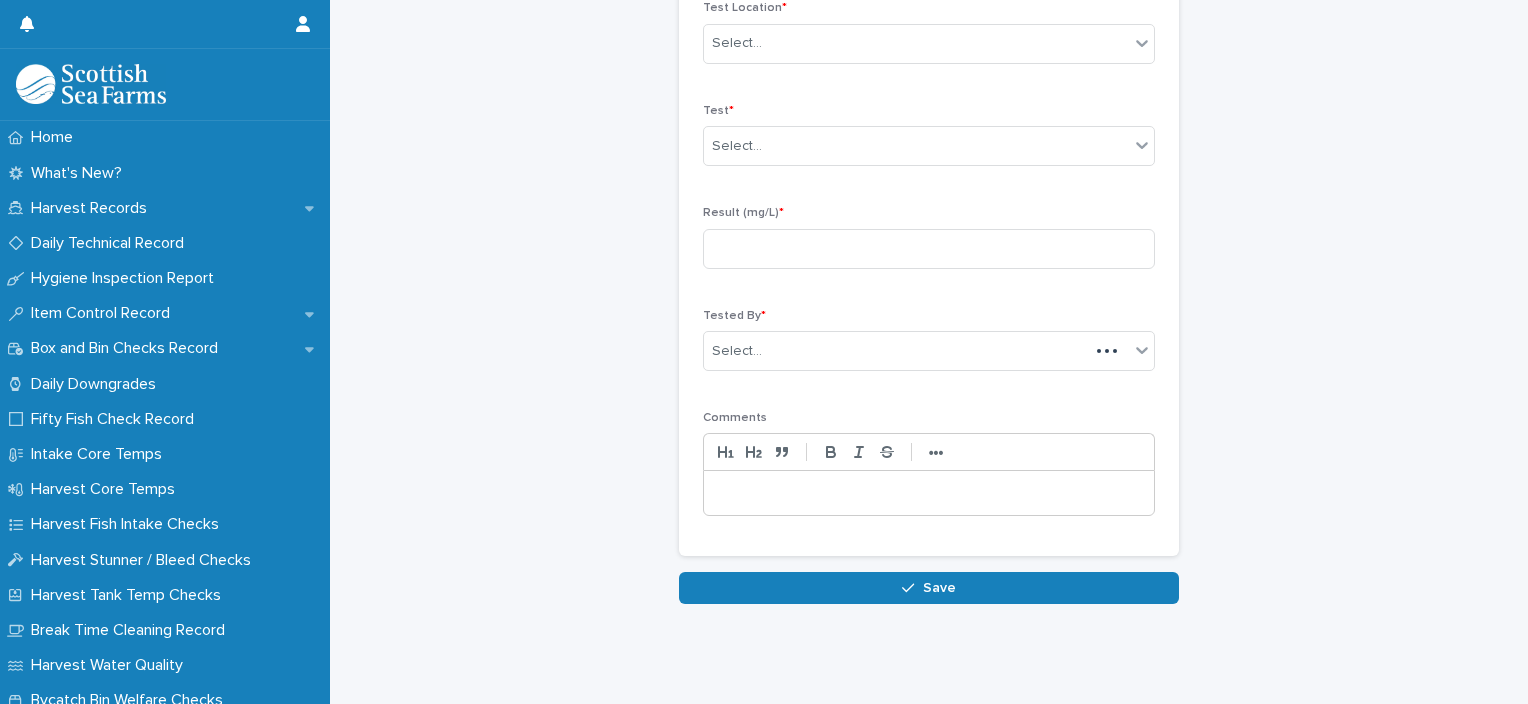 scroll, scrollTop: 308, scrollLeft: 0, axis: vertical 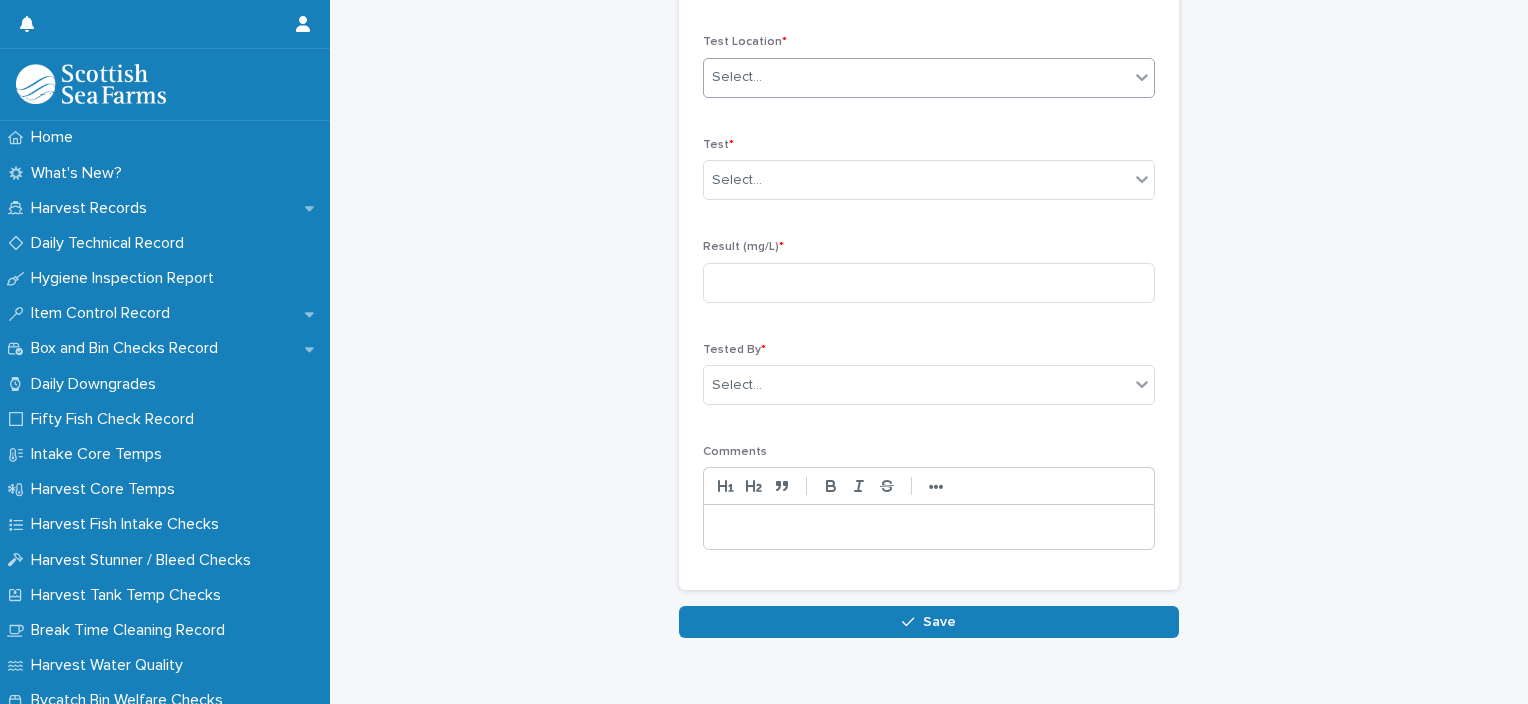 click on "Select..." at bounding box center [916, 77] 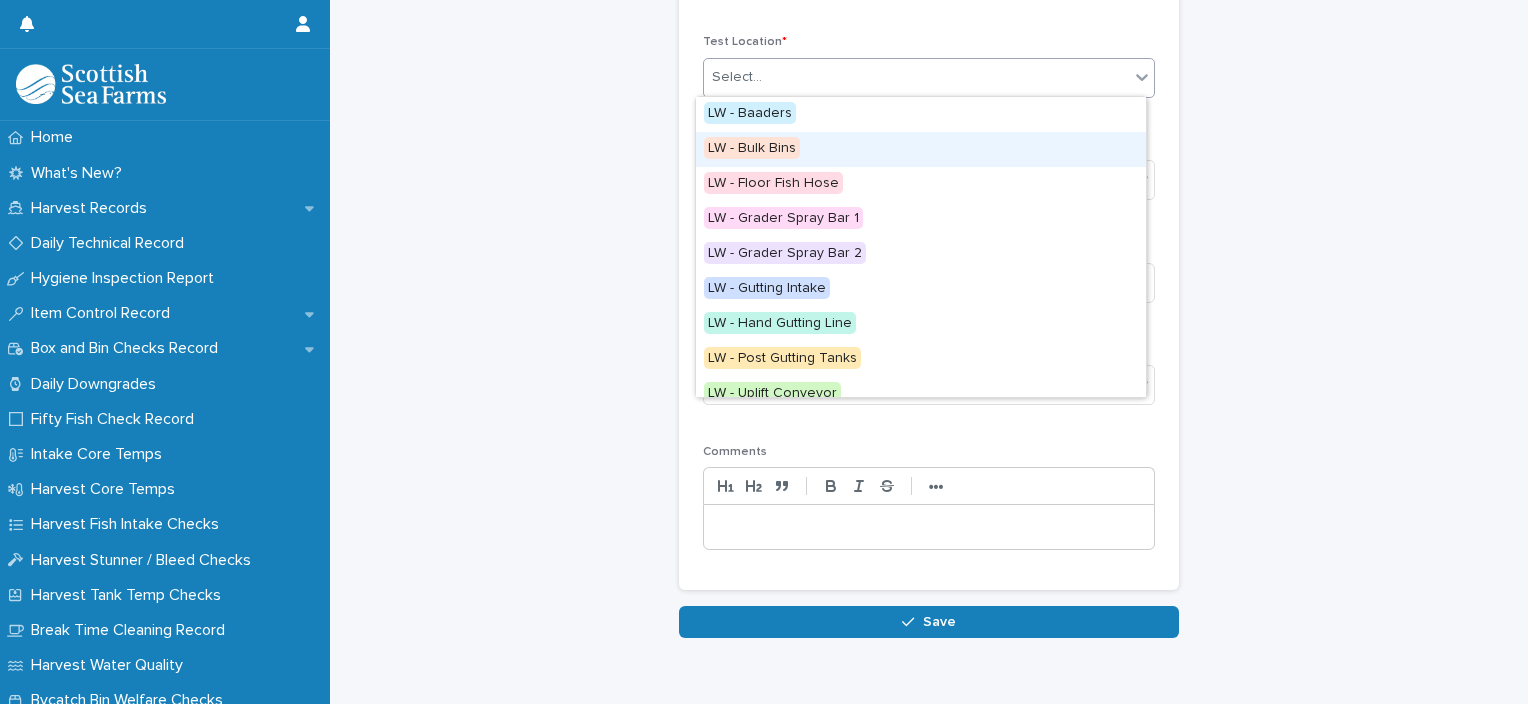 drag, startPoint x: 1130, startPoint y: 160, endPoint x: 1137, endPoint y: 331, distance: 171.14322 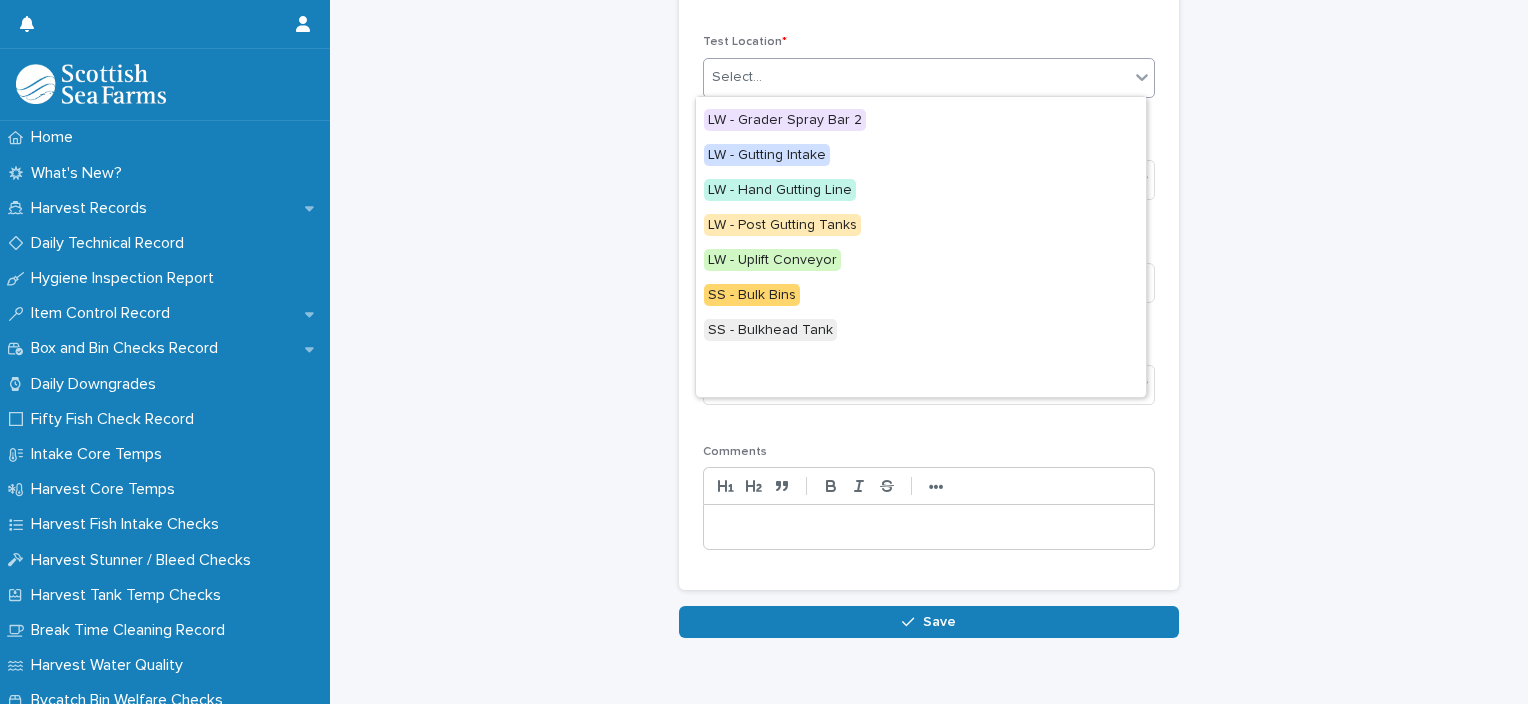 scroll, scrollTop: 224, scrollLeft: 0, axis: vertical 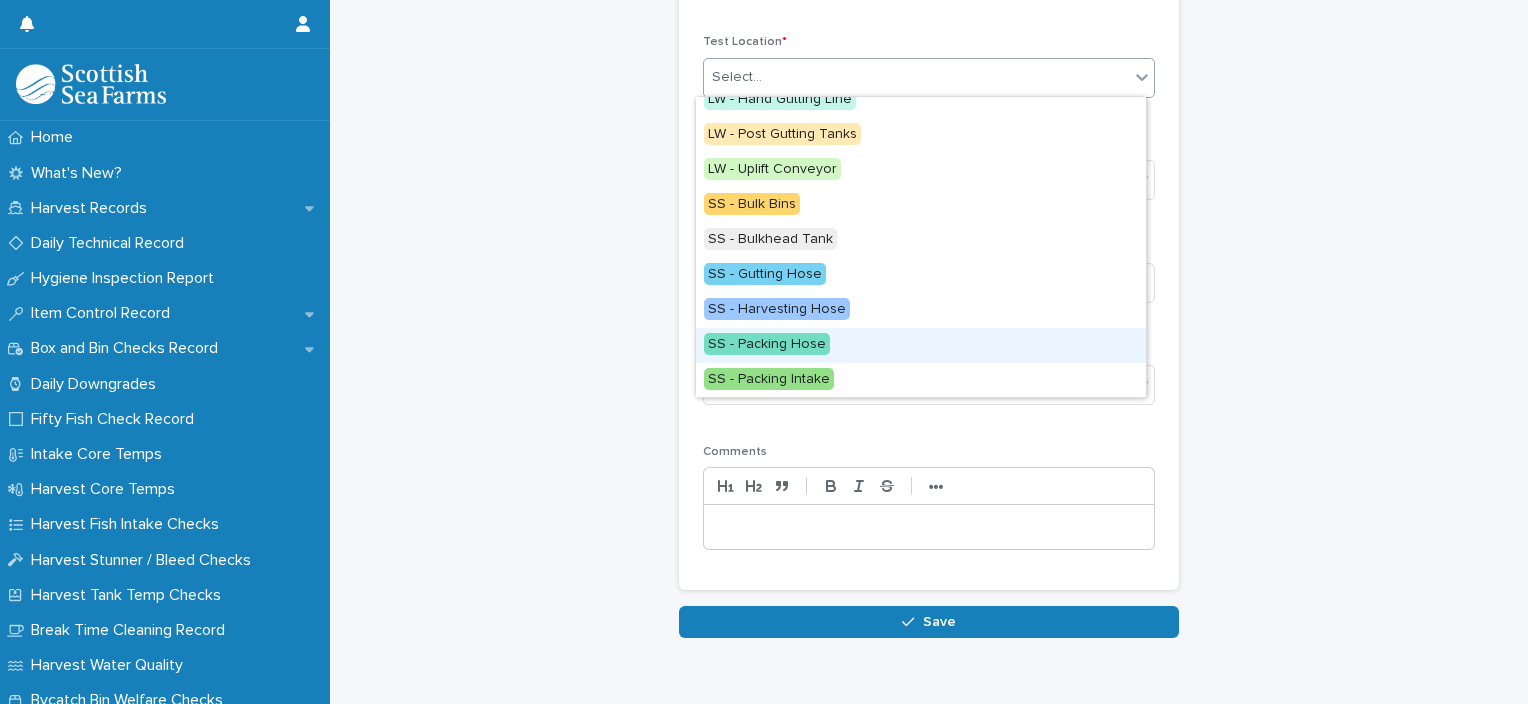 click on "SS - Packing Hose" at bounding box center (921, 345) 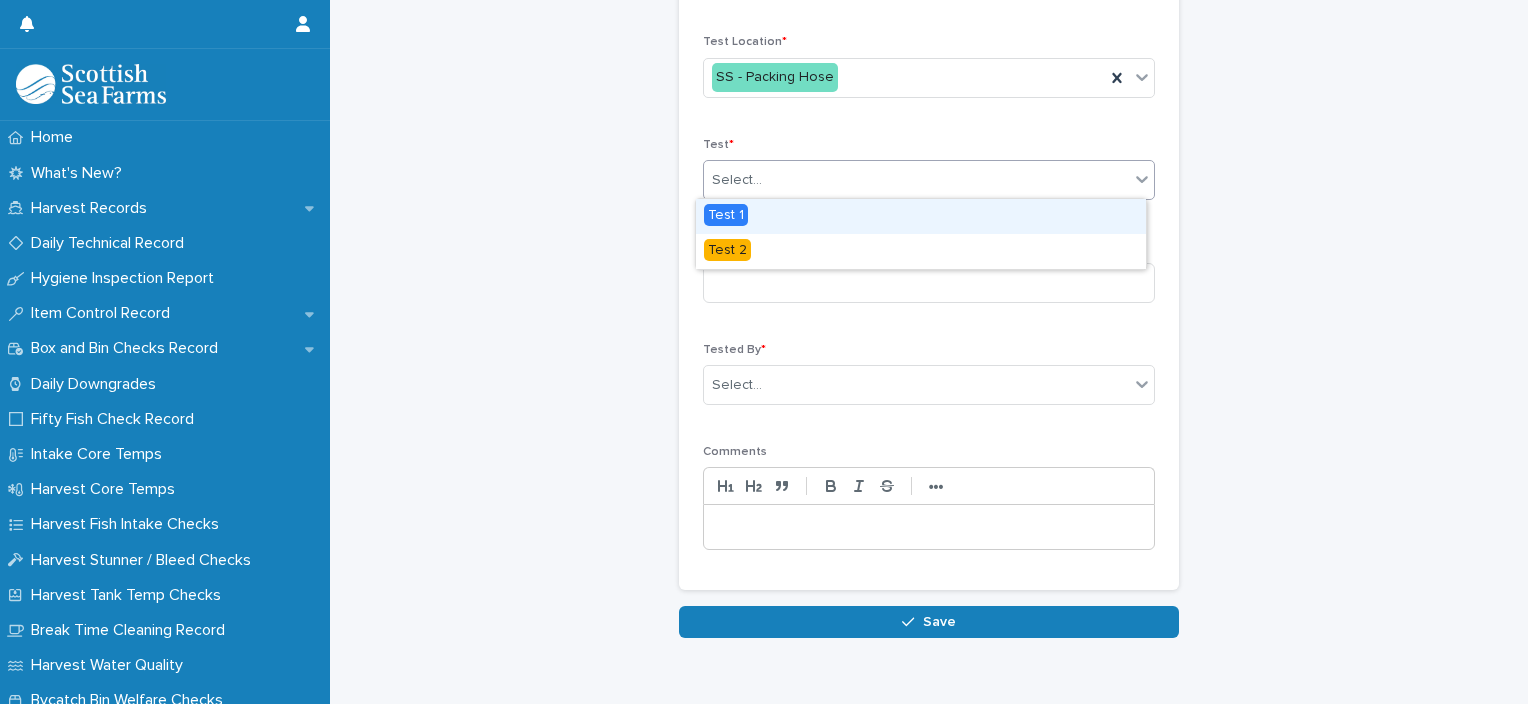 click on "Select..." at bounding box center [916, 180] 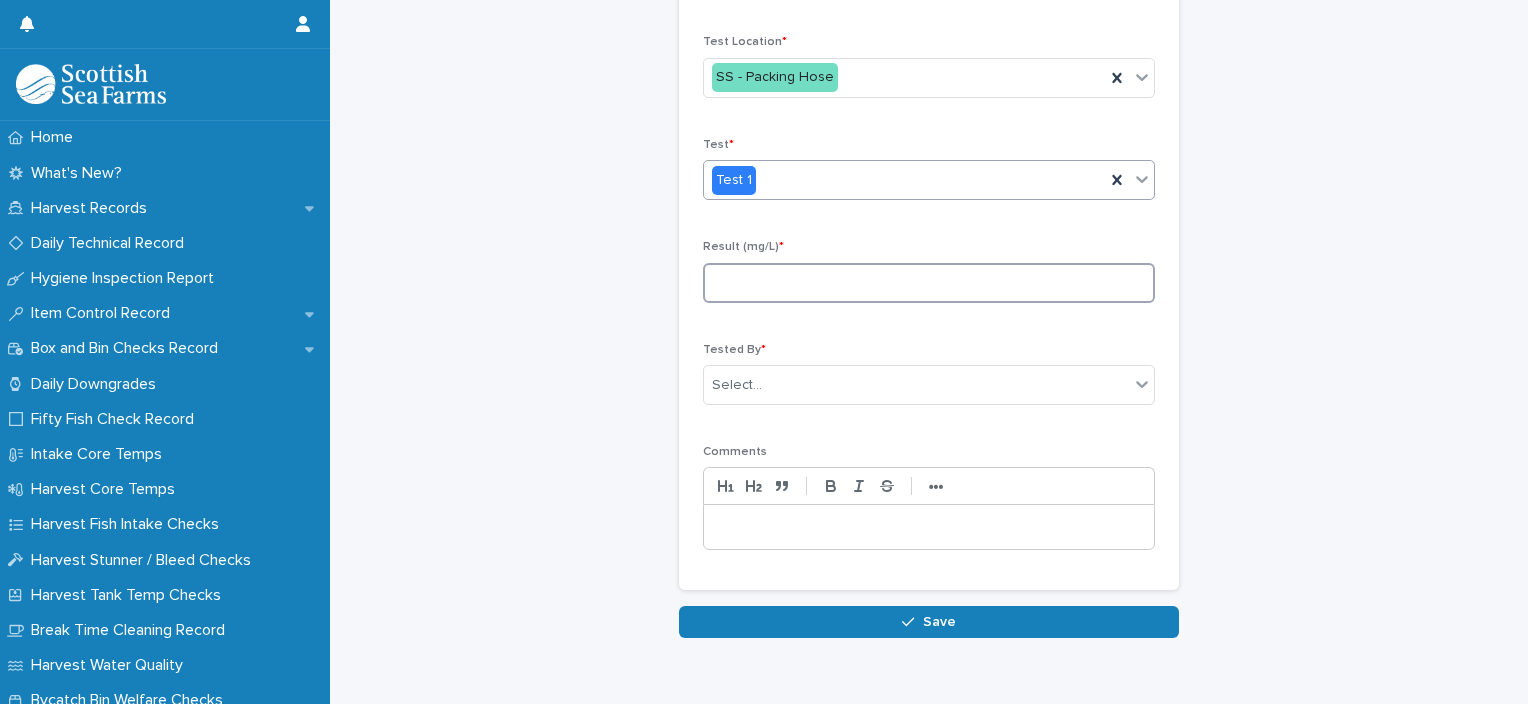 click at bounding box center (929, 283) 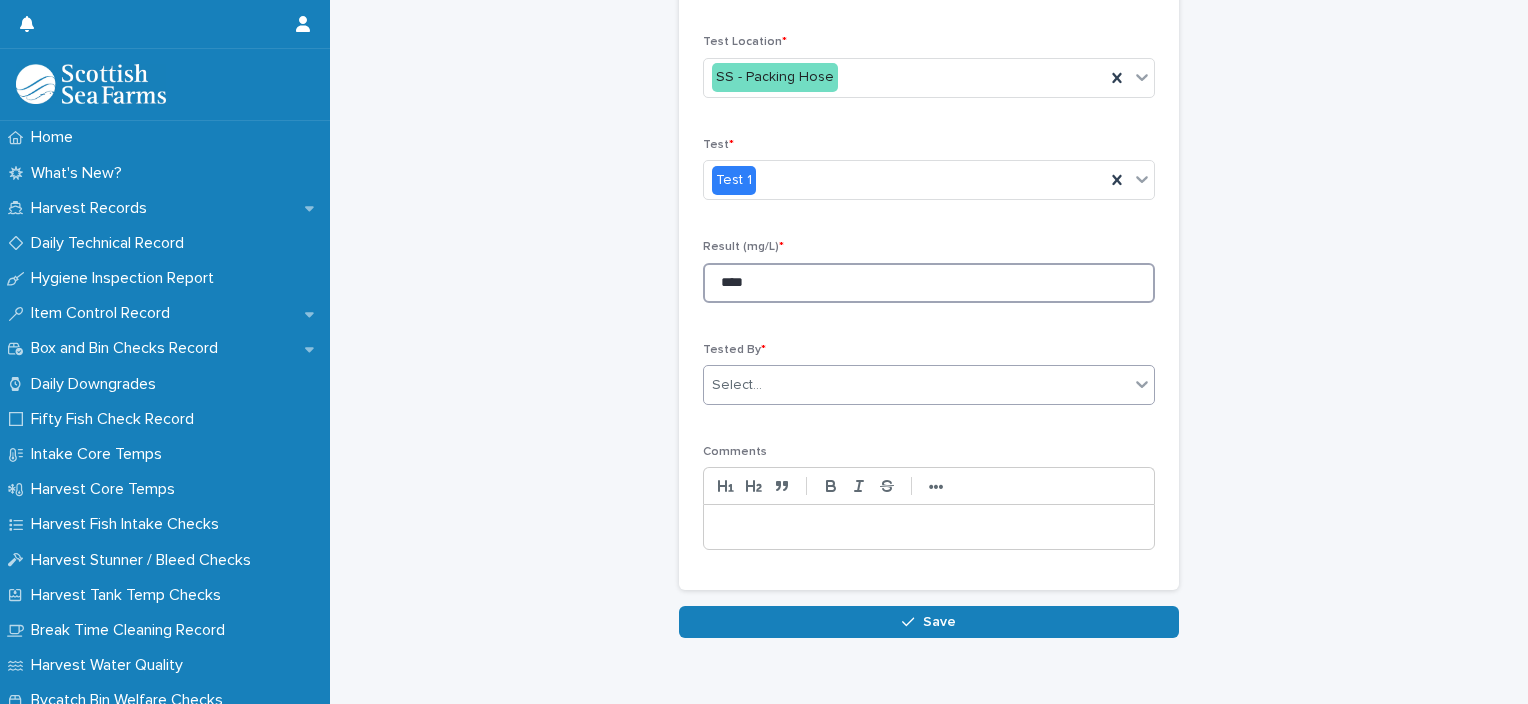 type on "****" 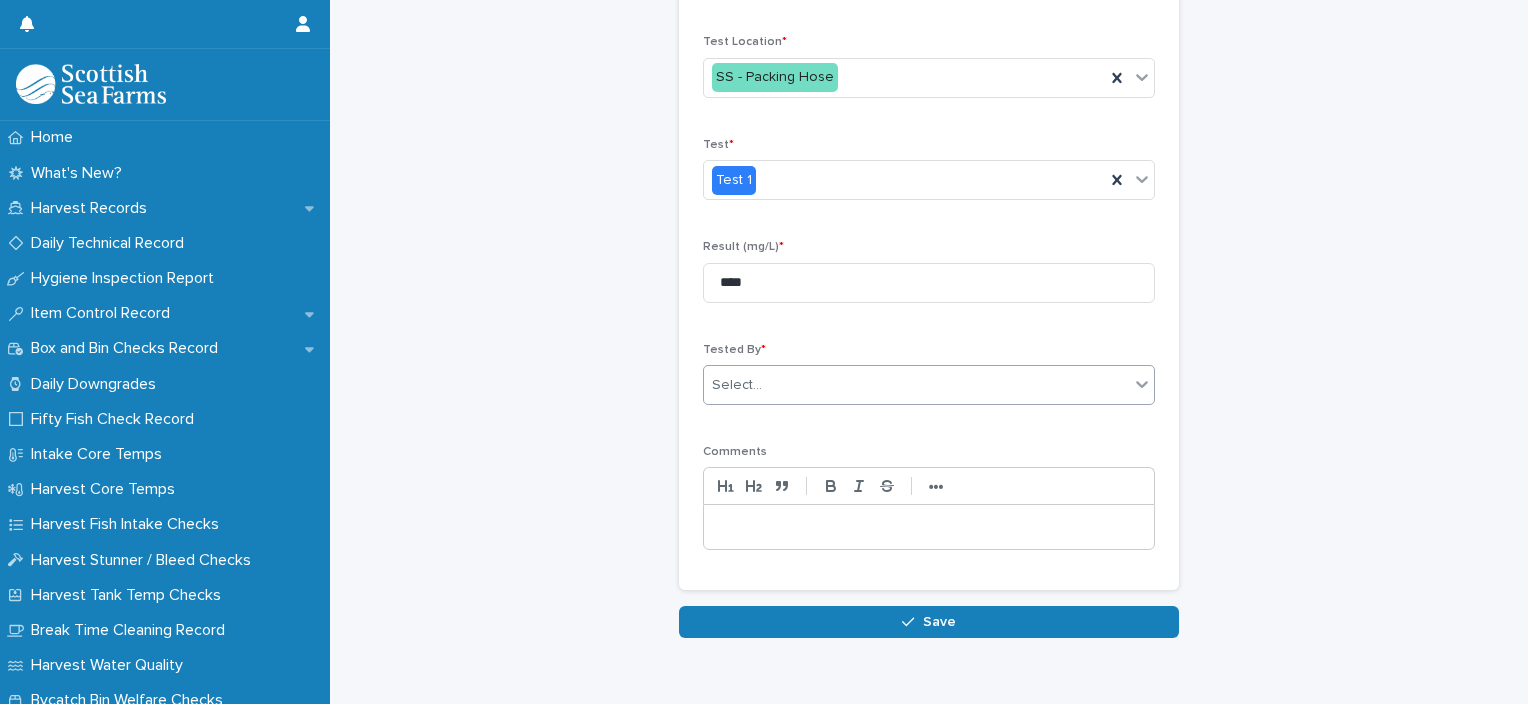 click on "Select..." at bounding box center [916, 385] 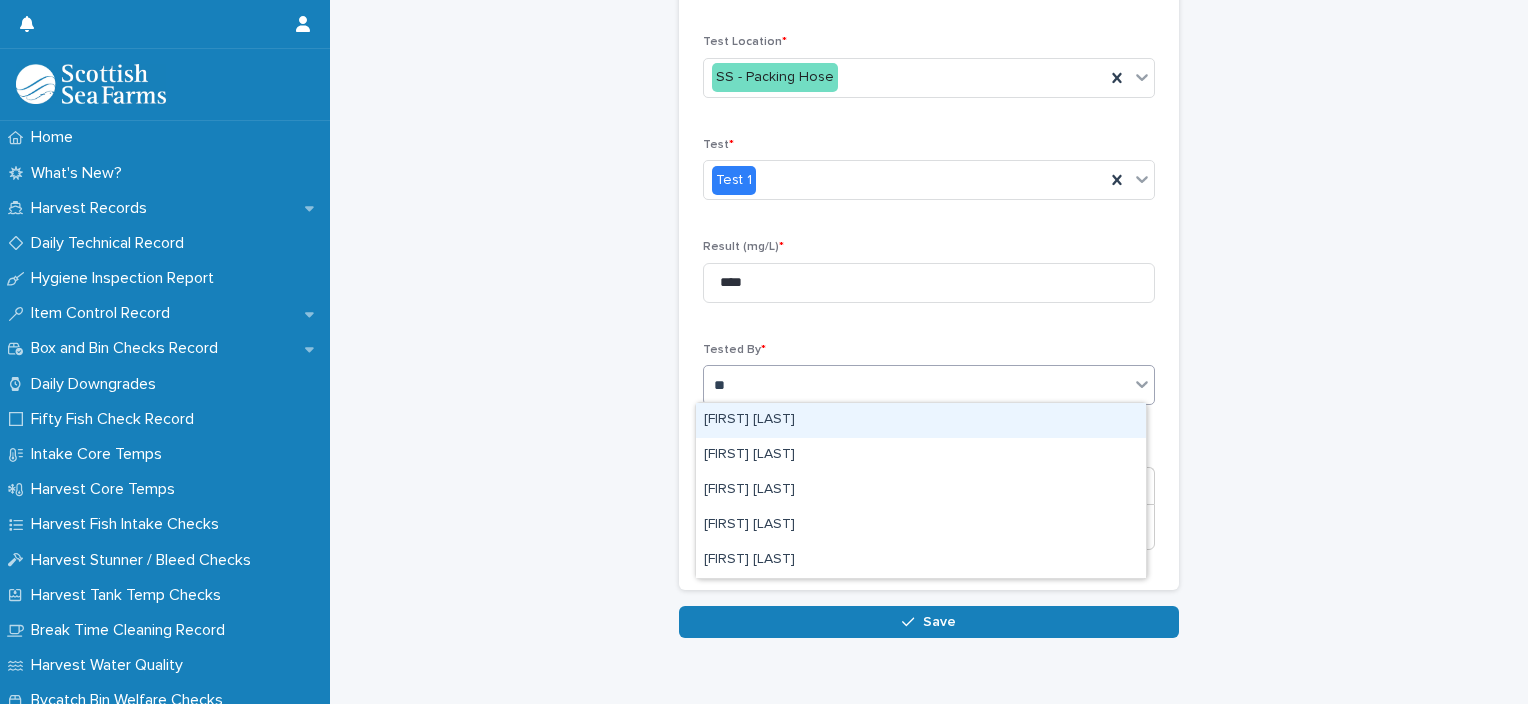 type on "***" 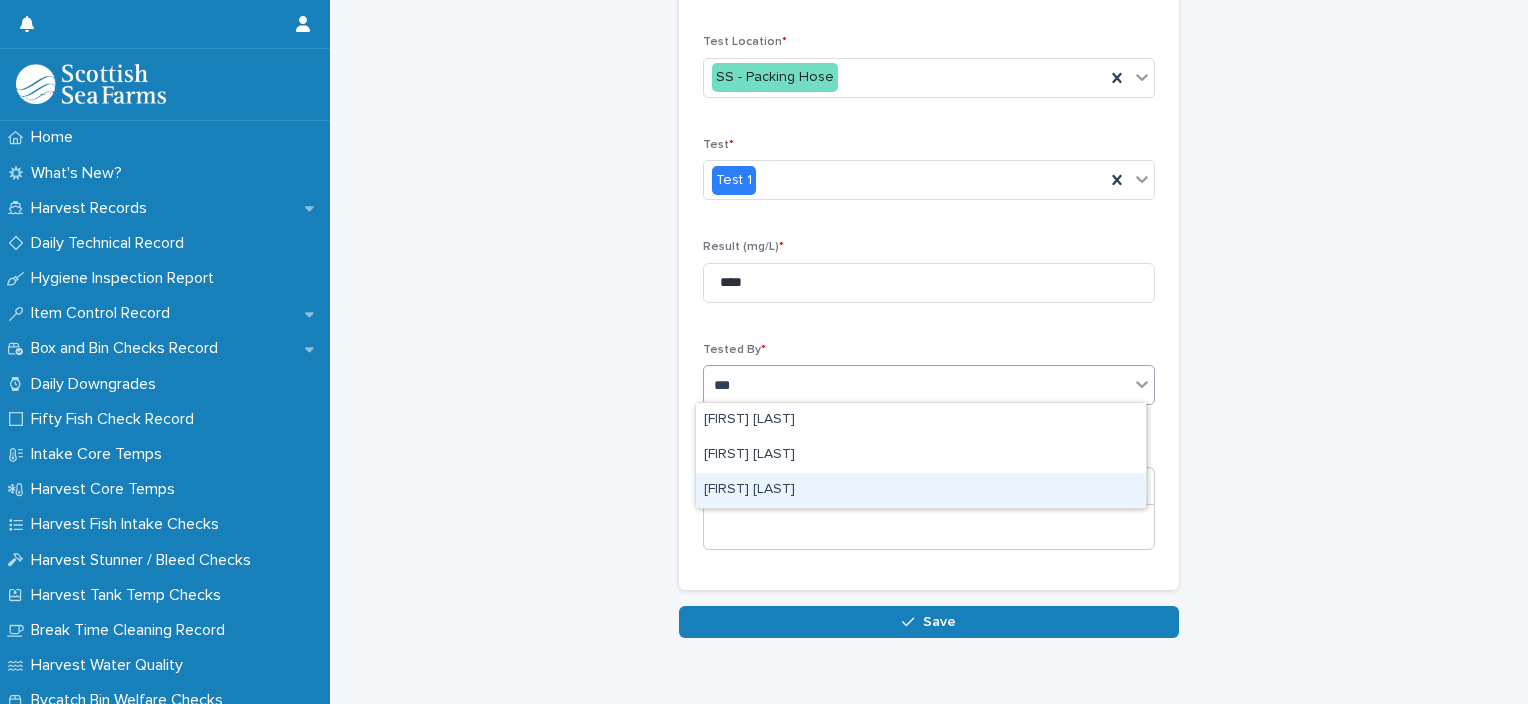 click on "[FIRST] [LAST]" at bounding box center (921, 490) 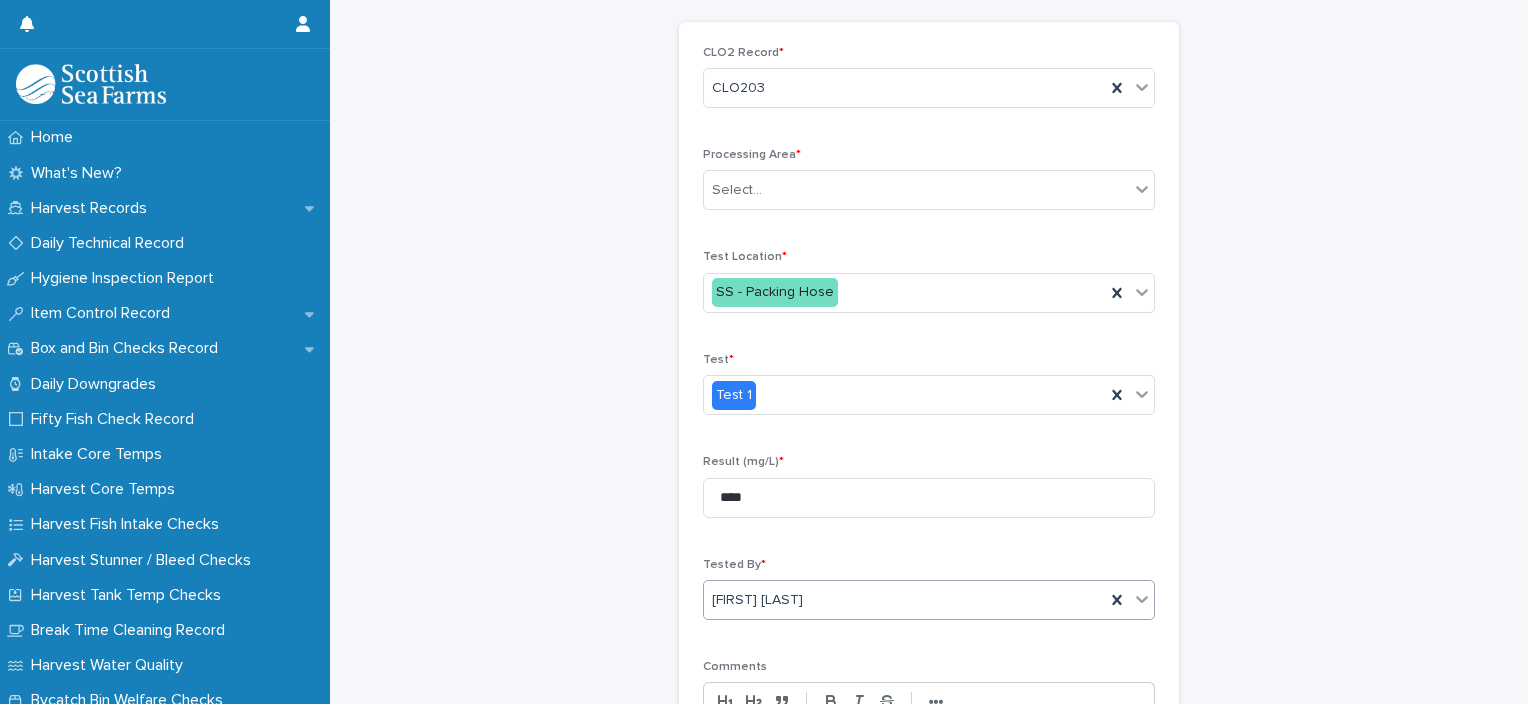 scroll, scrollTop: 38, scrollLeft: 0, axis: vertical 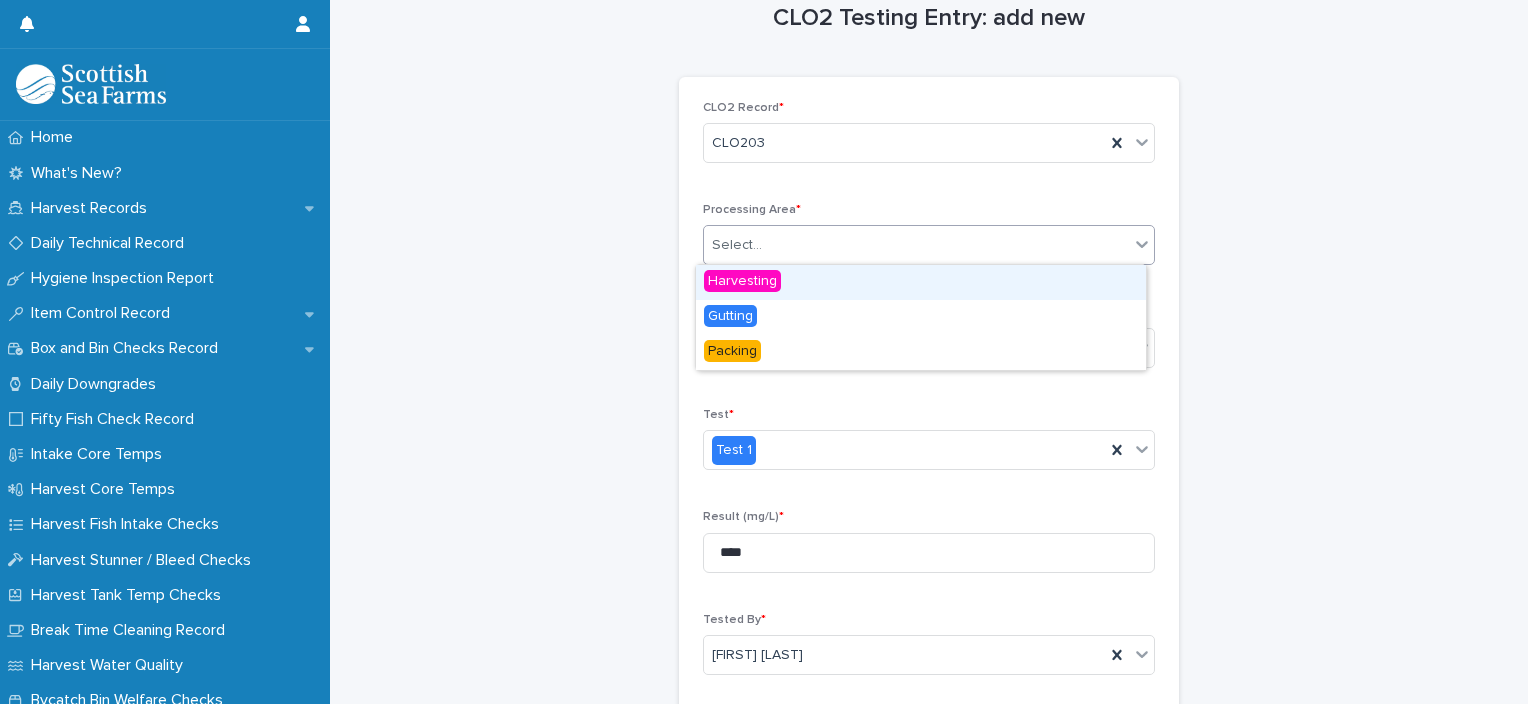 click on "Select..." at bounding box center [916, 245] 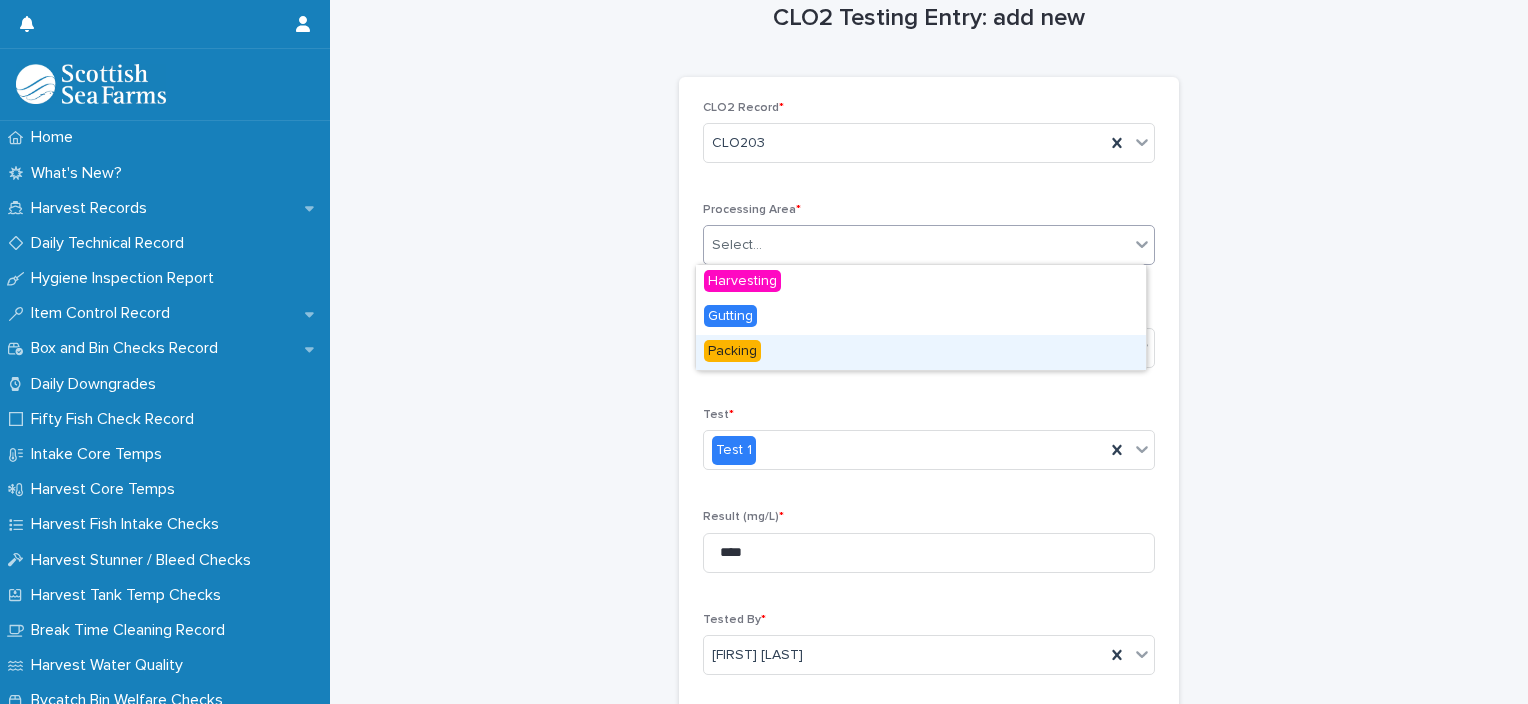 click on "Packing" at bounding box center (921, 352) 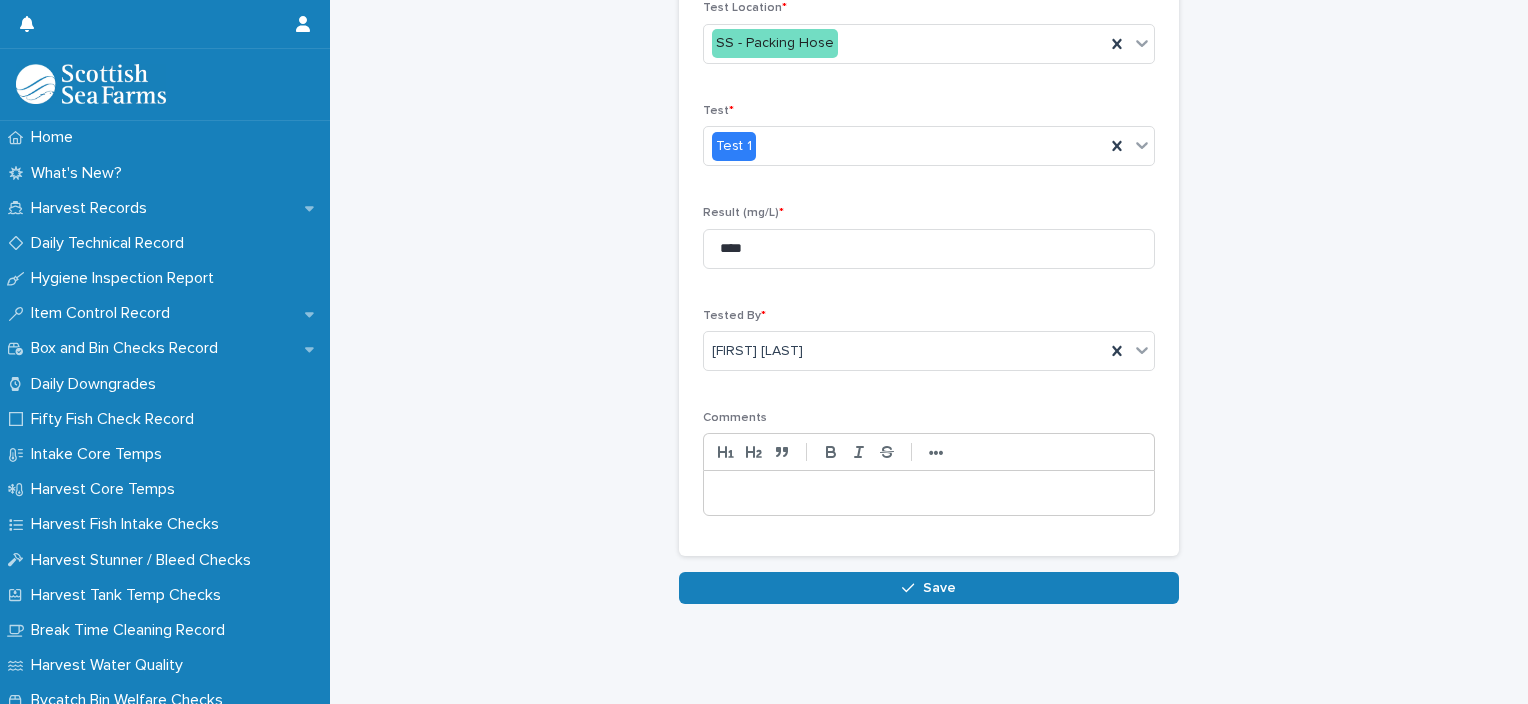 scroll, scrollTop: 354, scrollLeft: 0, axis: vertical 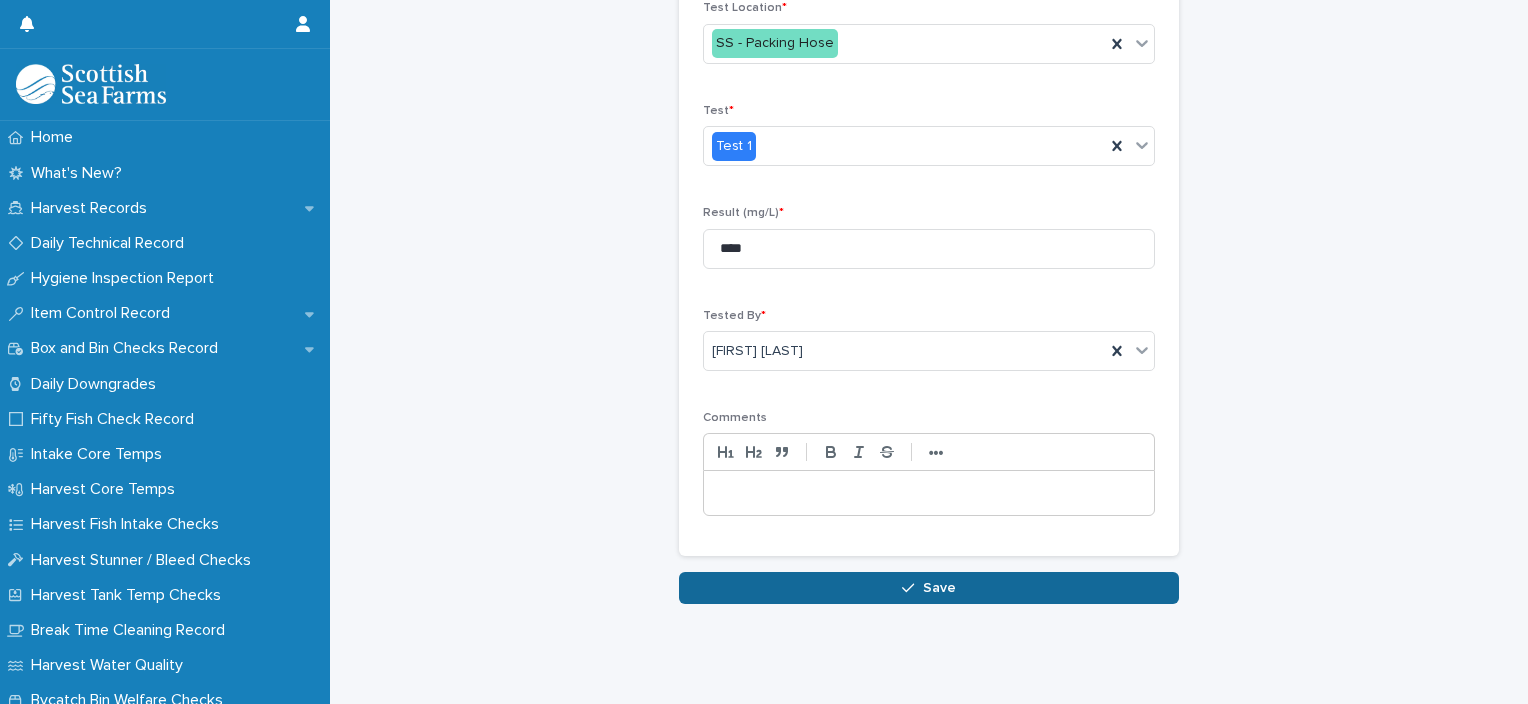click on "Save" at bounding box center (929, 588) 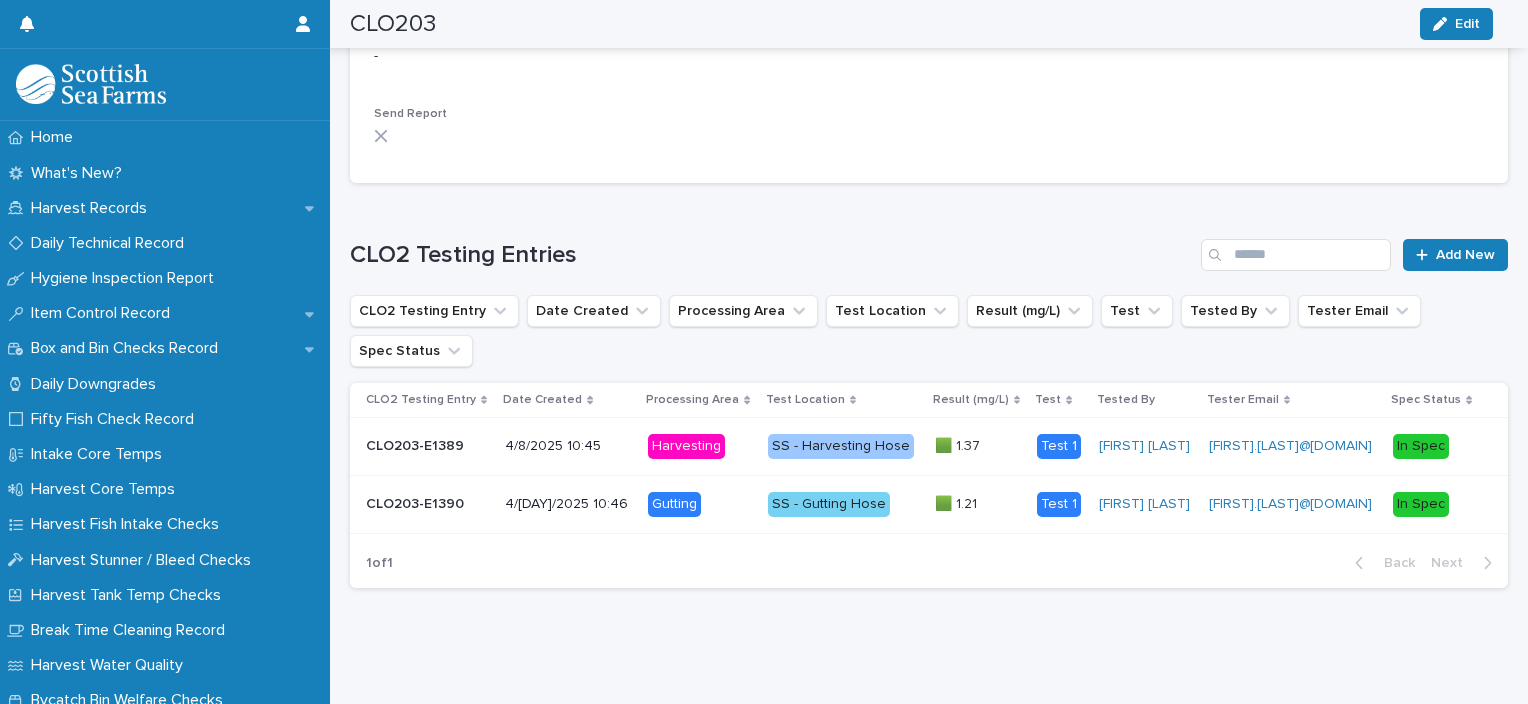 scroll, scrollTop: 648, scrollLeft: 0, axis: vertical 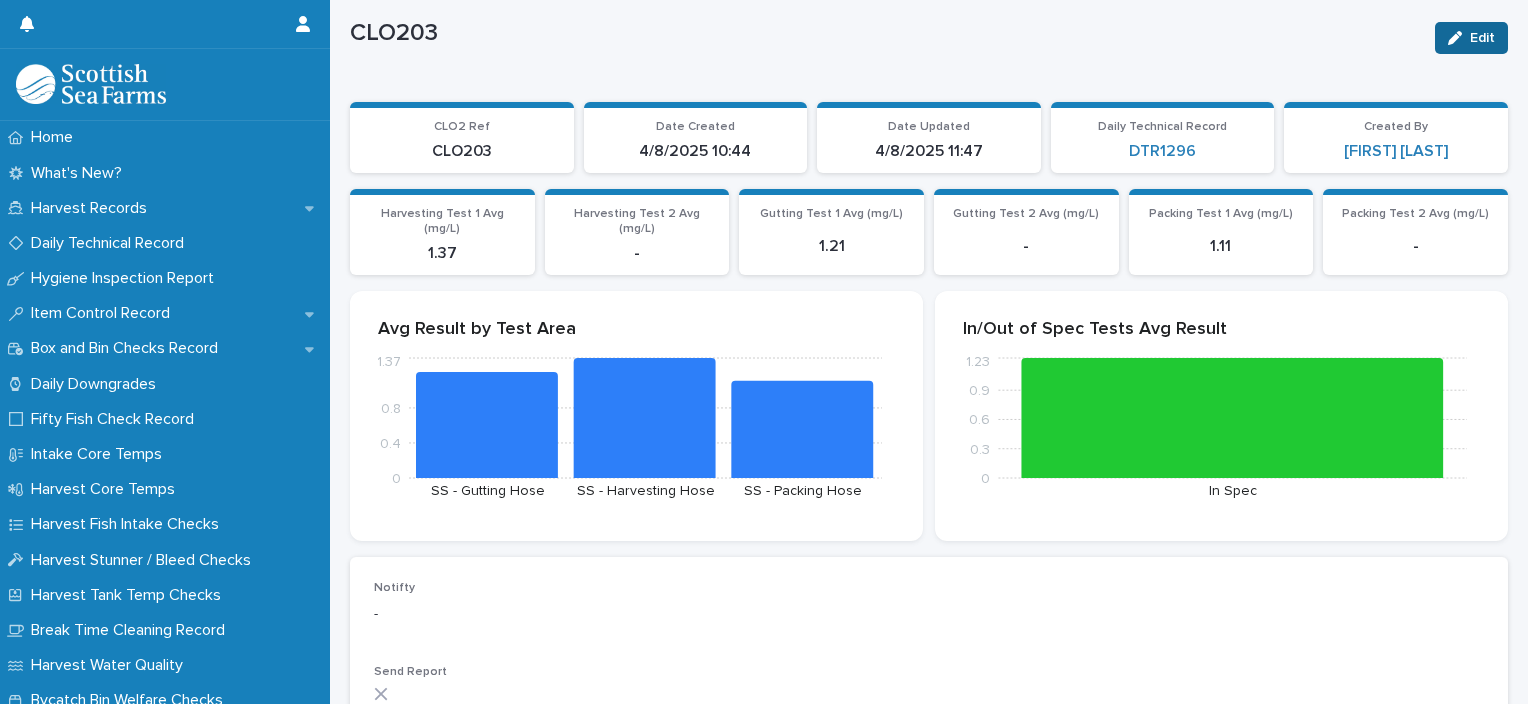 click on "Edit" at bounding box center (1471, 38) 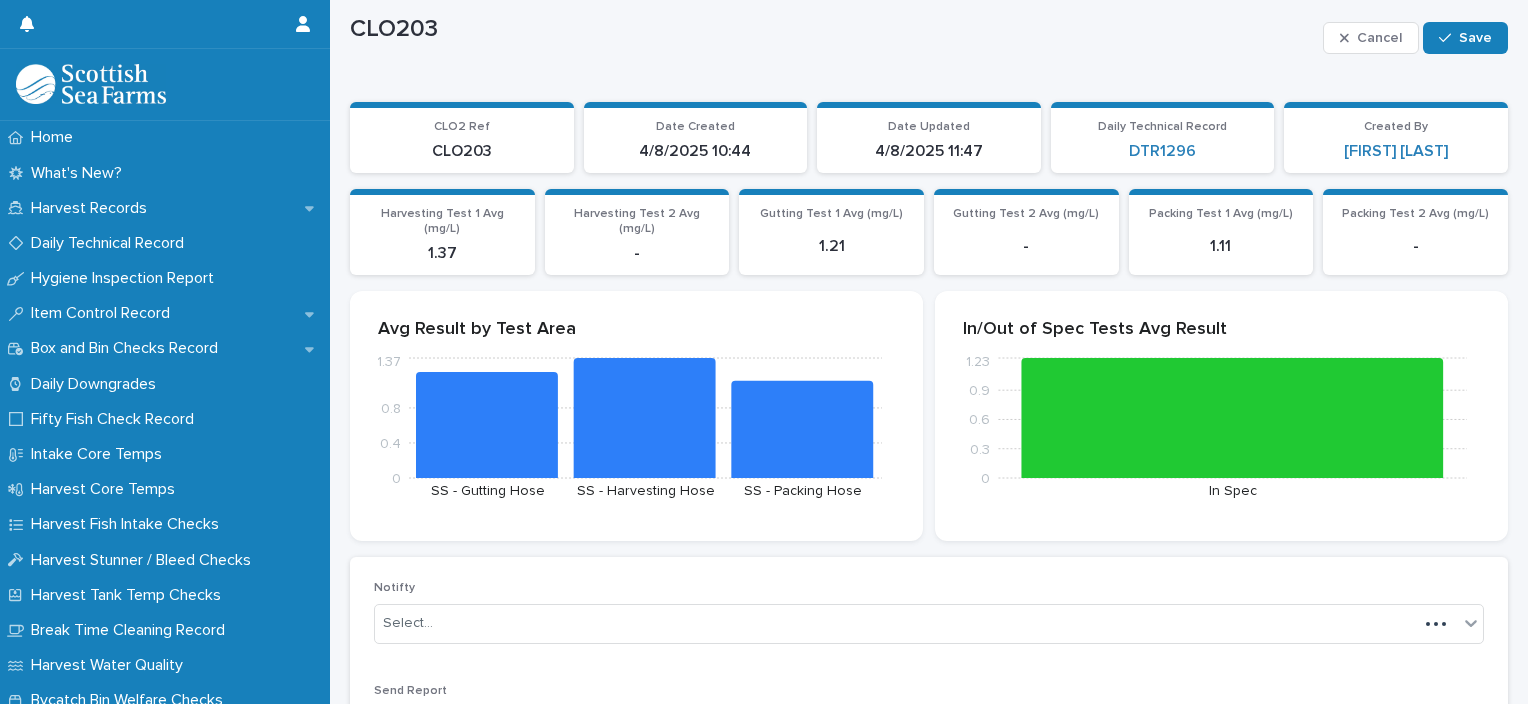 scroll, scrollTop: 54, scrollLeft: 0, axis: vertical 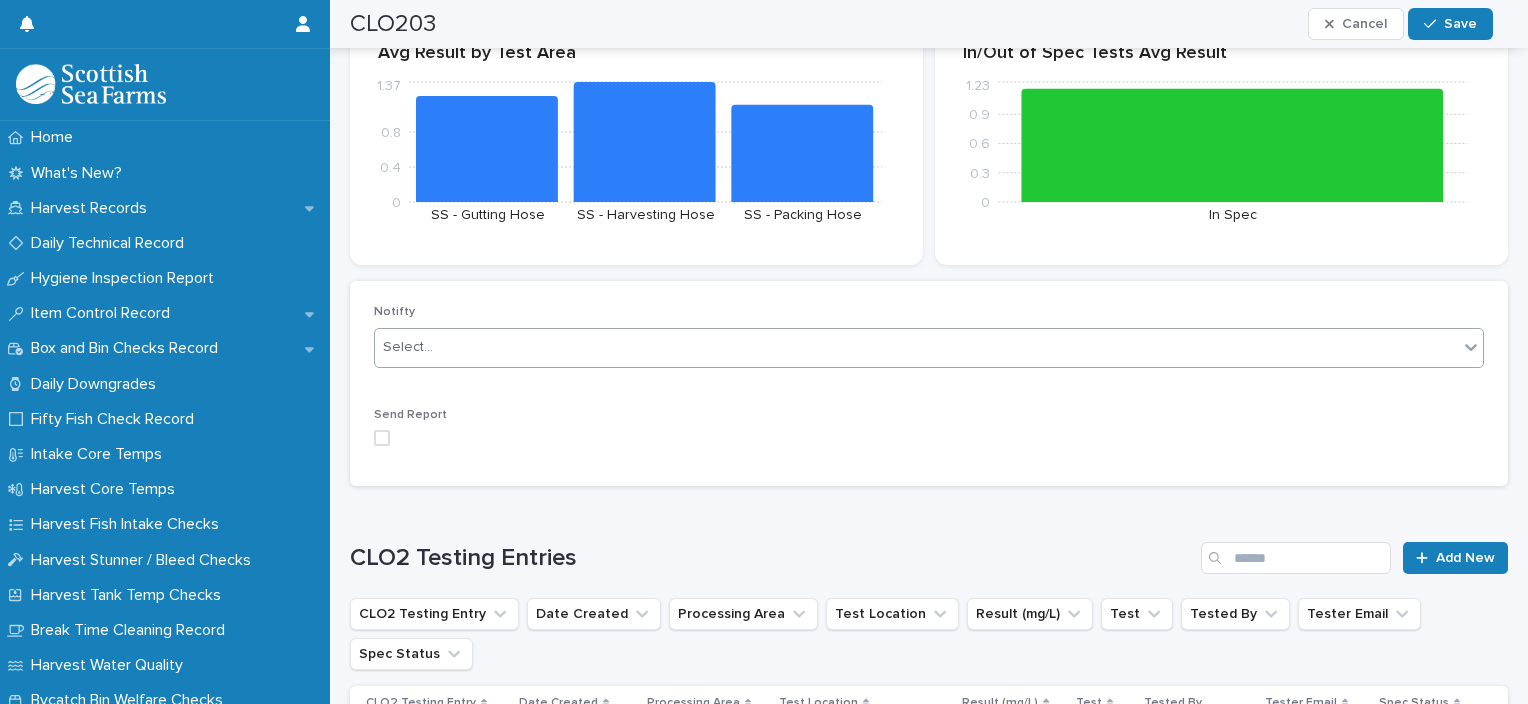 click on "Select..." at bounding box center [929, 348] 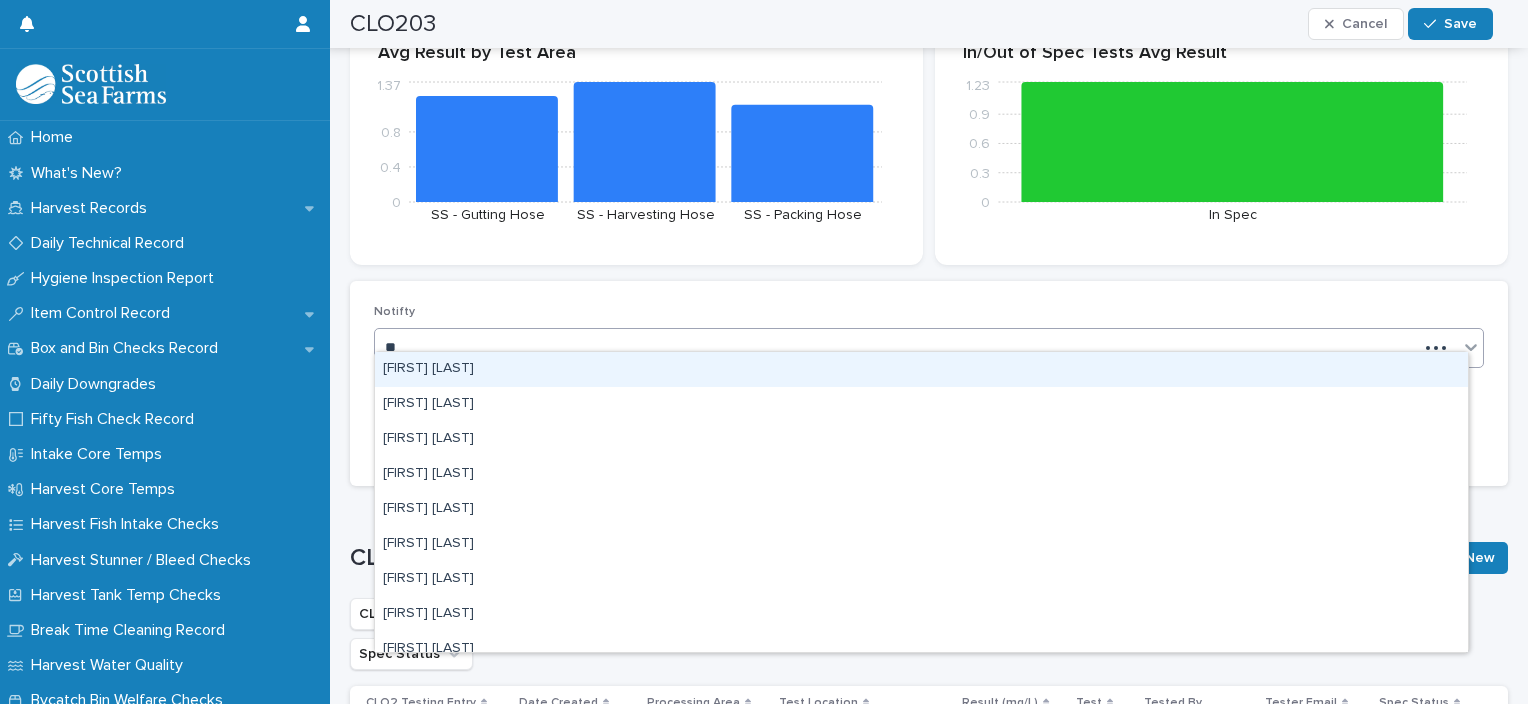 type on "***" 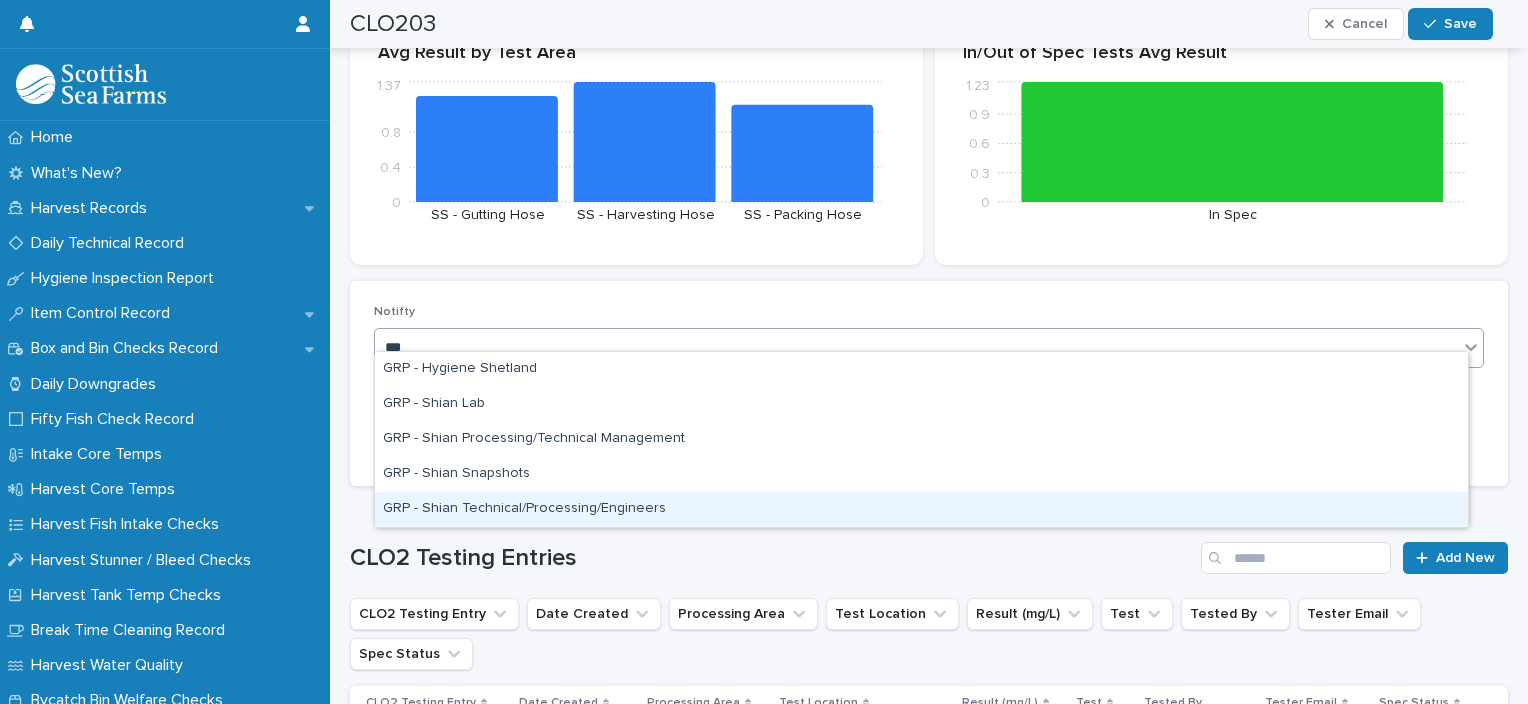 click on "GRP - Shian Technical/Processing/Engineers" at bounding box center [921, 509] 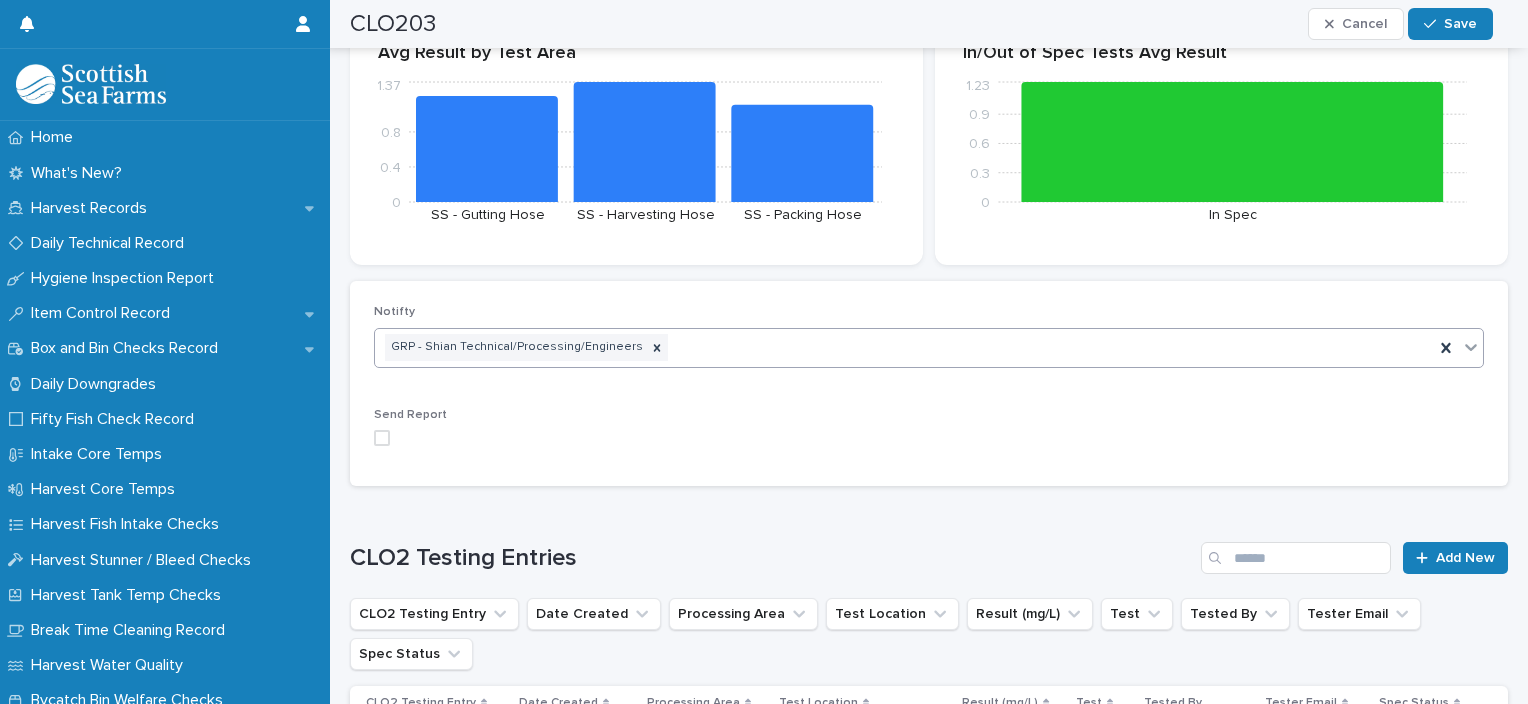 click at bounding box center (382, 438) 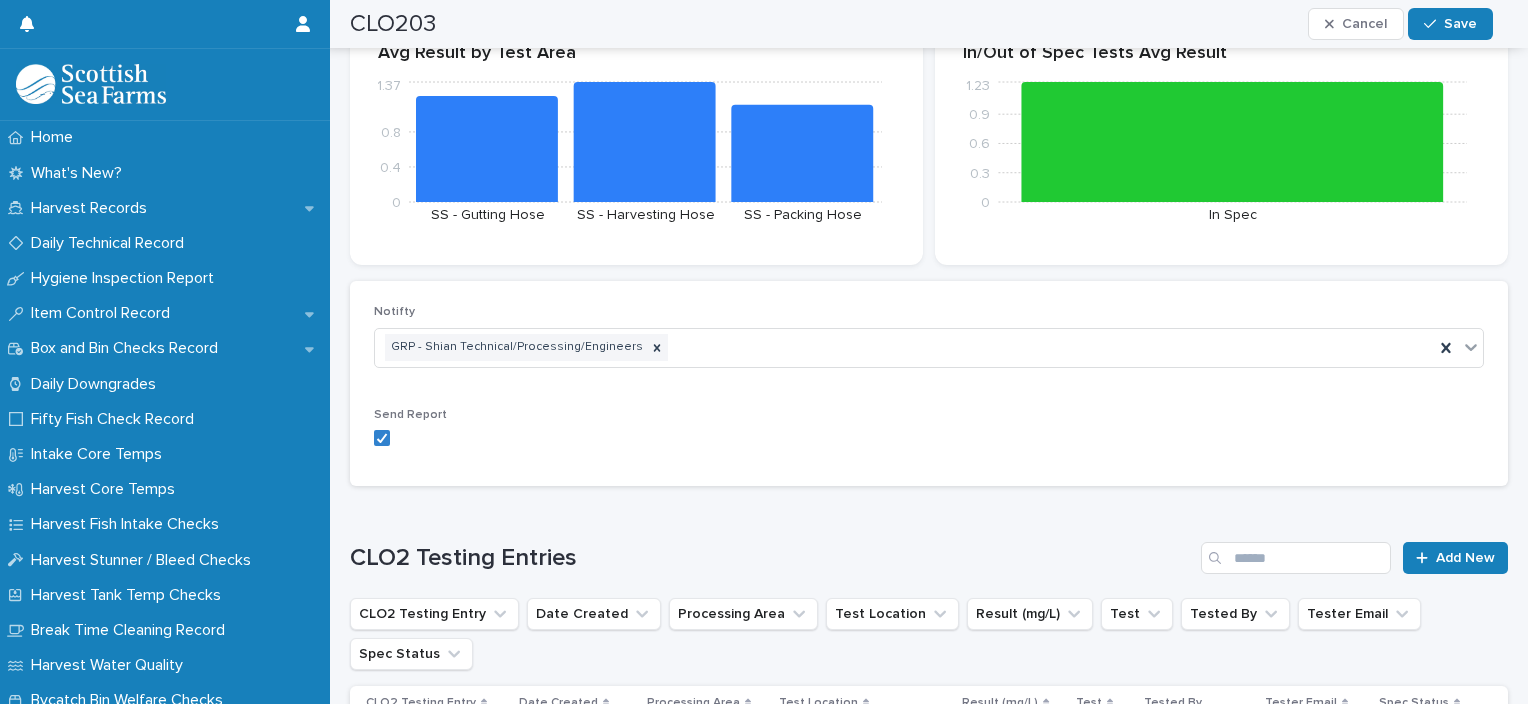 click on "CLO203 Cancel Save" at bounding box center (921, 24) 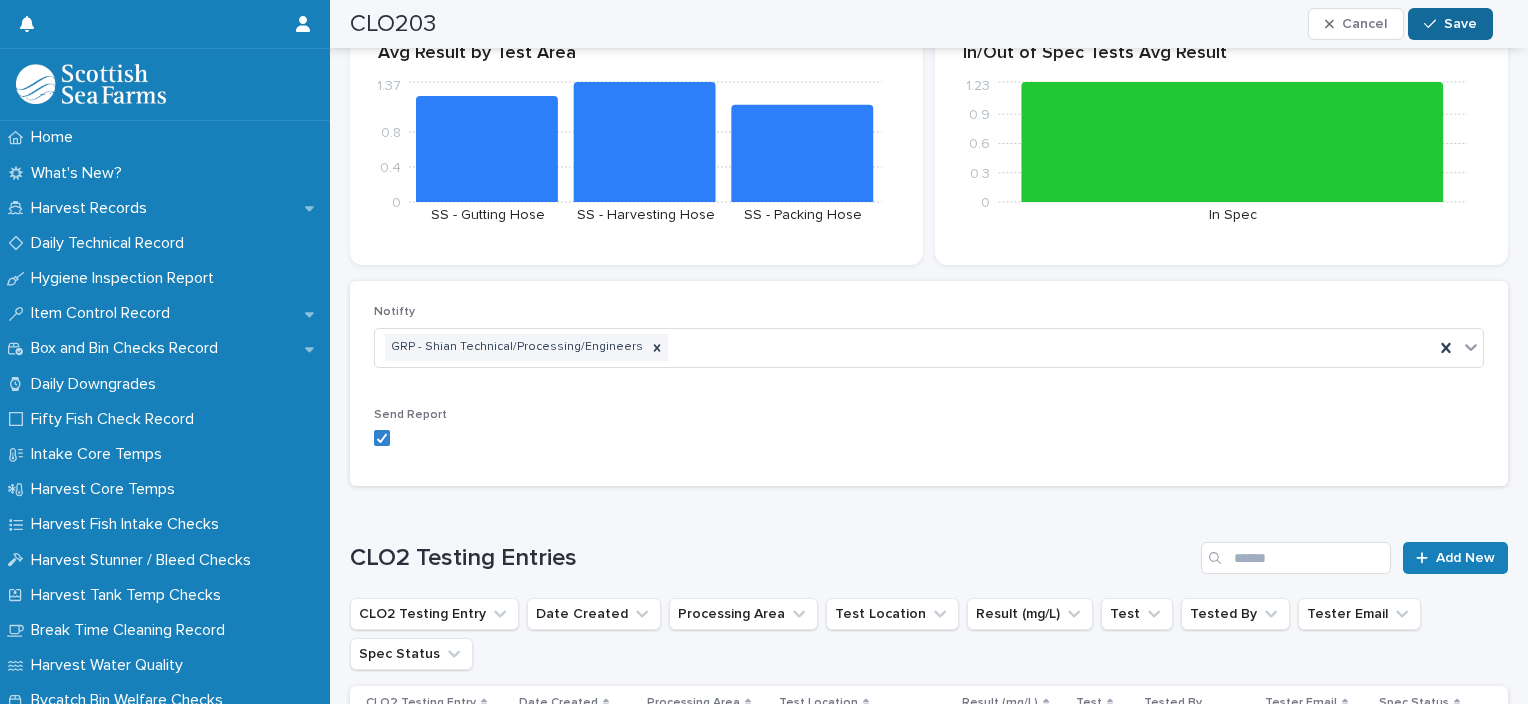 click on "Save" at bounding box center [1450, 24] 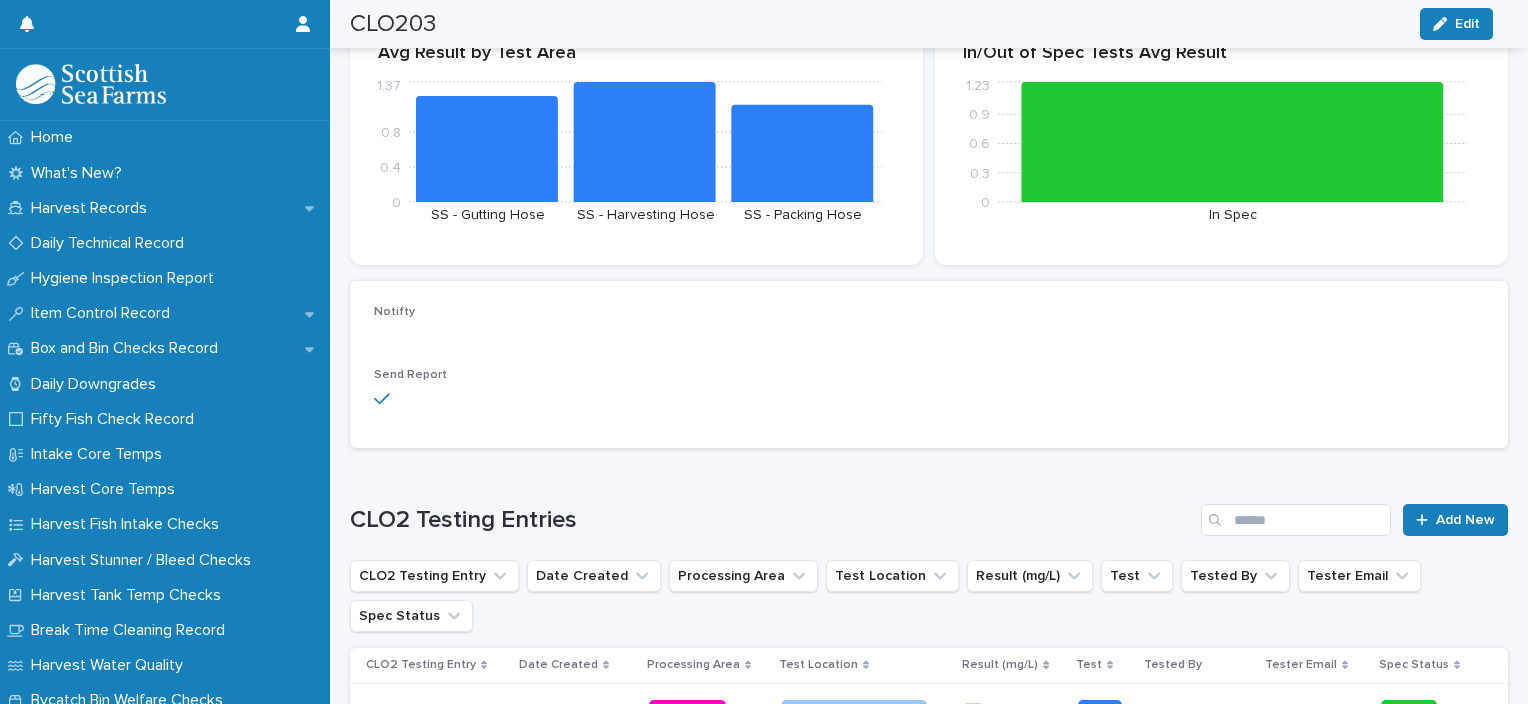 scroll, scrollTop: 302, scrollLeft: 0, axis: vertical 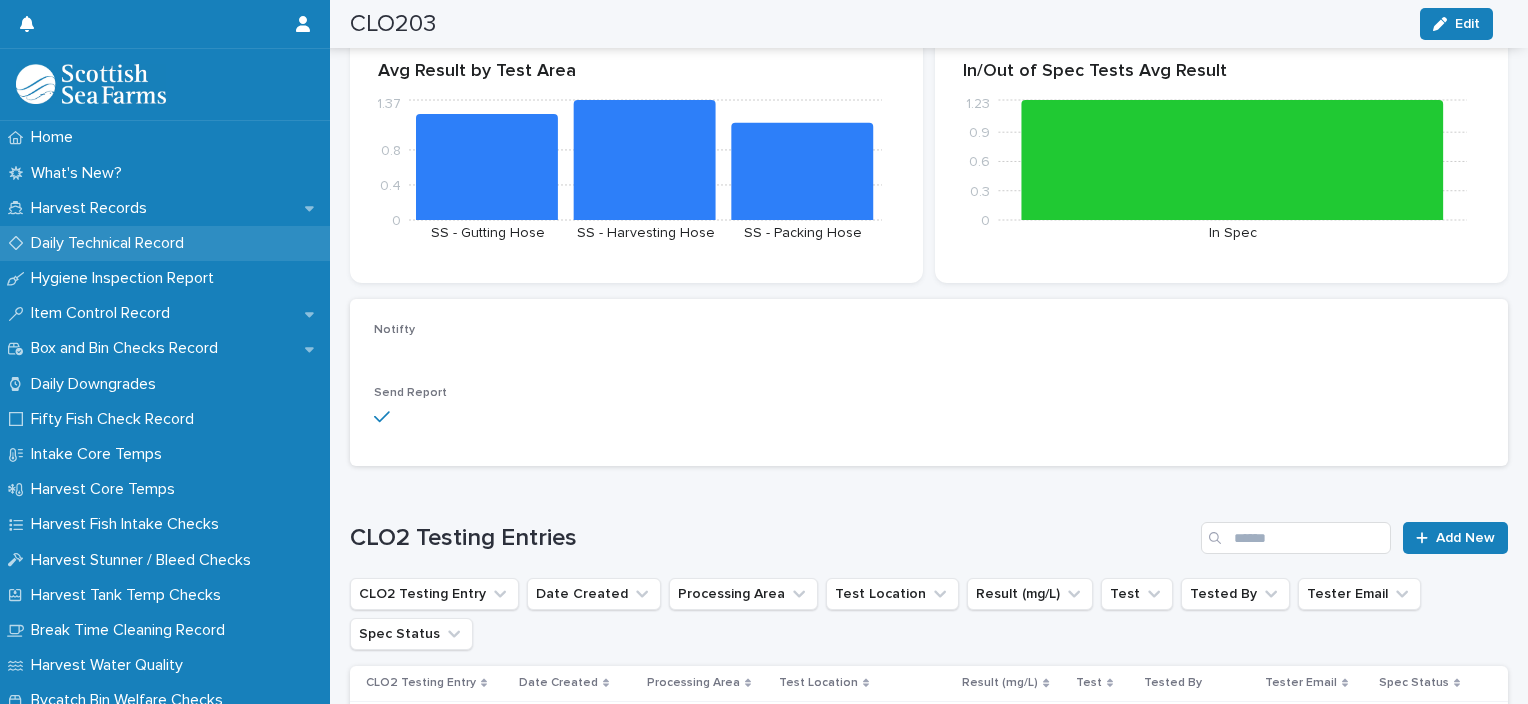 click on "Daily Technical Record" at bounding box center (111, 243) 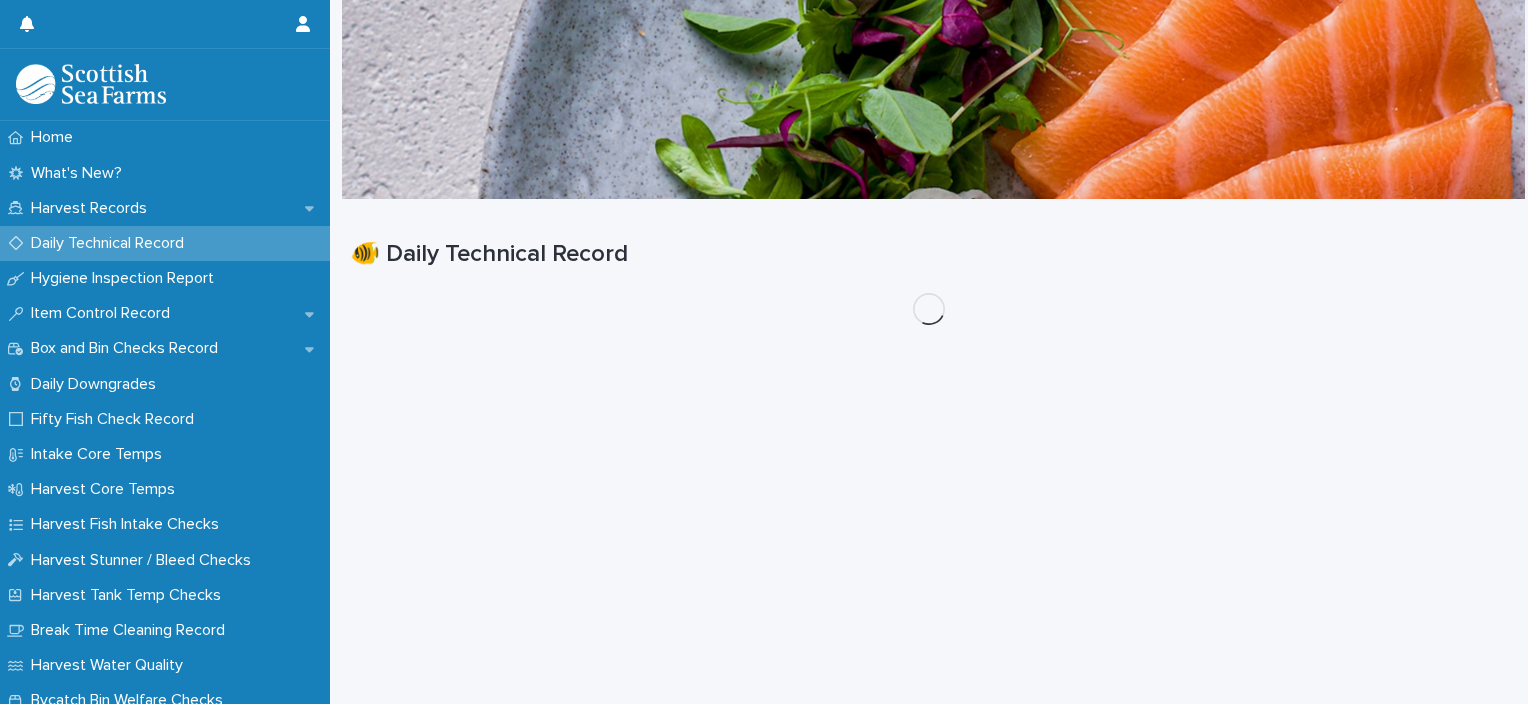 scroll, scrollTop: 0, scrollLeft: 0, axis: both 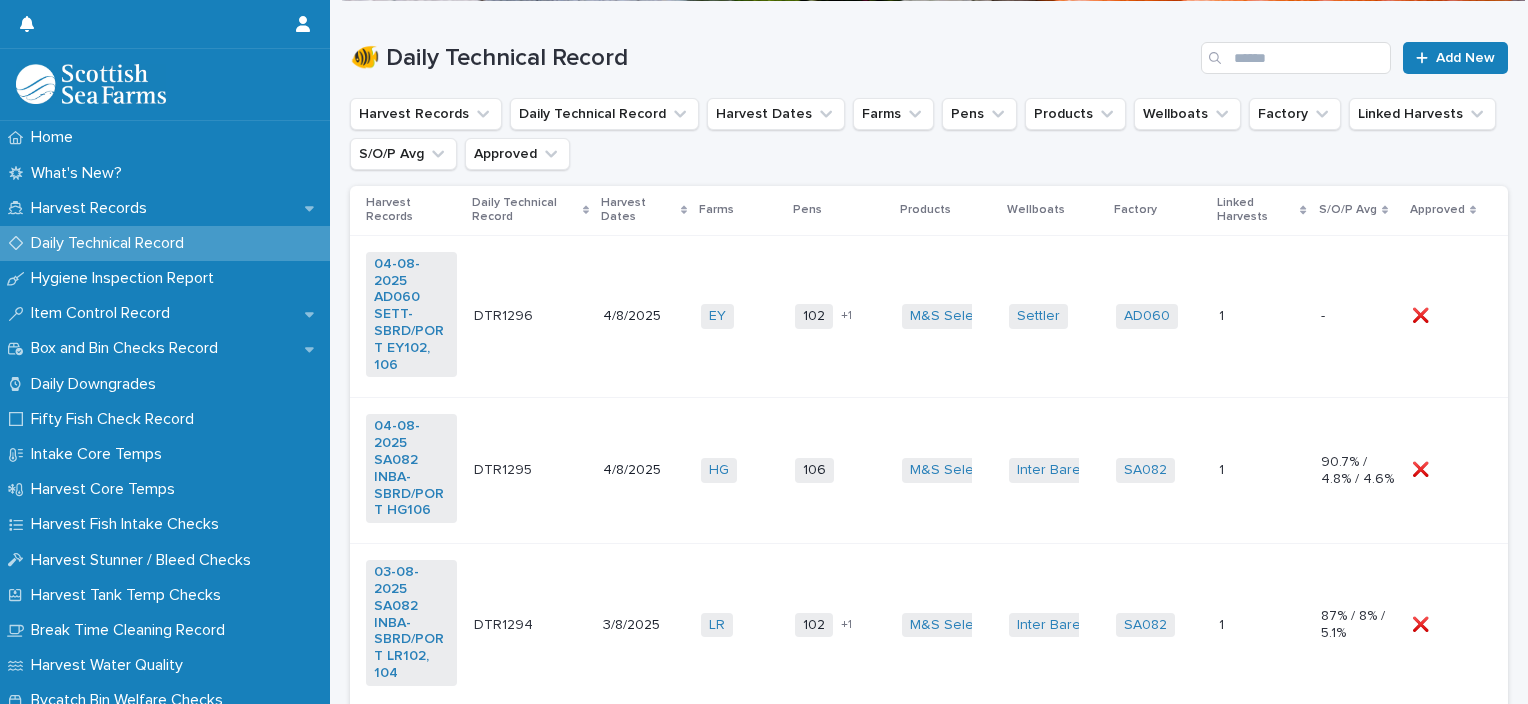 click on "EY   + 0" at bounding box center [740, 316] 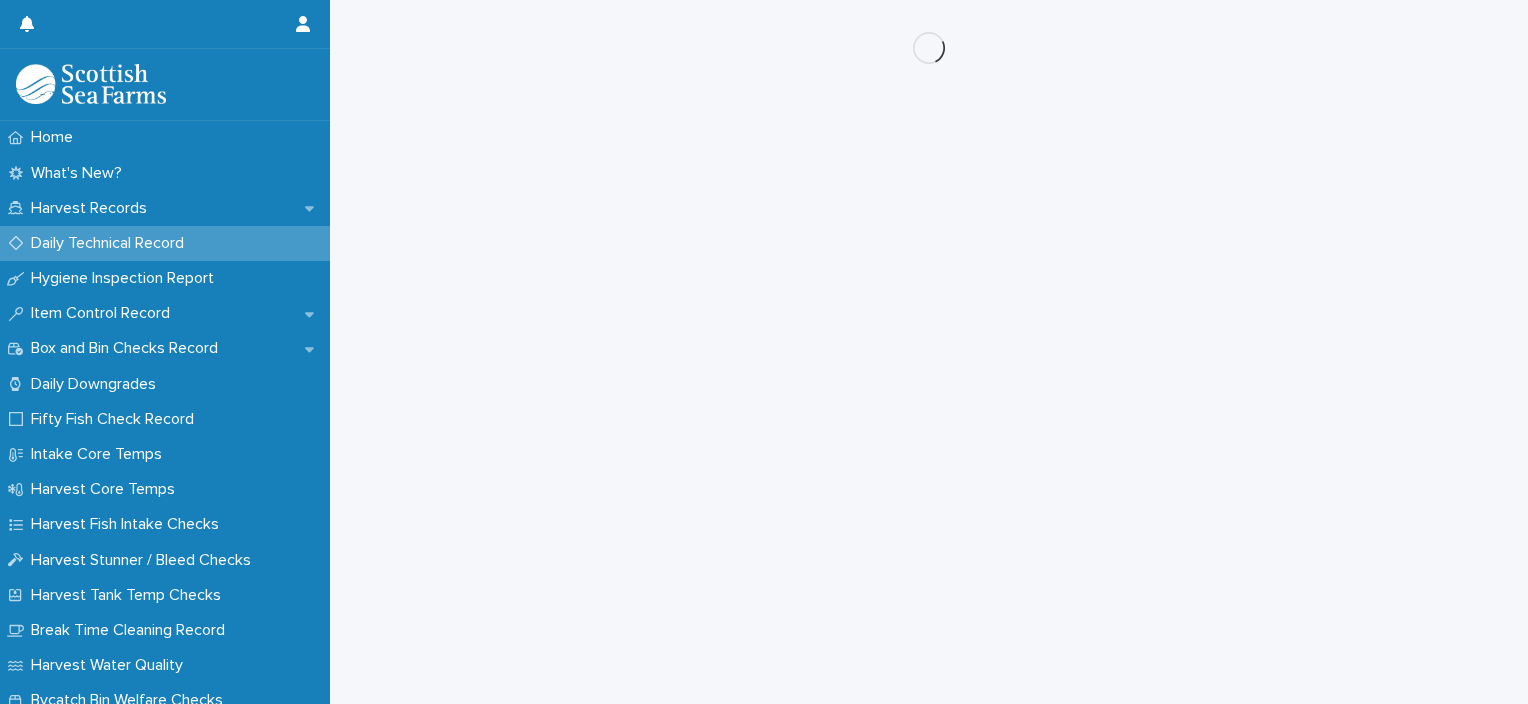 scroll, scrollTop: 0, scrollLeft: 0, axis: both 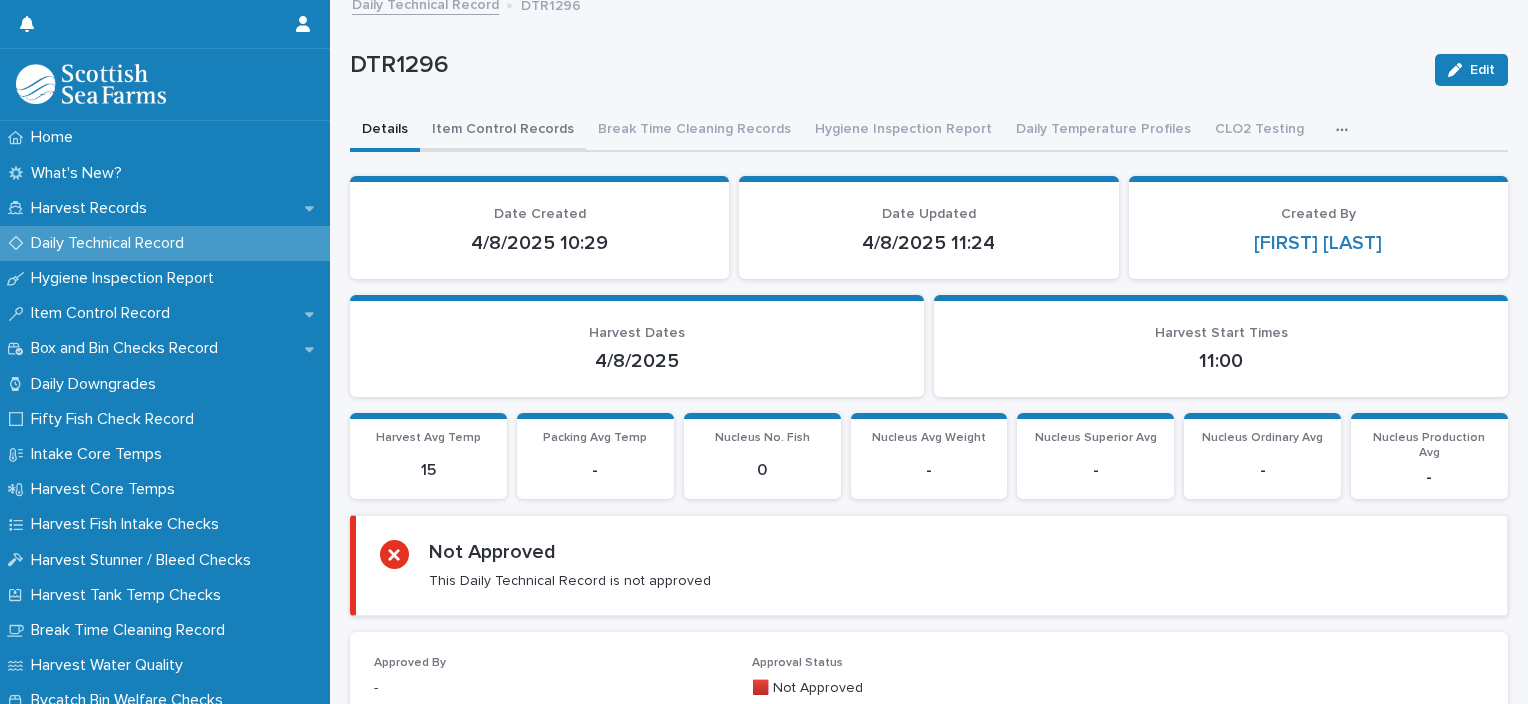 click on "DTR1296 Edit DTR1296 Edit Sorry, there was an error saving your record. Please try again. Please fill out the required fields below. Details Item Control Records Break Time Cleaning Records Hygiene Inspection Report Daily Temperature Profiles CLO2 Testing ATP Hand, Boots, Ear Defenders Dashboard (In Dev) Loading... Saving… Loading... Saving… Loading... Saving… Date Created 4/8/2025 10:29 Date Updated 4/8/2025 11:24 Created By [FIRST] [LAST]   Loading... Saving… Harvest Dates 4/8/2025 Harvest Start Times 11:00 Loading... Saving… Harvest Avg Temp 15 Packing Avg Temp - Nucleus No. Fish 0 Nucleus Avg Weight - Nucleus Superior Avg - Nucleus Ordinary Avg - Nucleus Production Avg - Loading... Saving… Loading... Saving… Not Approved  This Daily Technical Record is not approved Loading... Saving… Approved By - Approval Status 🟥 Not Approved Loading... Saving… Linked Harvest Records 04-08-2025 AD060 SETT-SBRD/PORT EY102, 106   Loading... Saving… 1 Starboard Well Side Factory Vessel 1 Linked Icon" at bounding box center [929, 812] 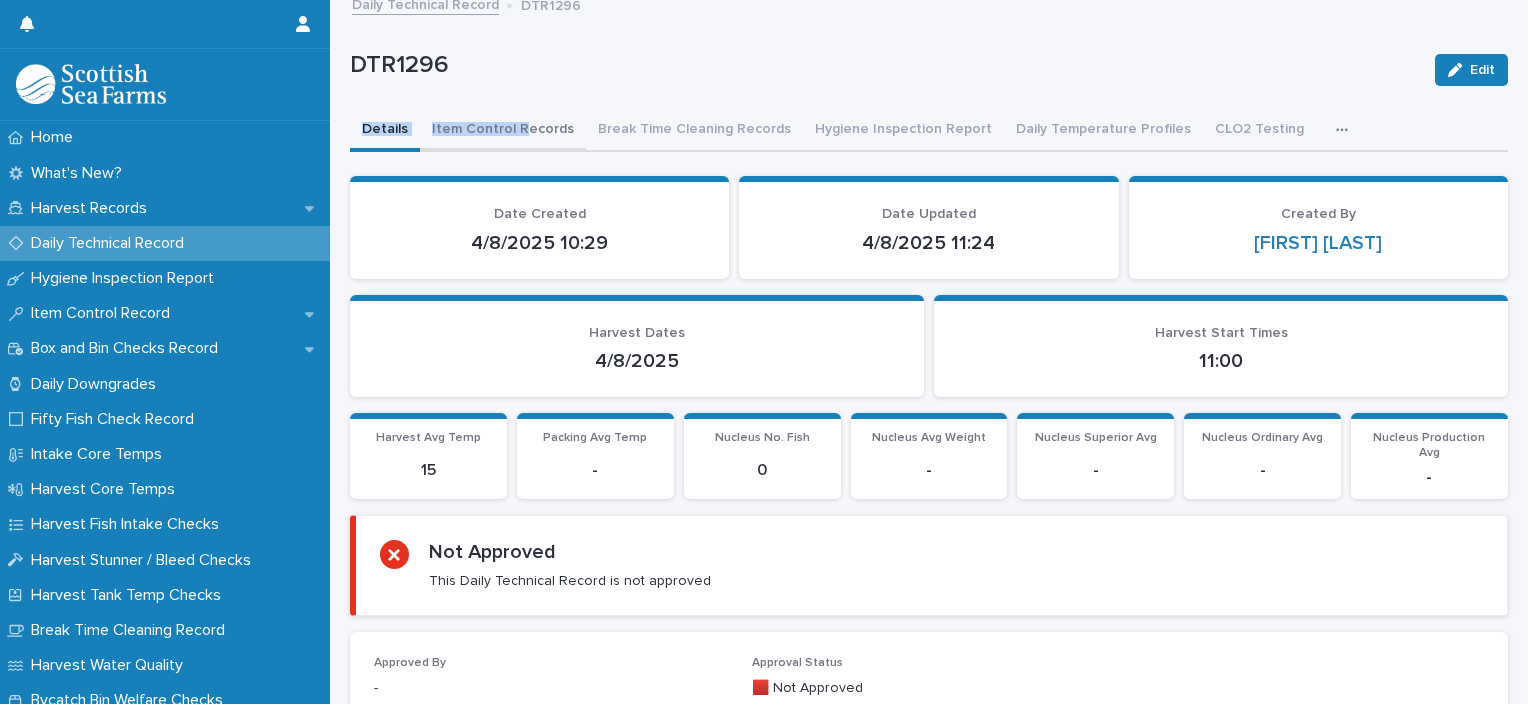 drag, startPoint x: 521, startPoint y: 113, endPoint x: 523, endPoint y: 127, distance: 14.142136 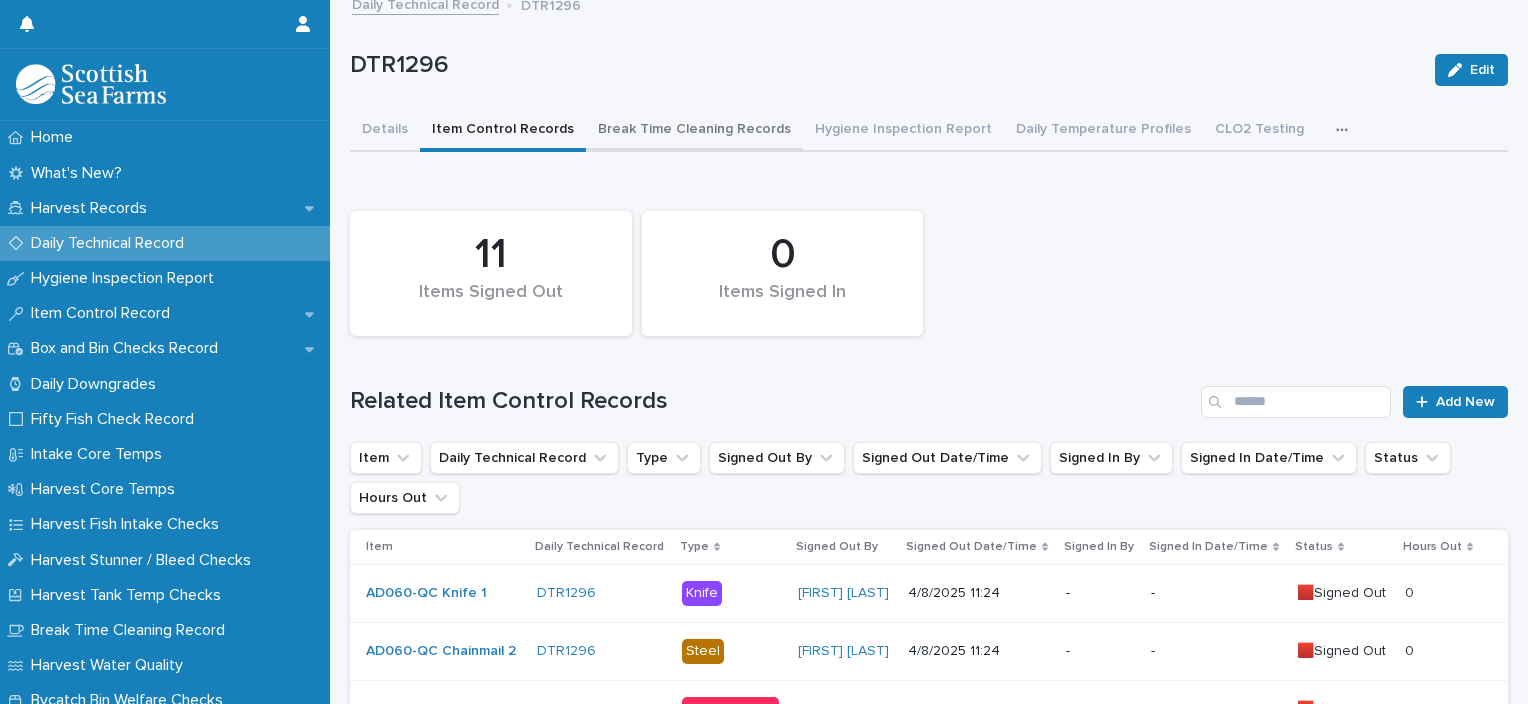 click on "Break Time Cleaning Records" at bounding box center [694, 131] 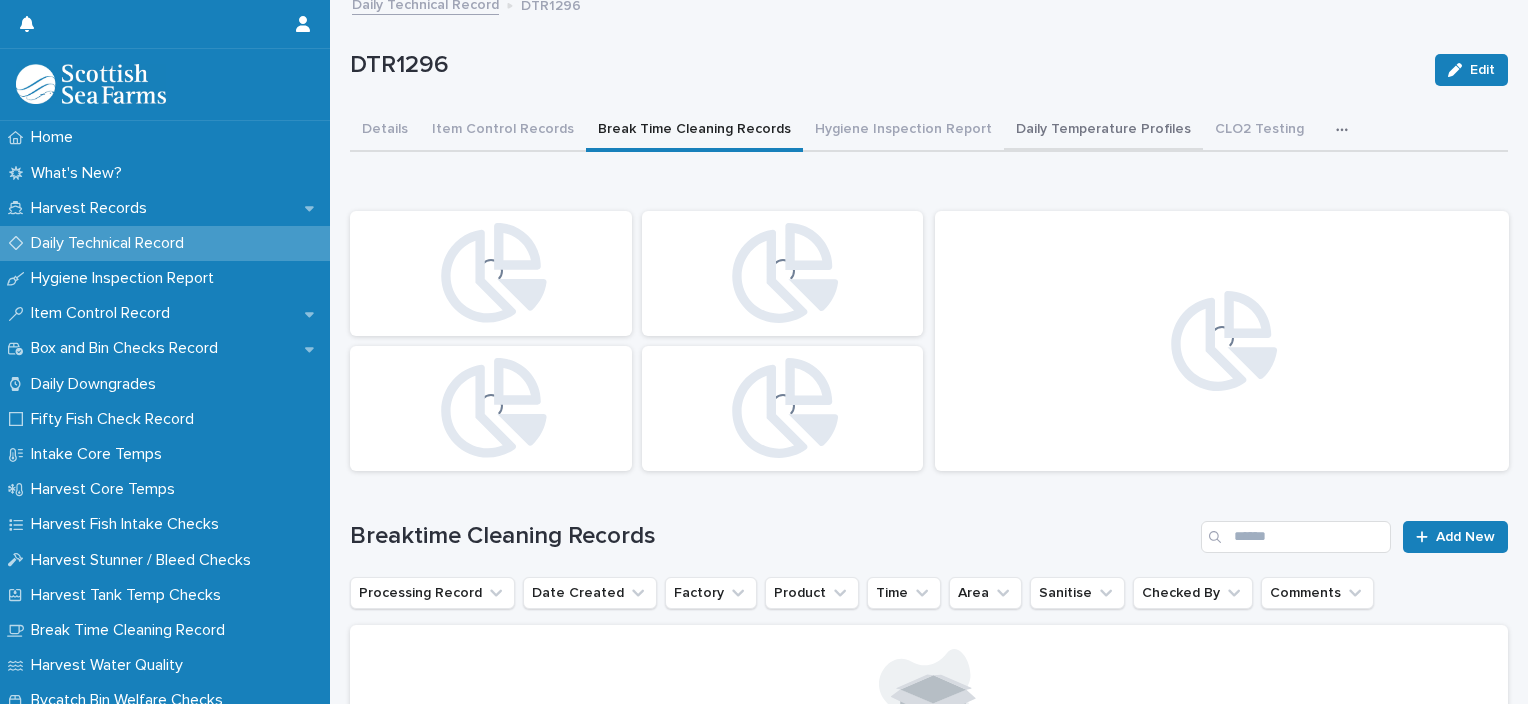 click on "Daily Temperature Profiles" at bounding box center (1103, 131) 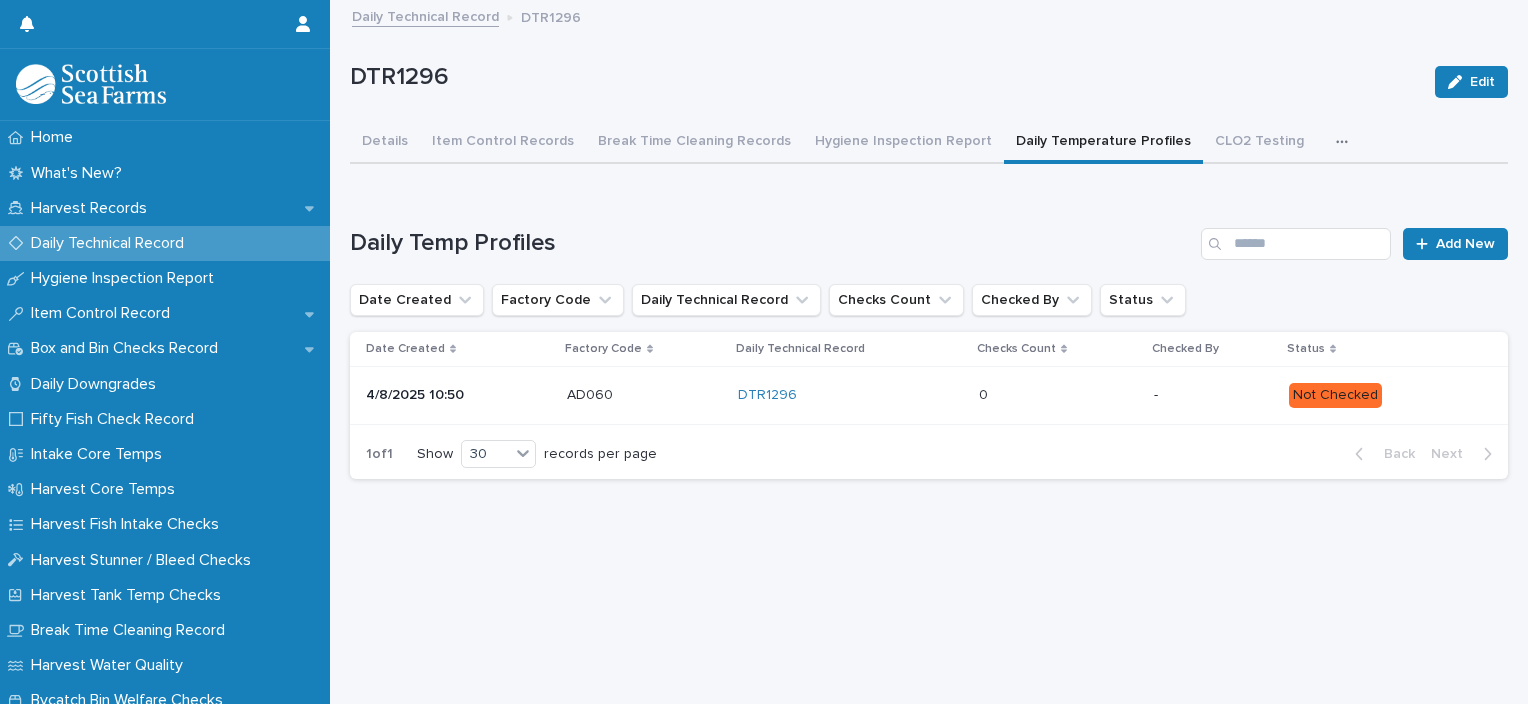 click at bounding box center (1058, 395) 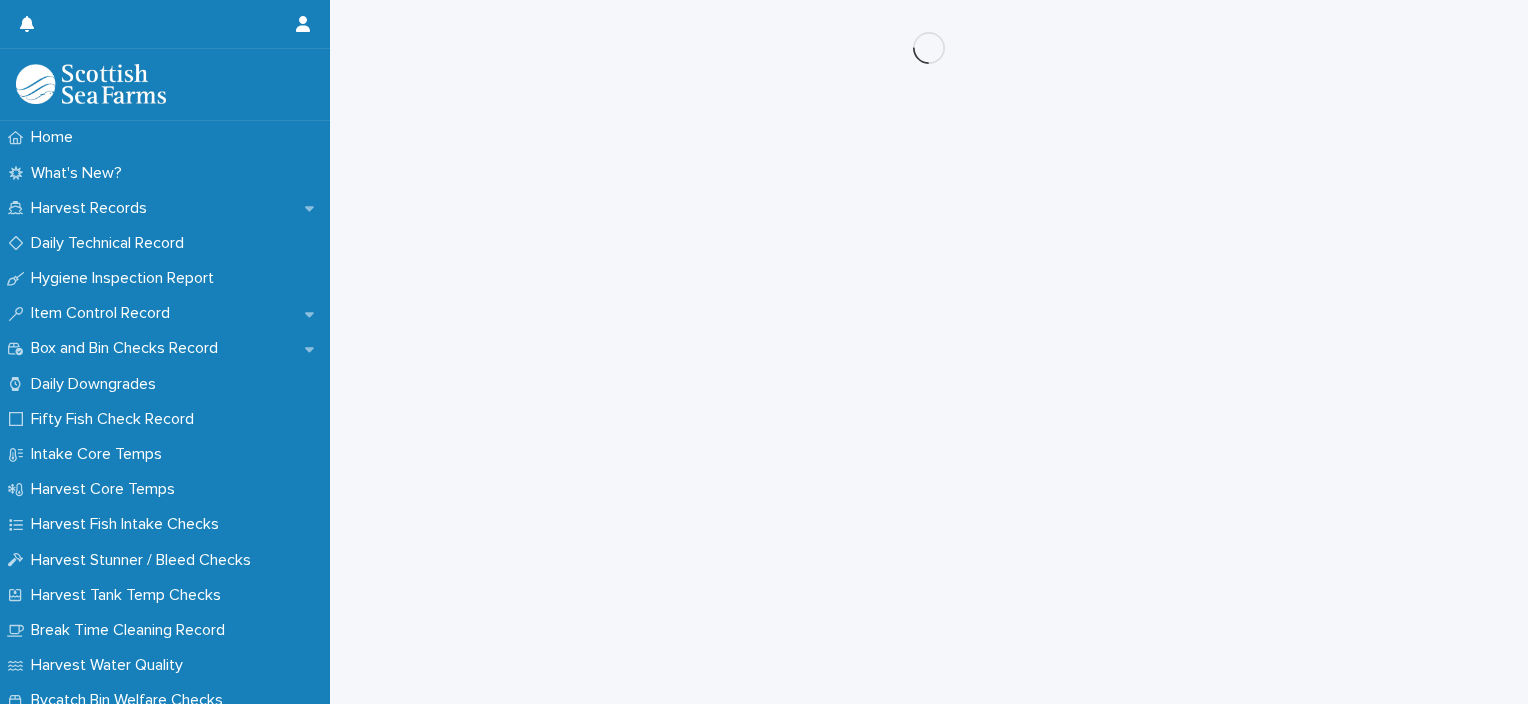 scroll, scrollTop: 0, scrollLeft: 0, axis: both 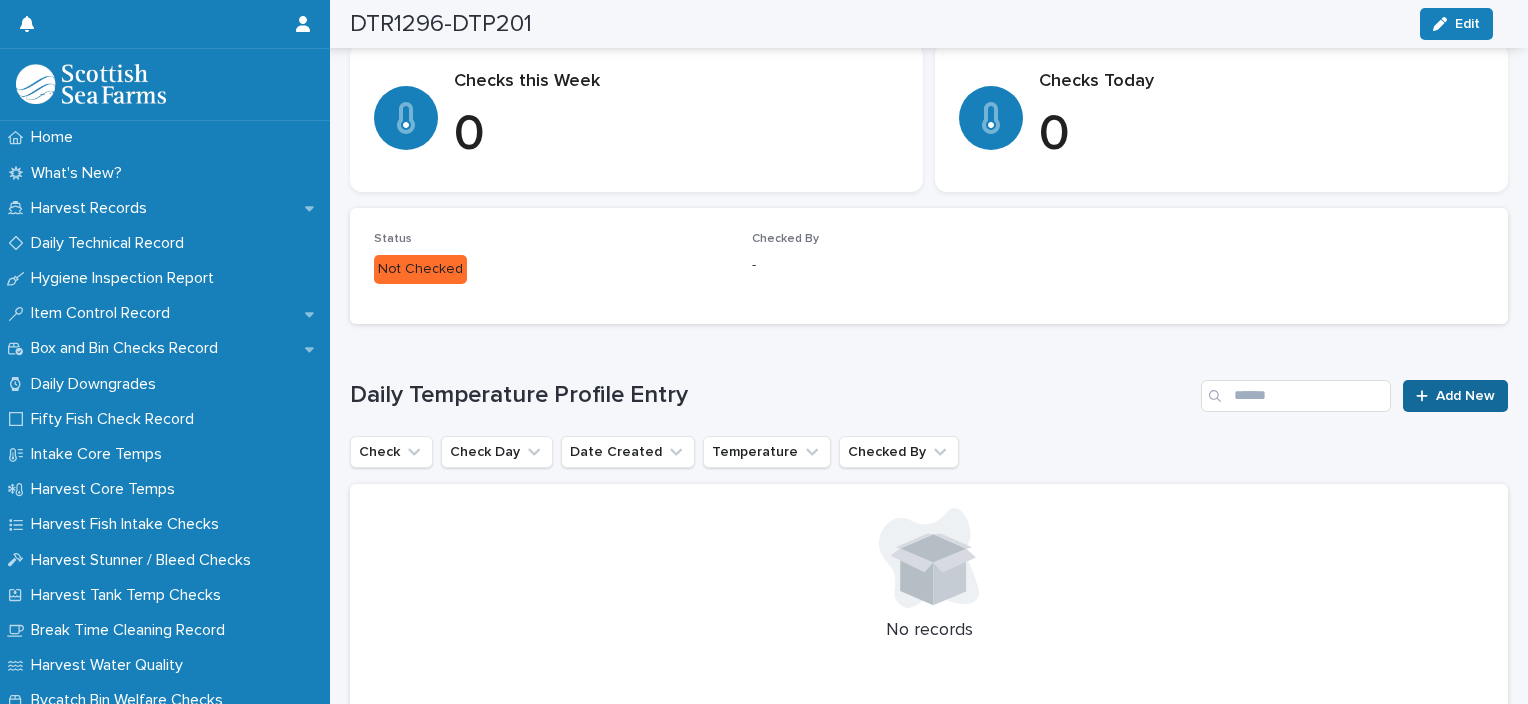 click on "Add New" at bounding box center (1465, 396) 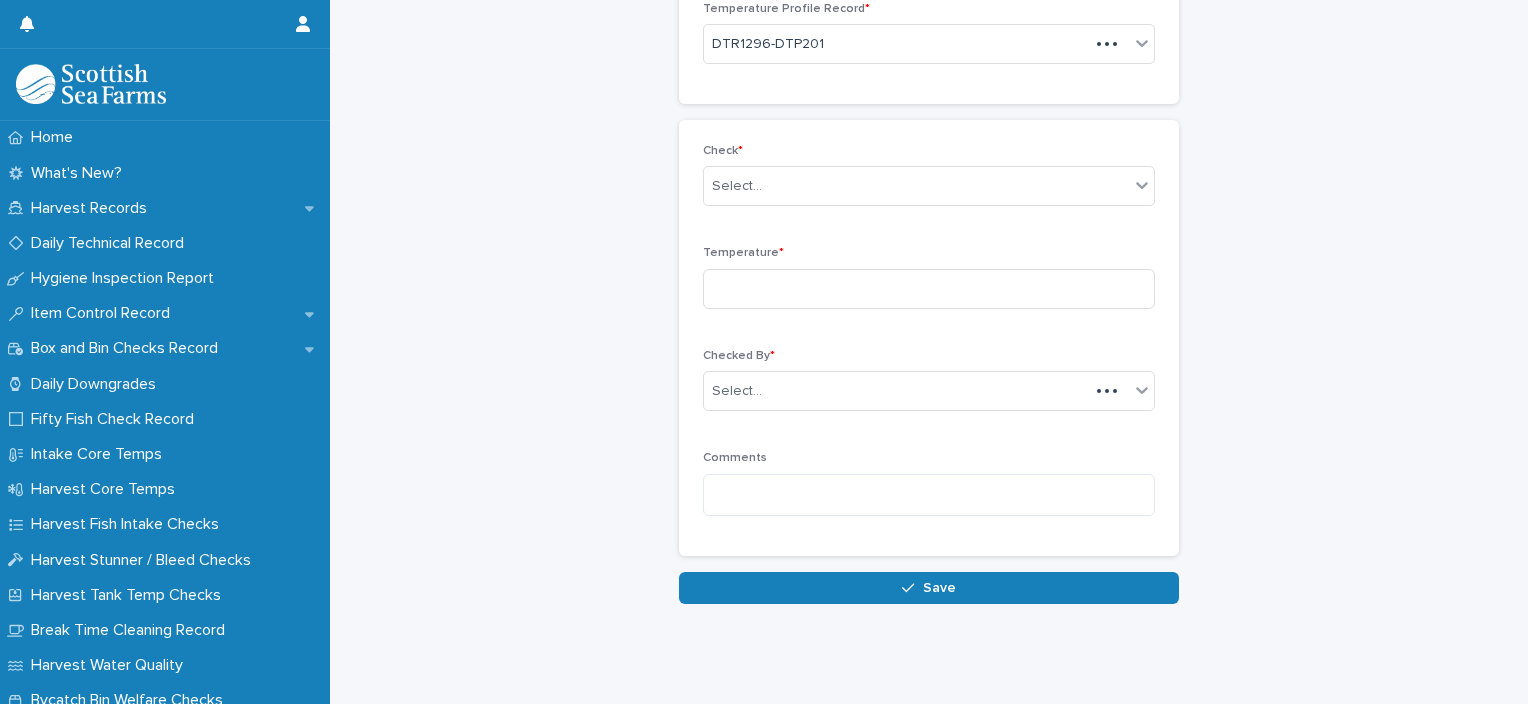scroll, scrollTop: 136, scrollLeft: 0, axis: vertical 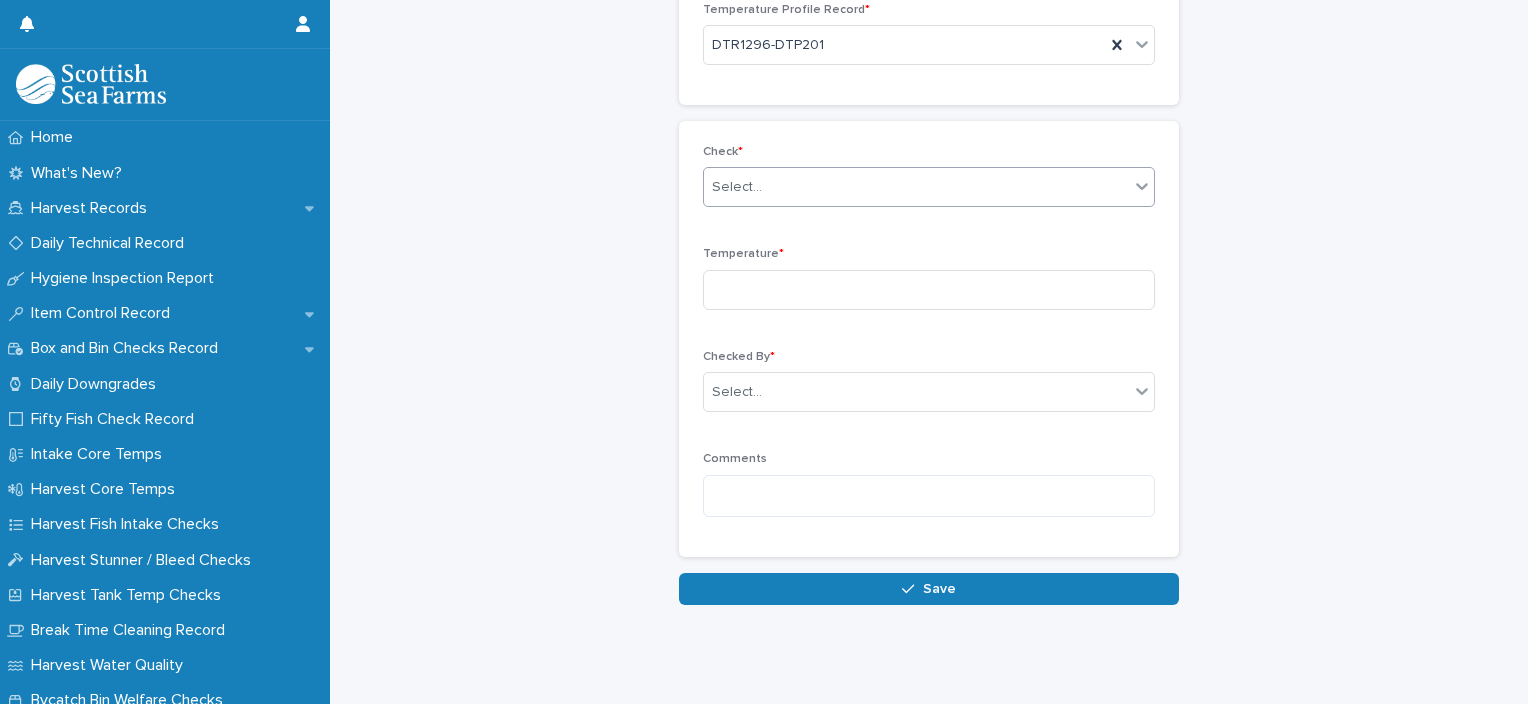 click on "Select..." at bounding box center (916, 187) 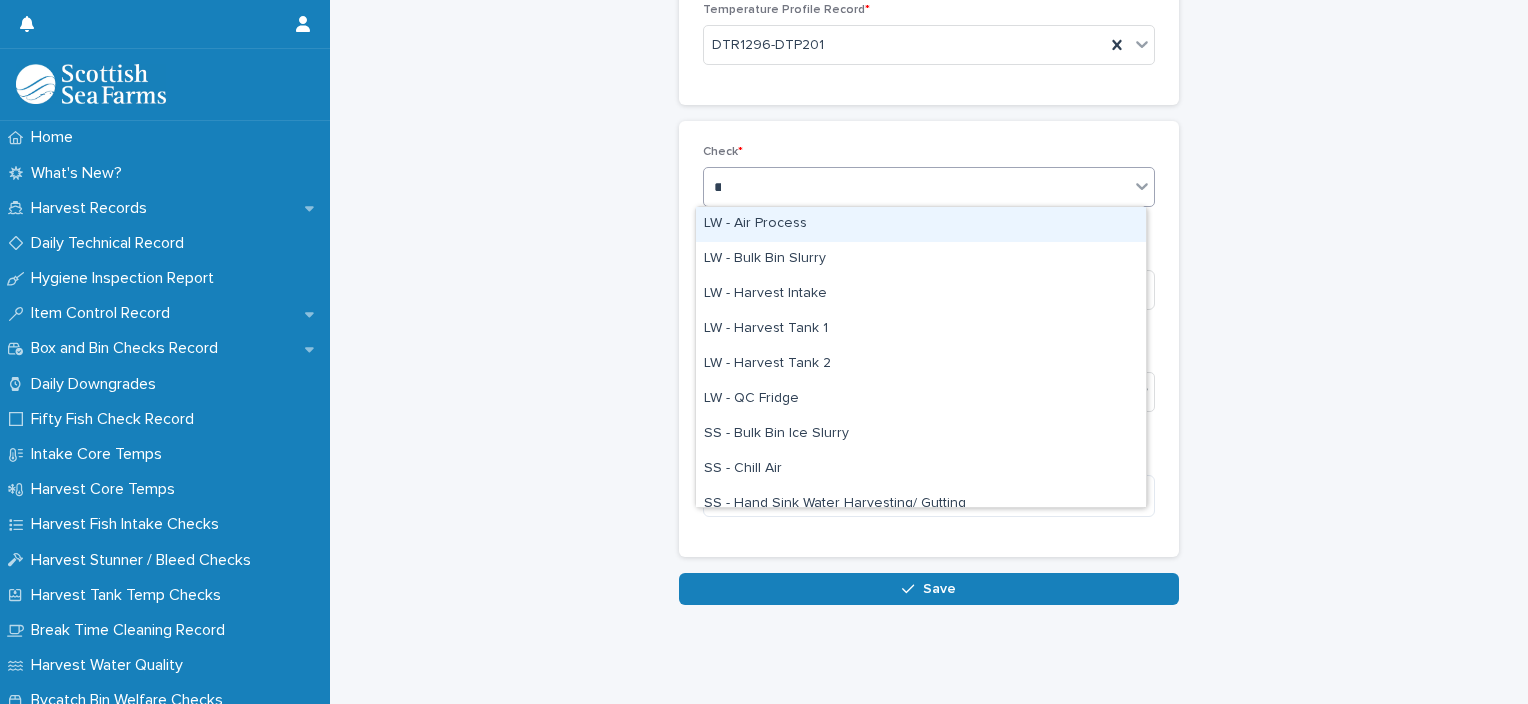type on "***" 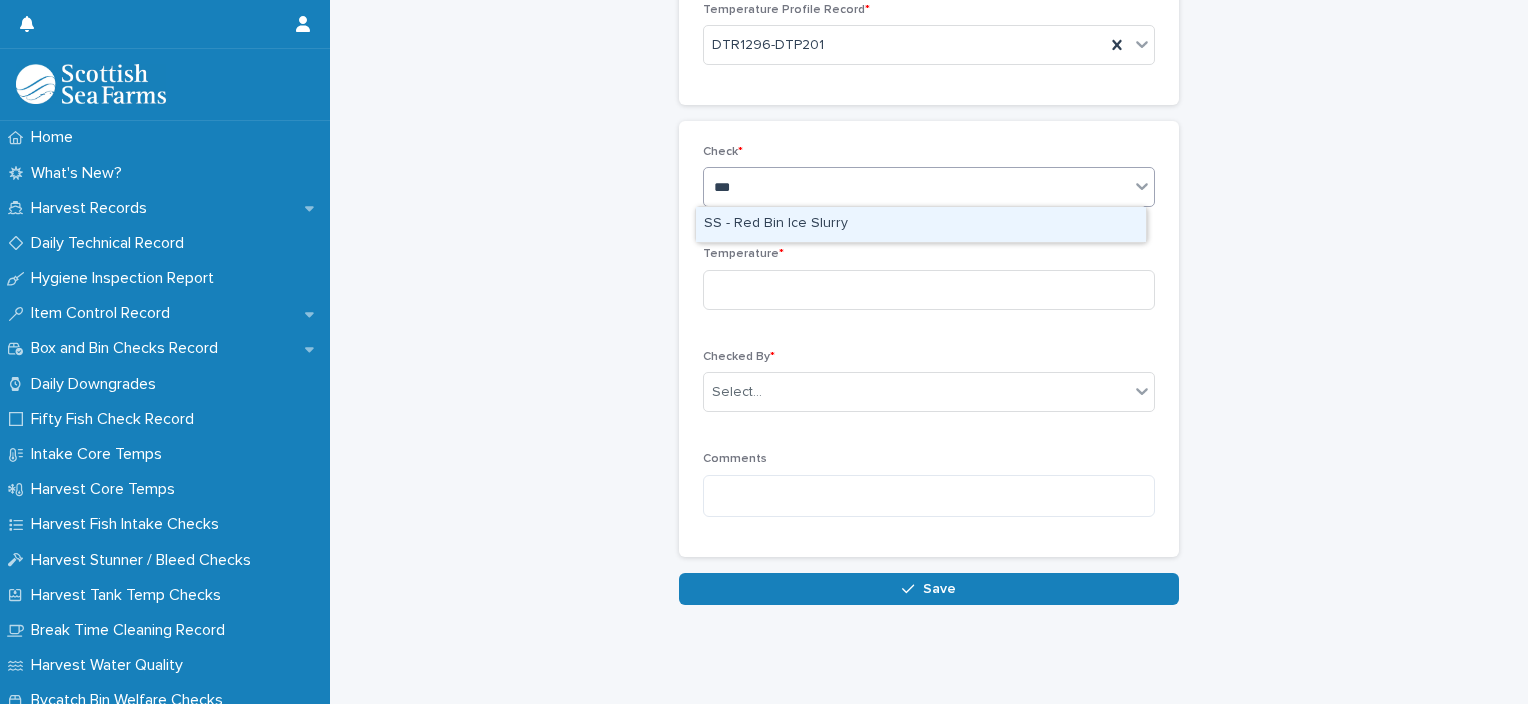 click on "SS - Red Bin Ice Slurry" at bounding box center (921, 224) 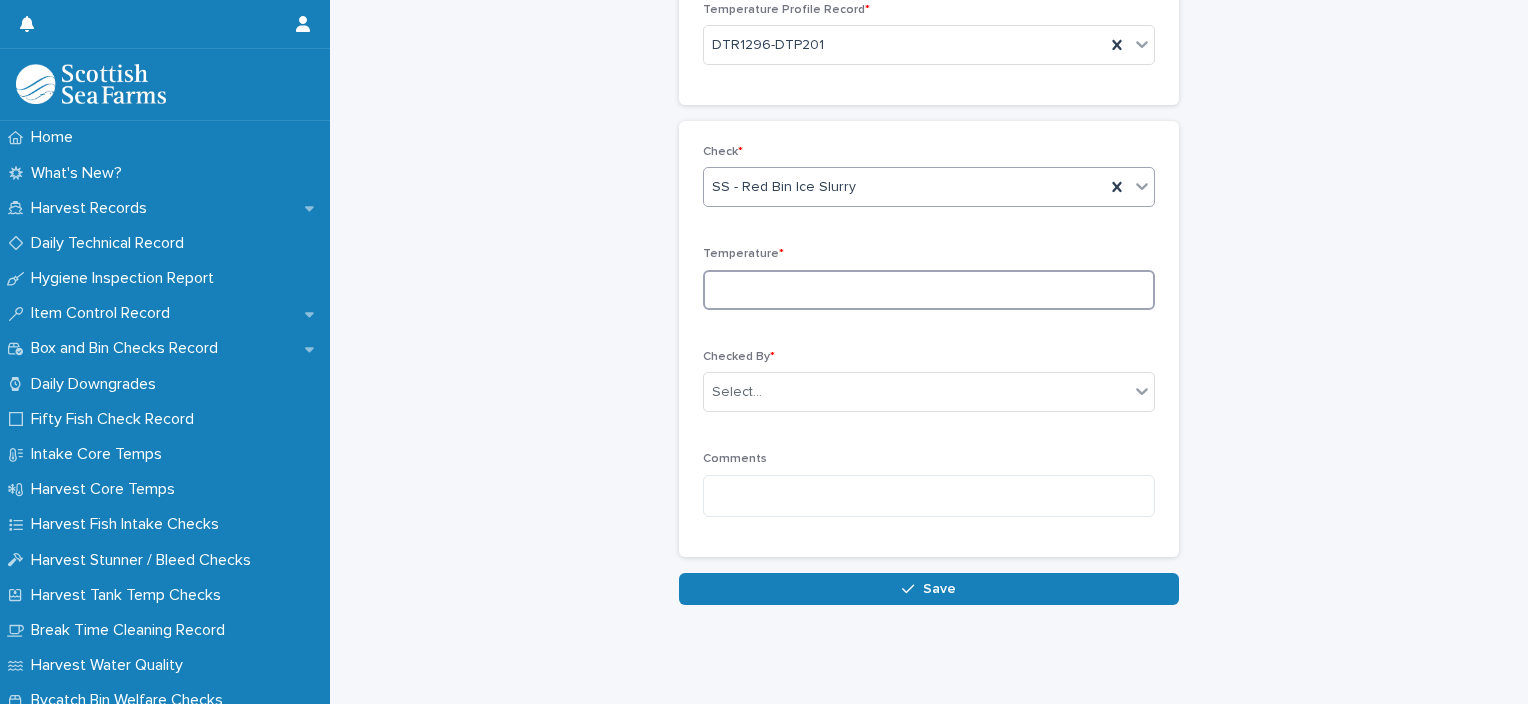 click at bounding box center (929, 290) 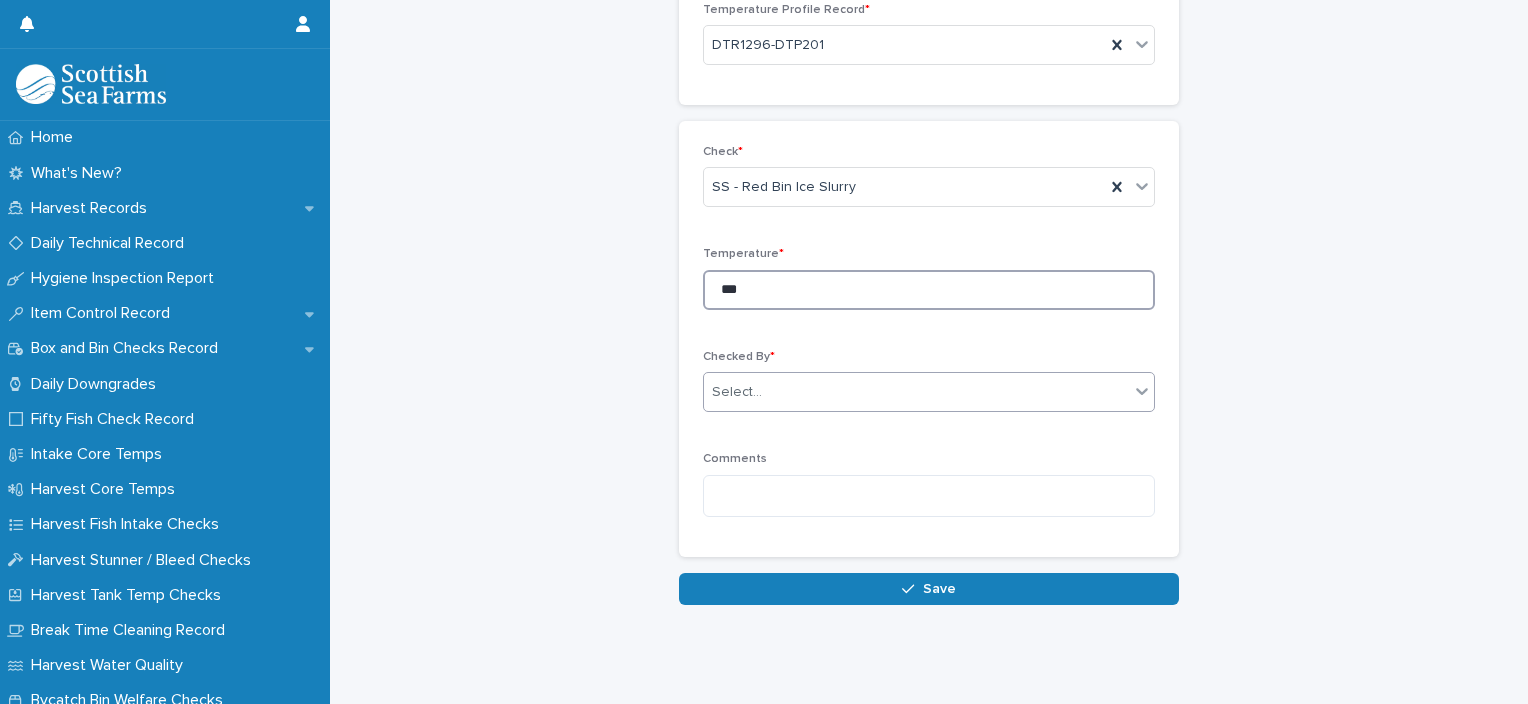 type on "***" 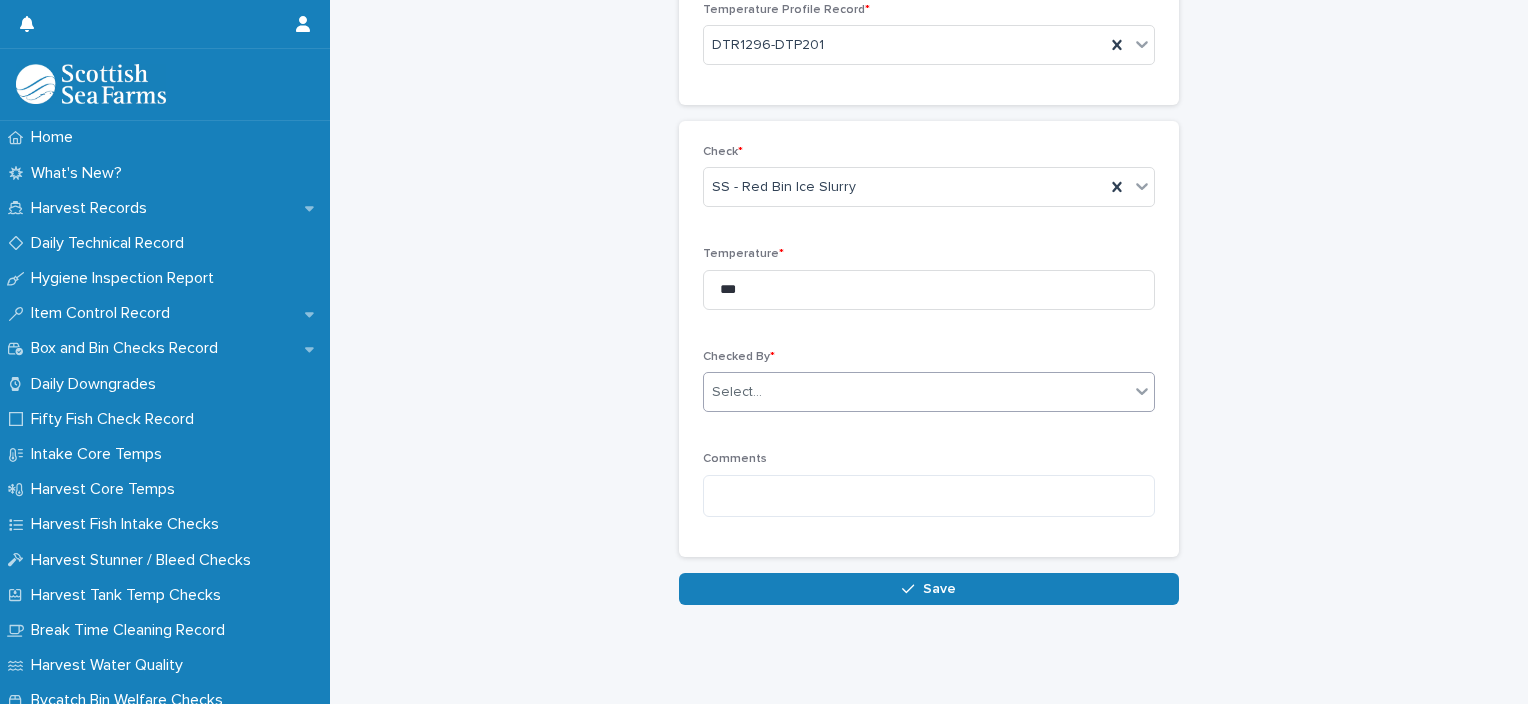 click on "Select..." at bounding box center (916, 392) 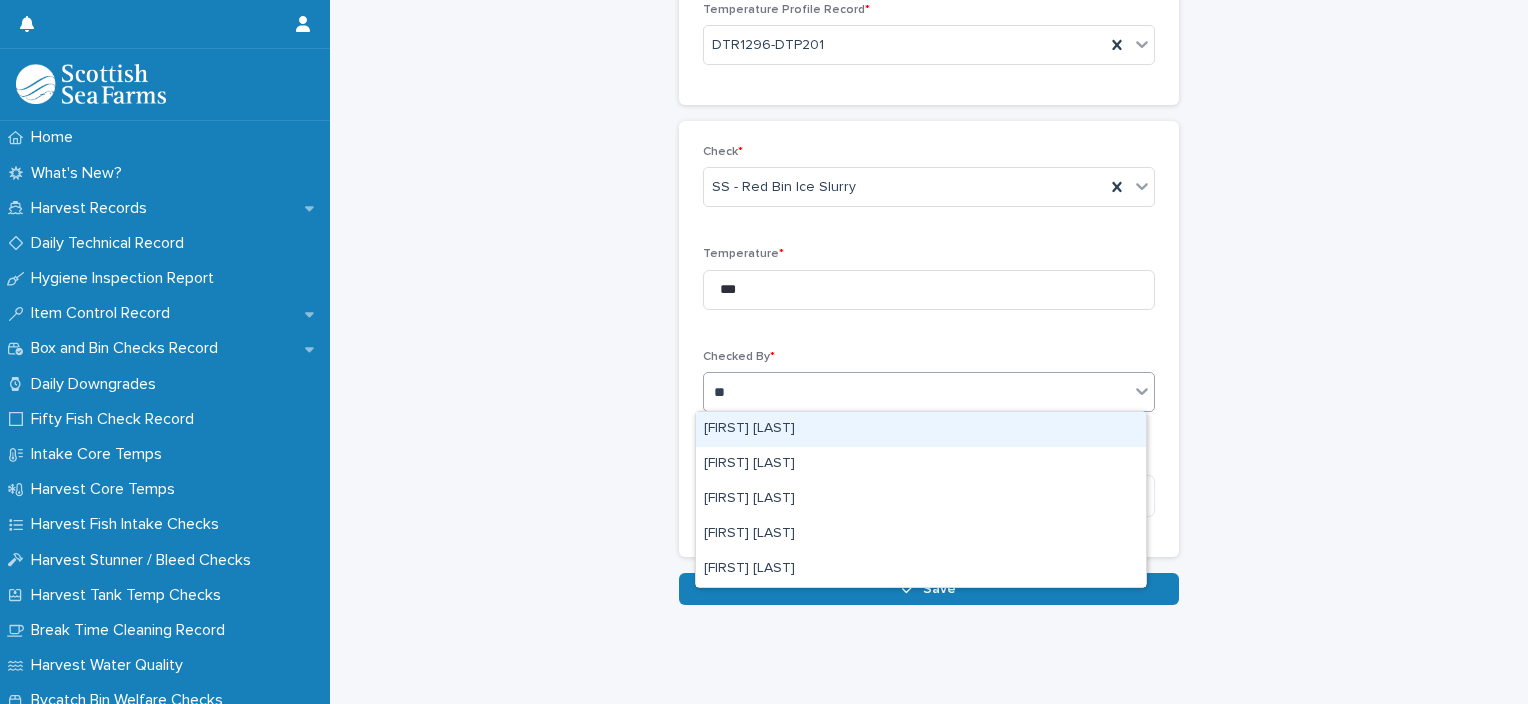 type on "***" 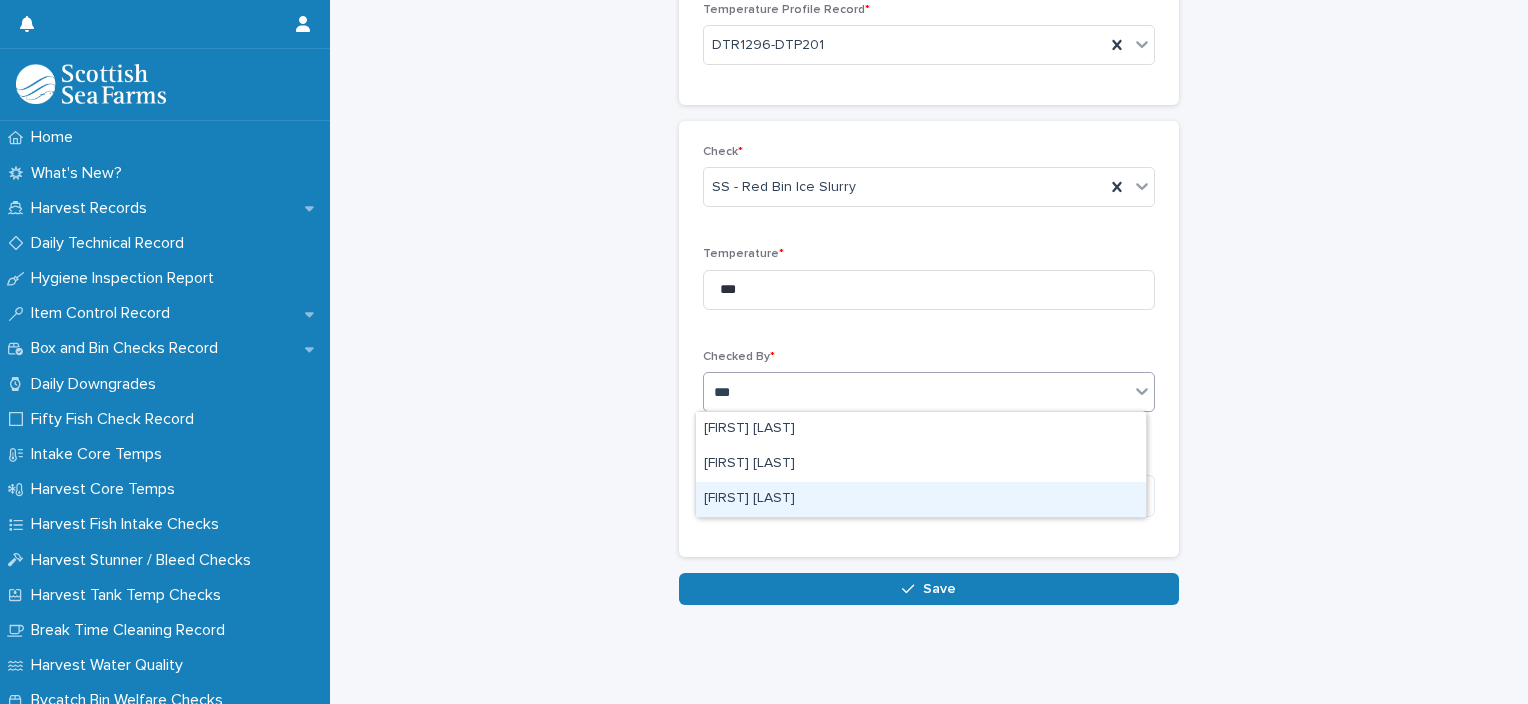 click on "[FIRST] [LAST]" at bounding box center (921, 499) 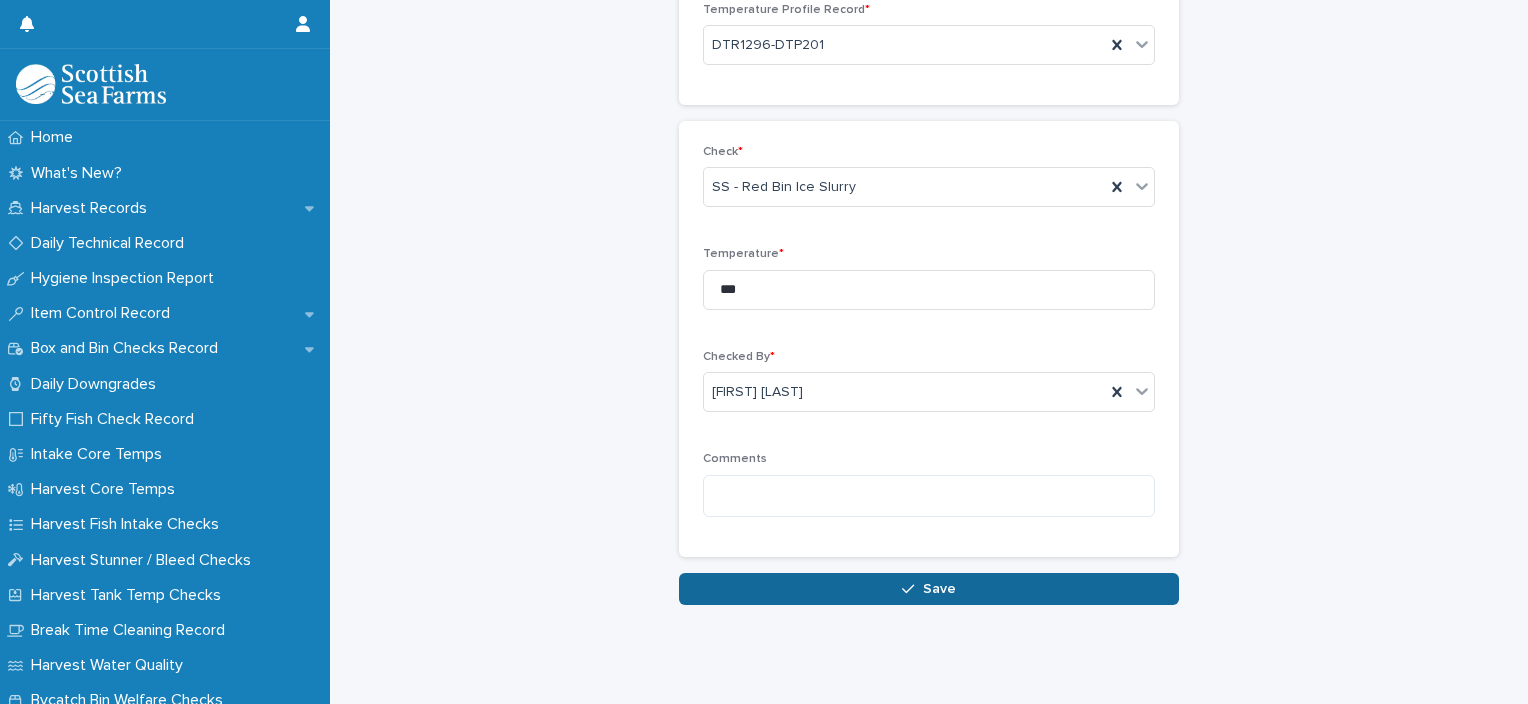 click on "Save" at bounding box center (929, 589) 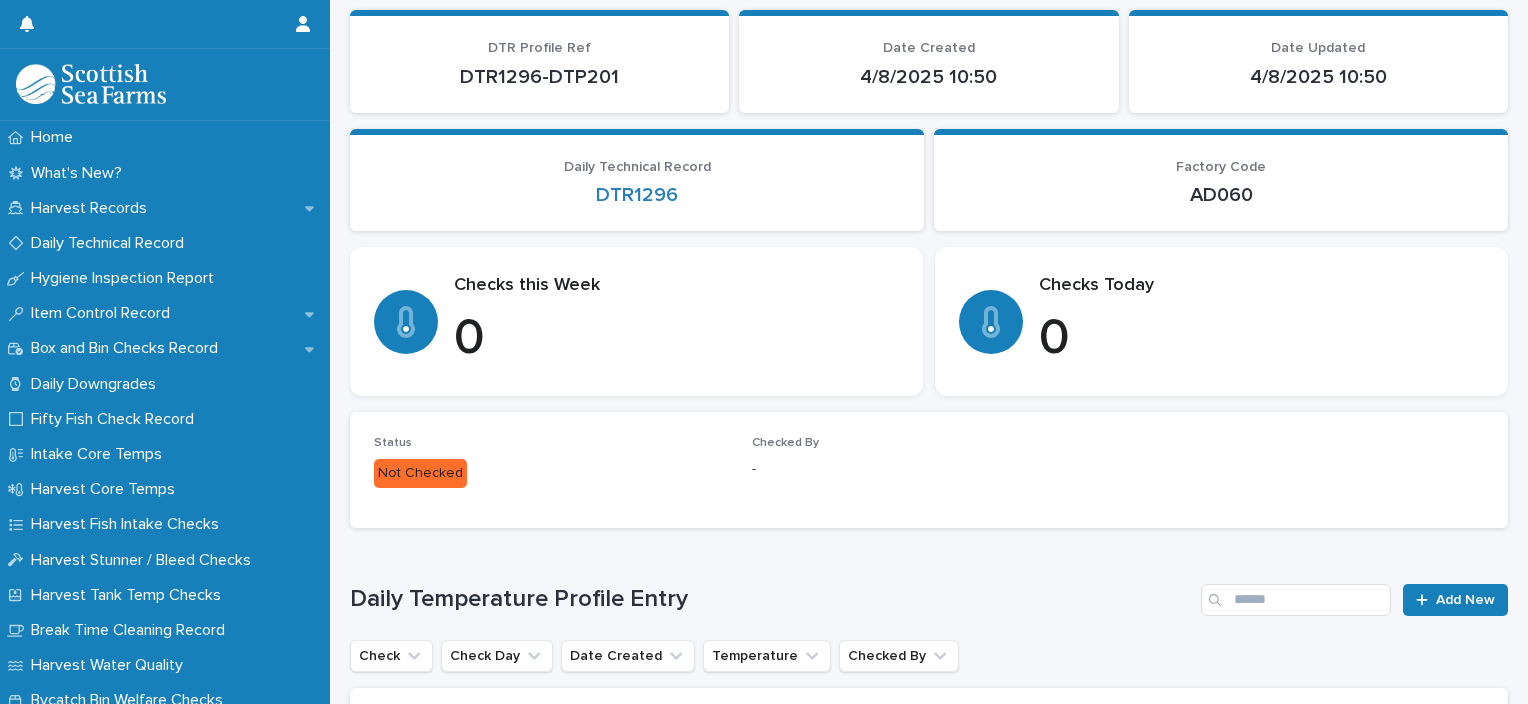 scroll, scrollTop: 0, scrollLeft: 0, axis: both 